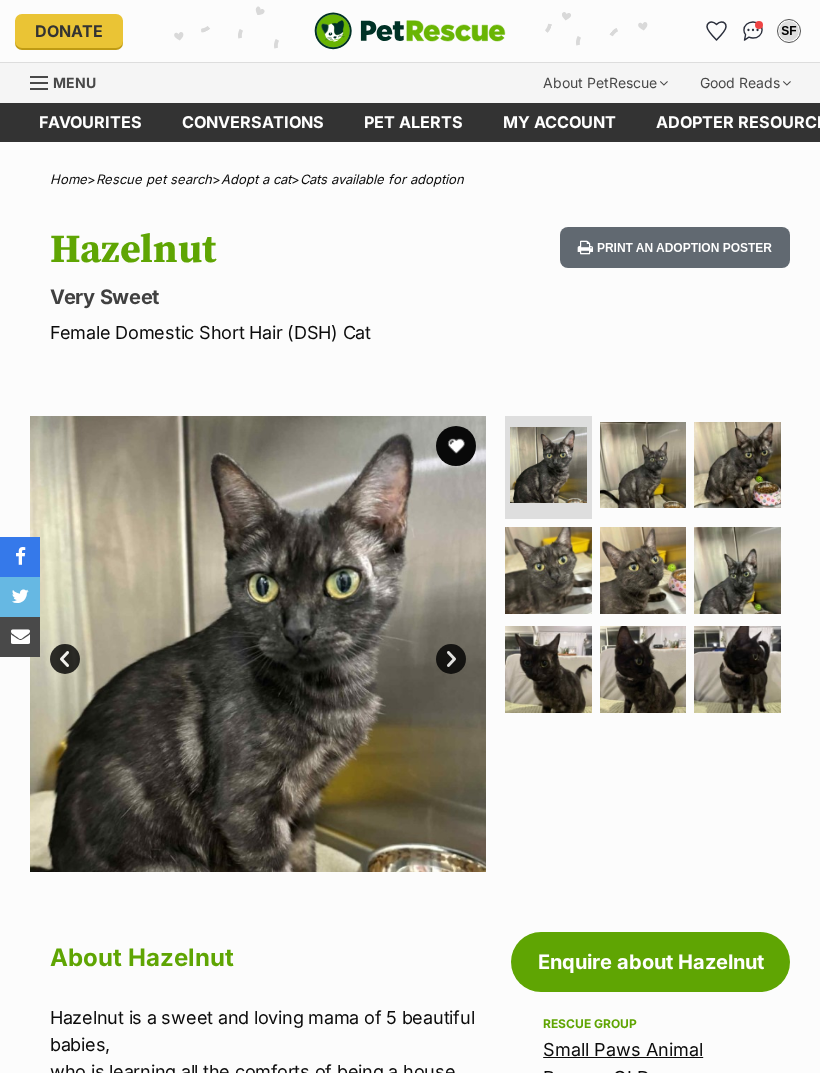 scroll, scrollTop: 0, scrollLeft: 0, axis: both 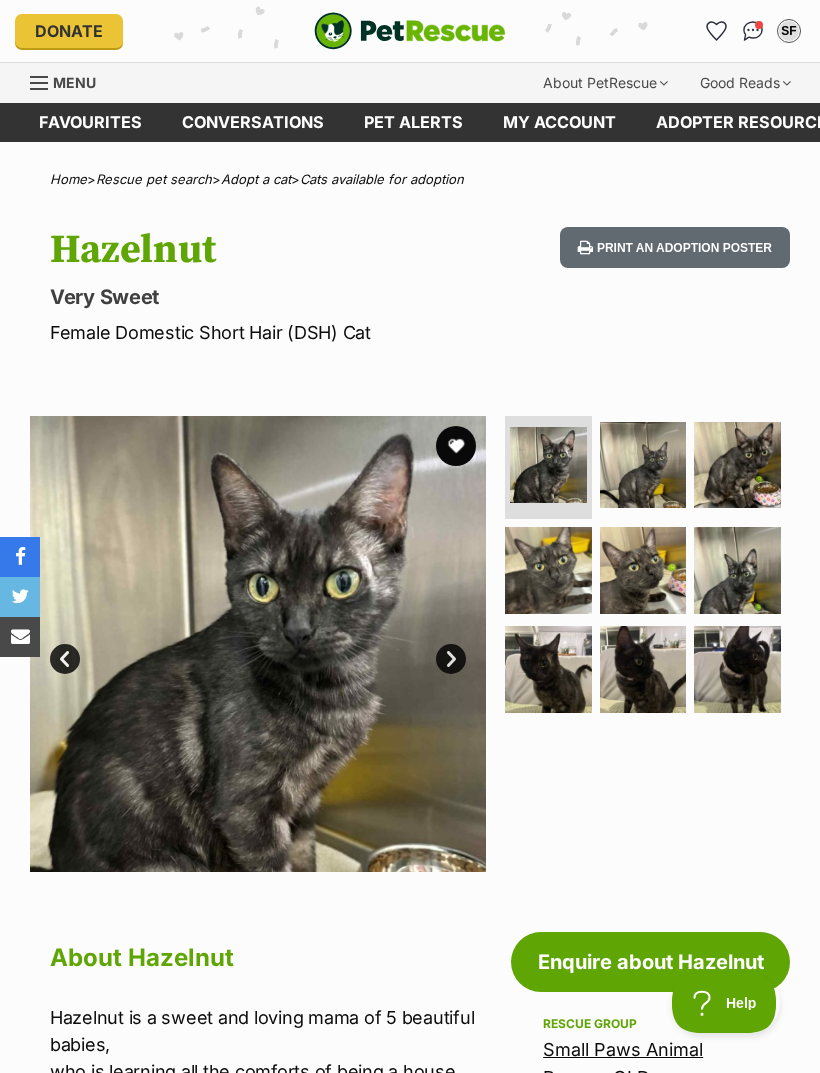 click at bounding box center (643, 465) 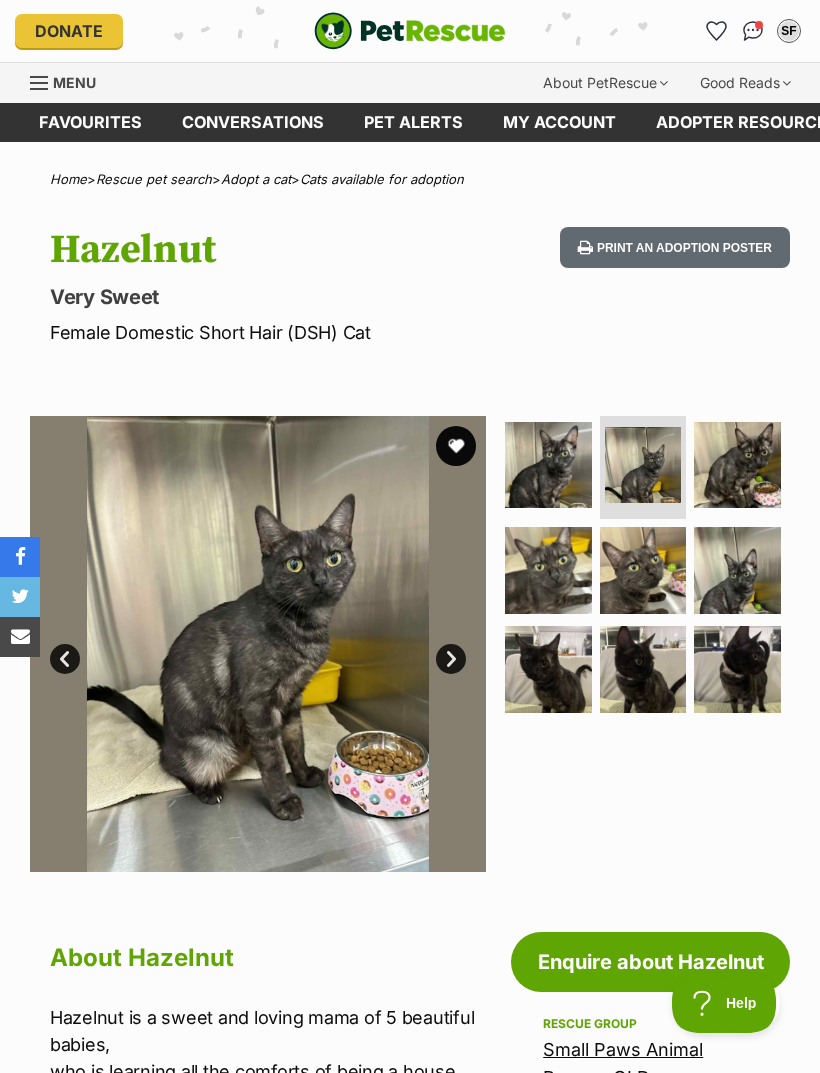 click at bounding box center [737, 465] 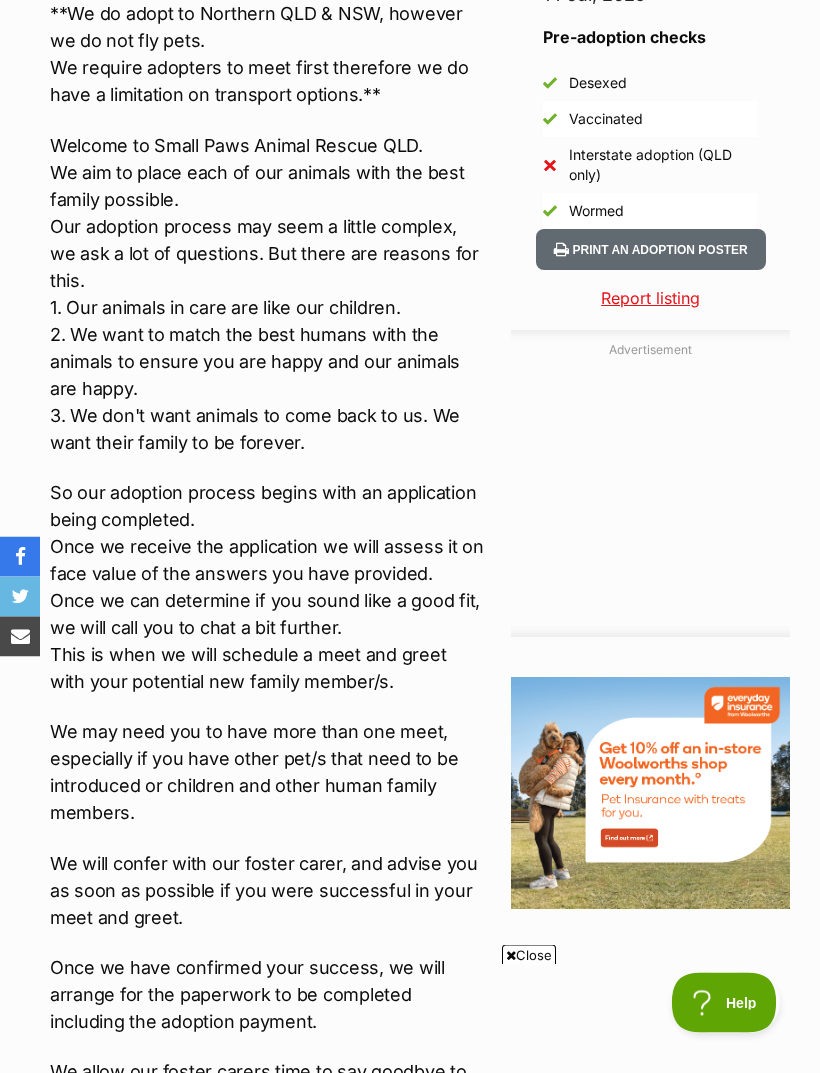 scroll, scrollTop: 1700, scrollLeft: 0, axis: vertical 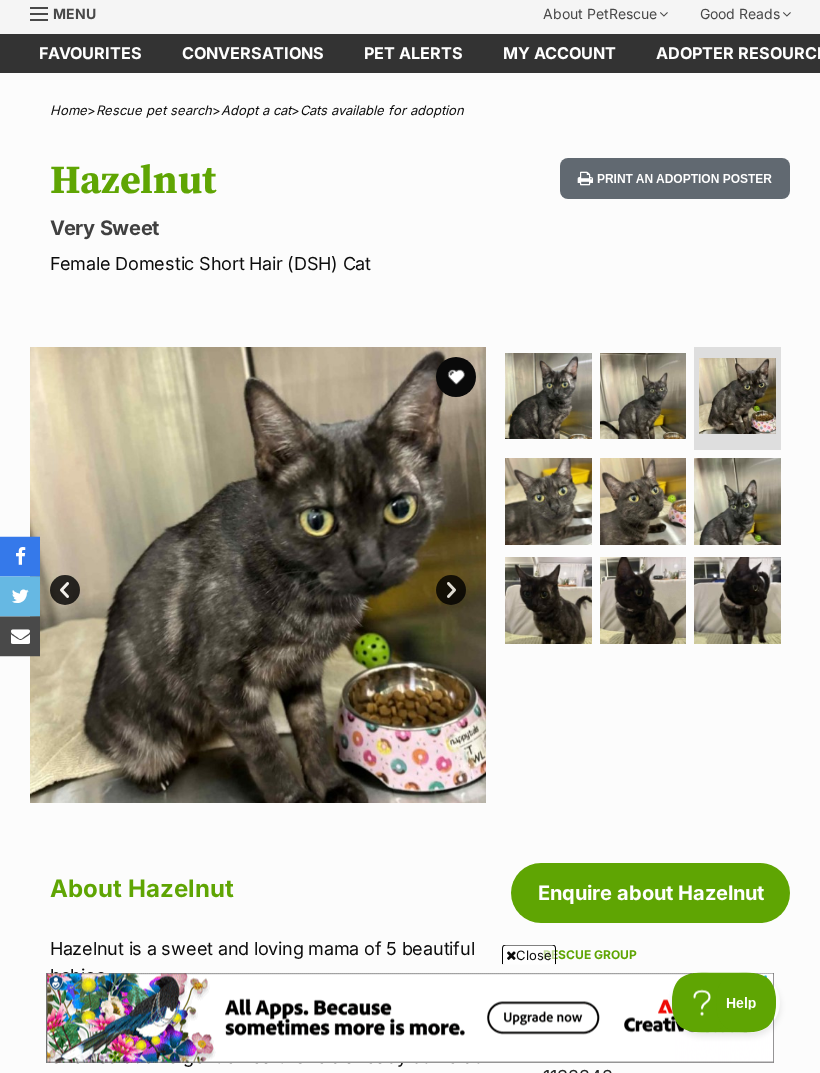 click on "Next" at bounding box center [451, 591] 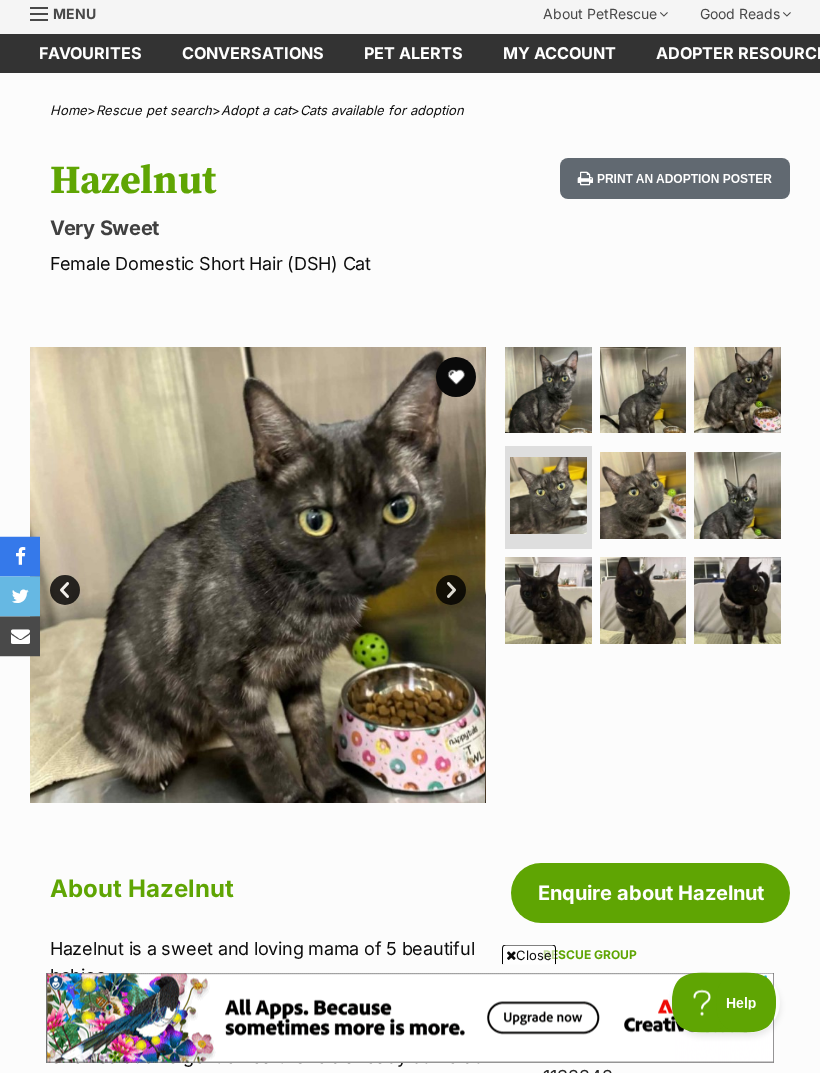 scroll, scrollTop: 69, scrollLeft: 0, axis: vertical 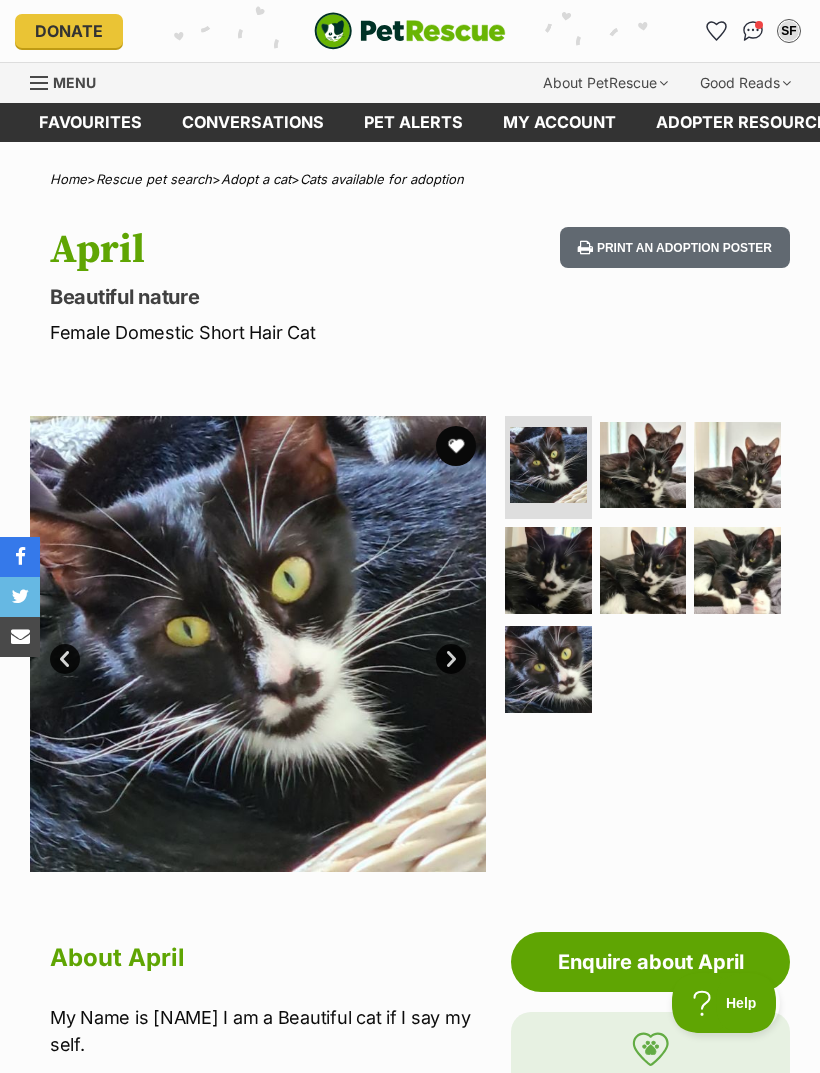 click at bounding box center [643, 465] 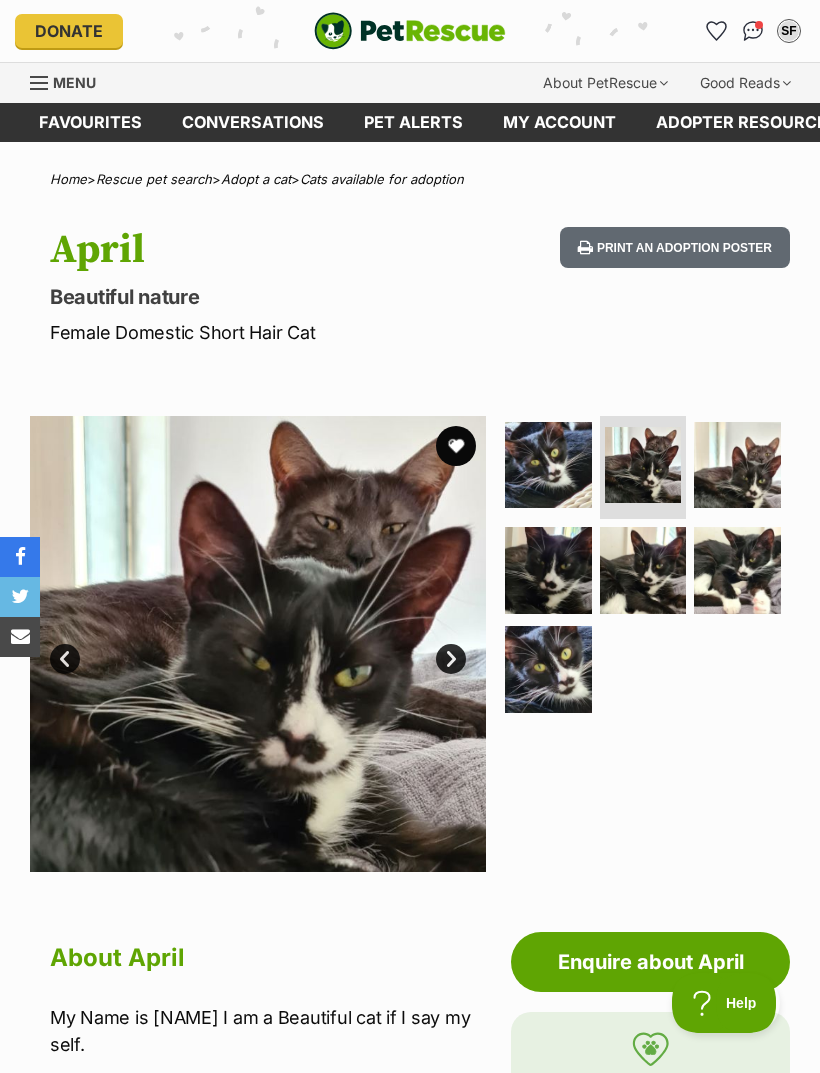 scroll, scrollTop: 0, scrollLeft: 0, axis: both 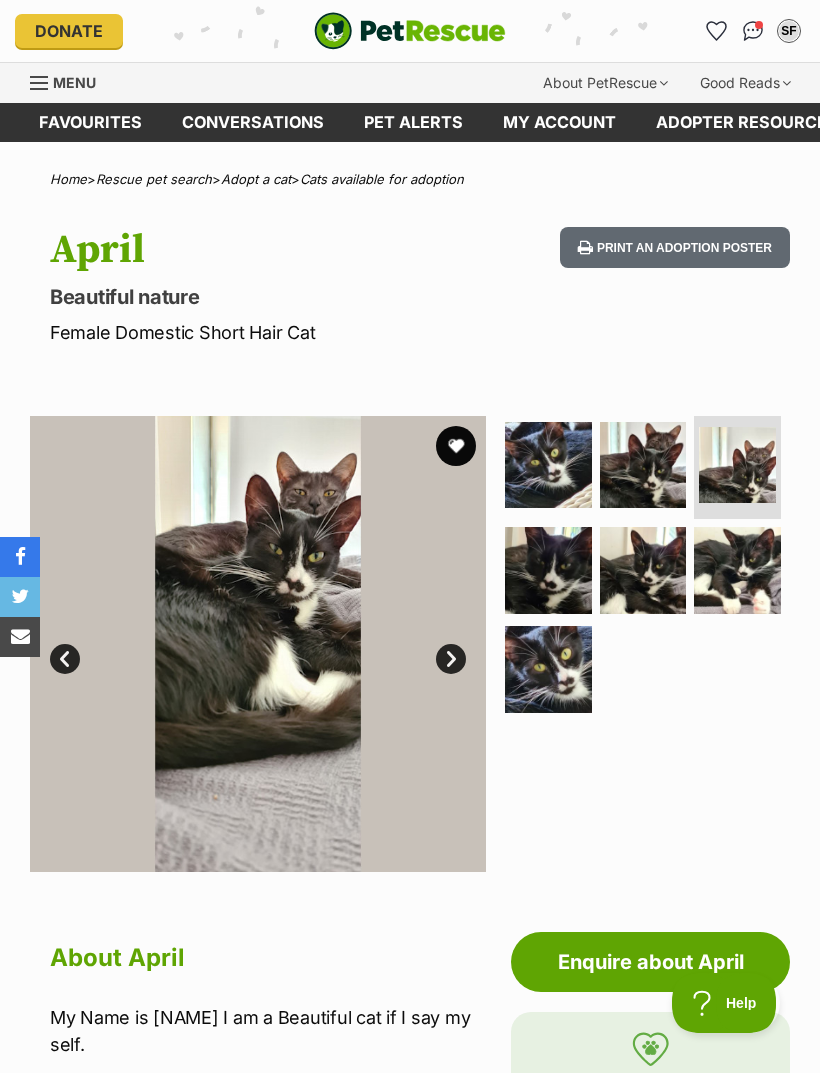 click at bounding box center [737, 570] 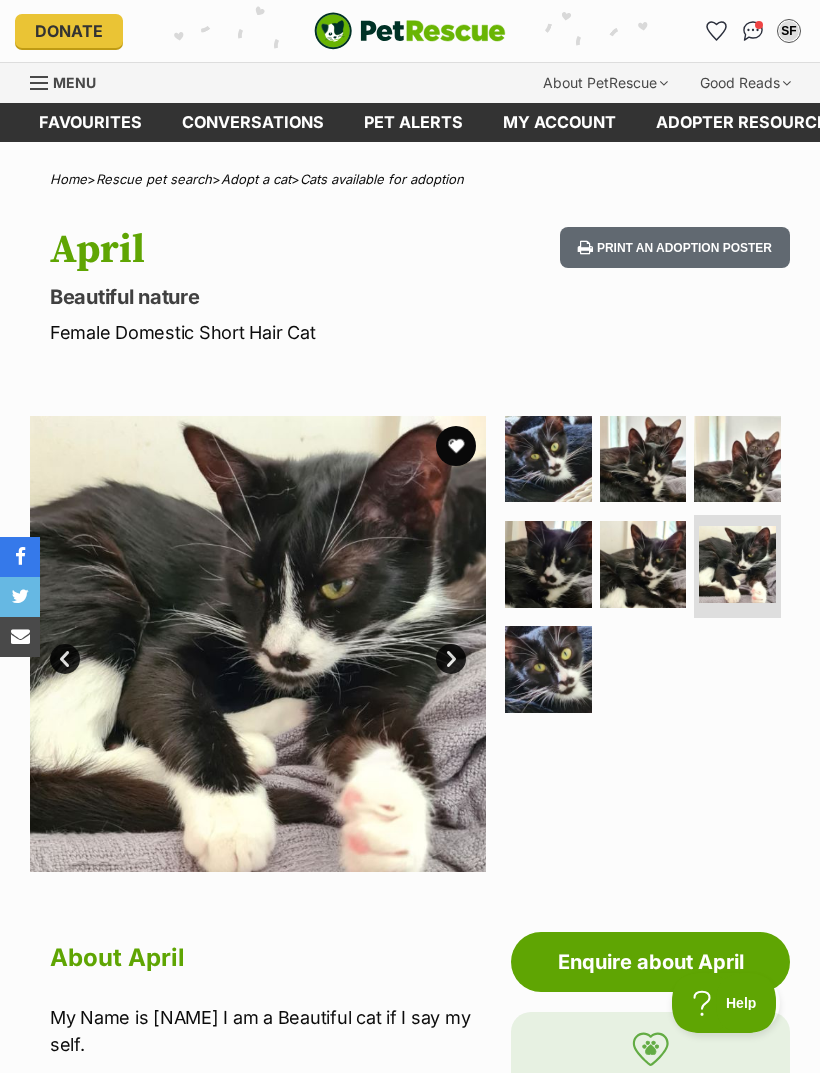 scroll, scrollTop: 0, scrollLeft: 0, axis: both 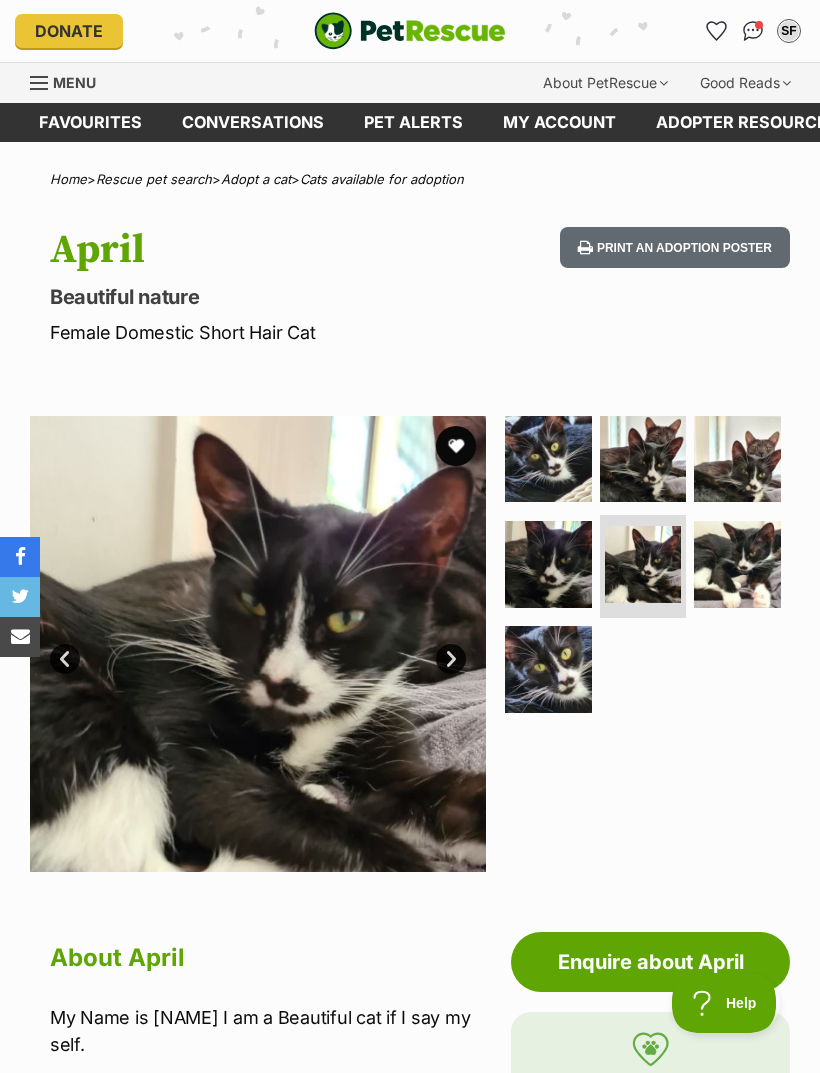 click at bounding box center (548, 669) 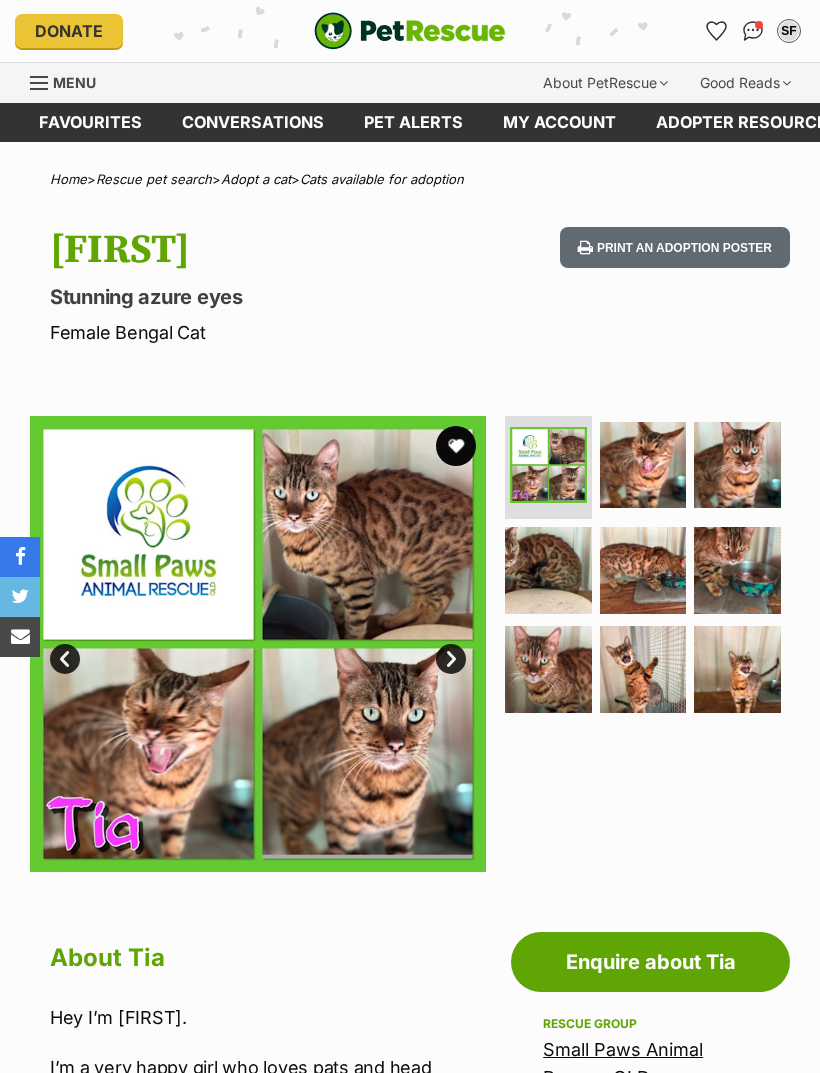 scroll, scrollTop: 0, scrollLeft: 0, axis: both 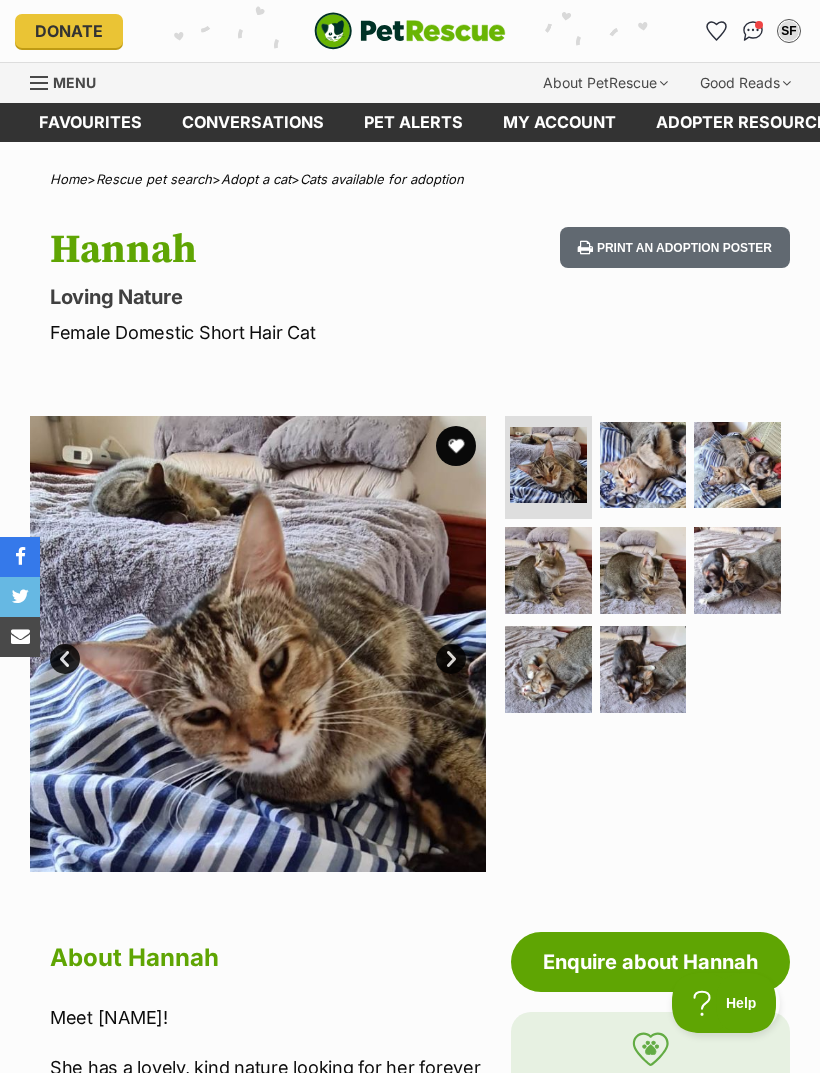 click at bounding box center [643, 465] 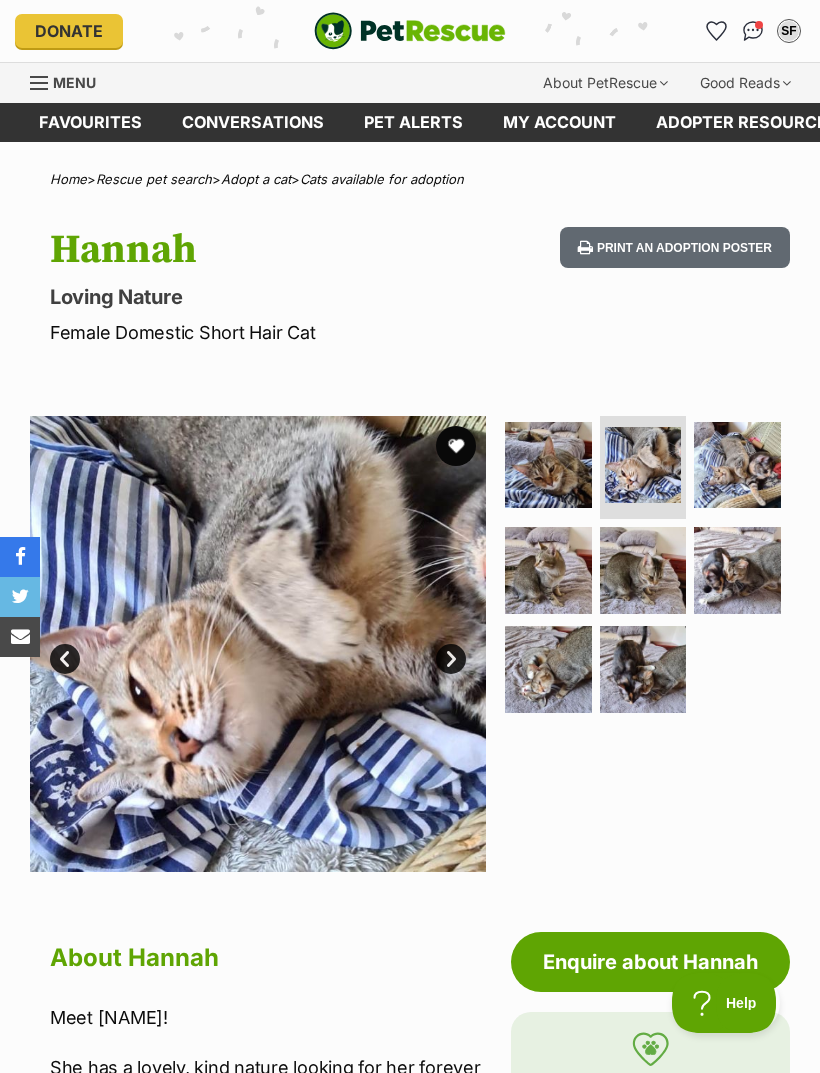 scroll, scrollTop: 0, scrollLeft: 0, axis: both 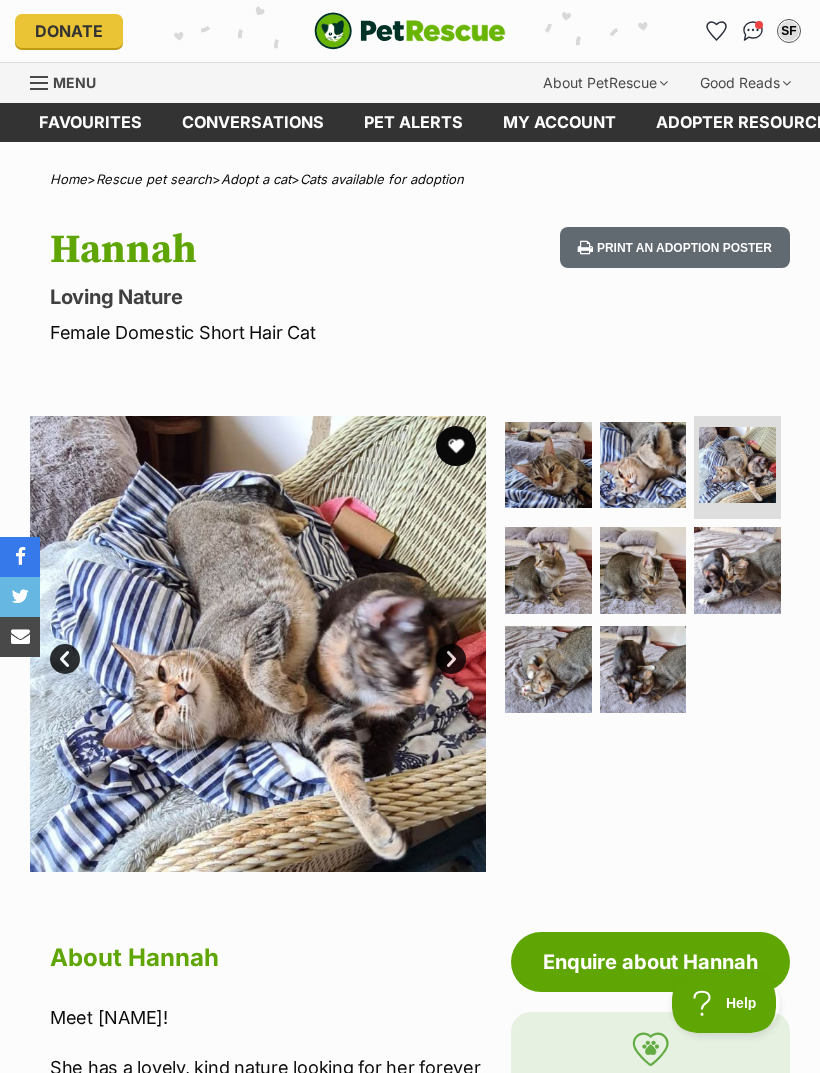 click at bounding box center (643, 570) 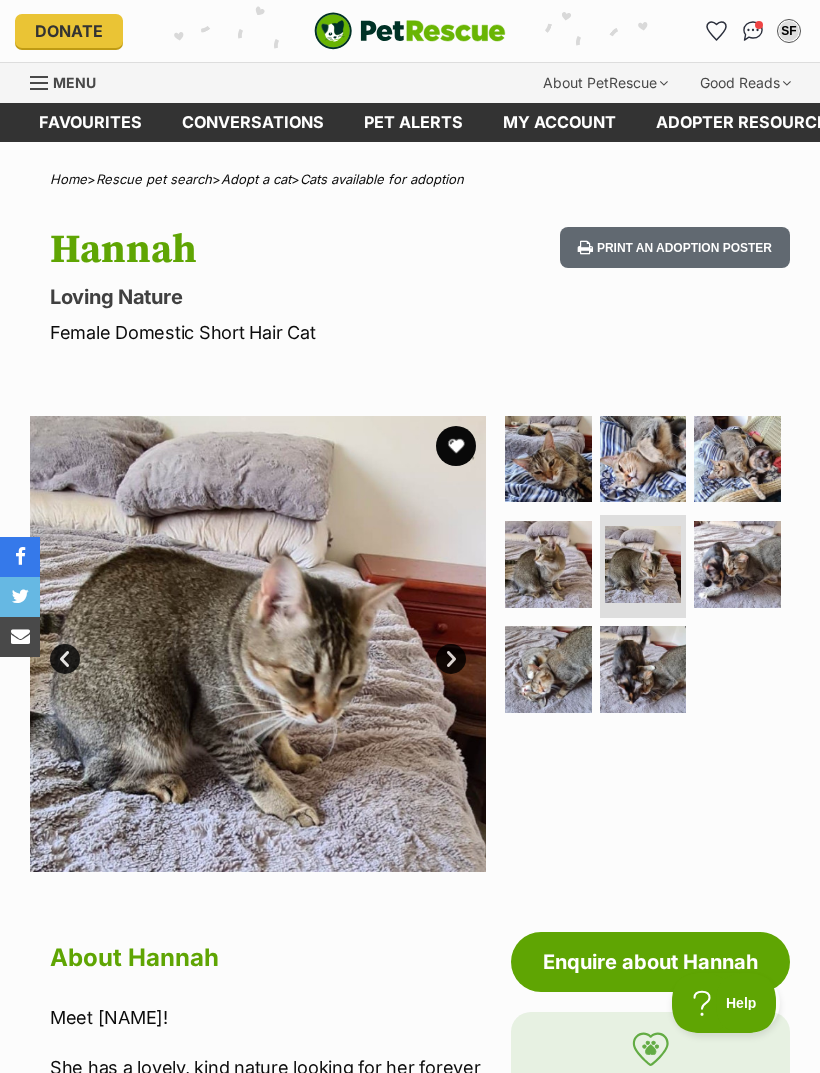 click at bounding box center [737, 564] 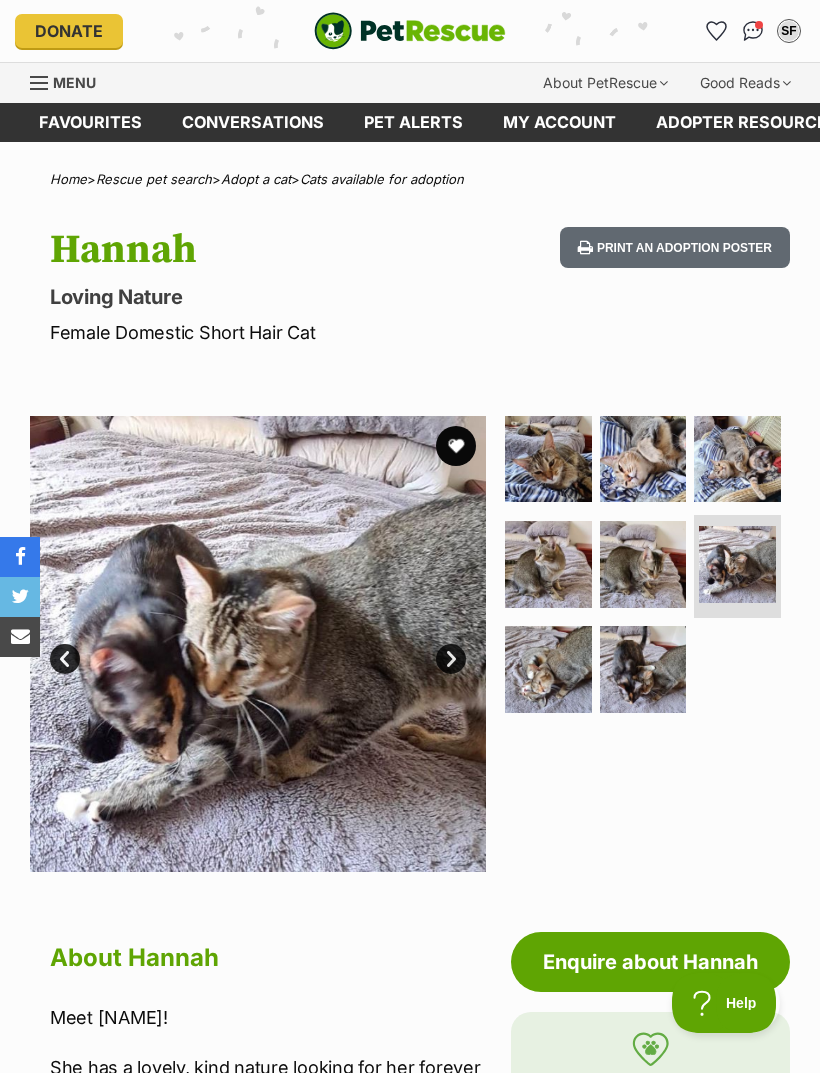 click at bounding box center [643, 669] 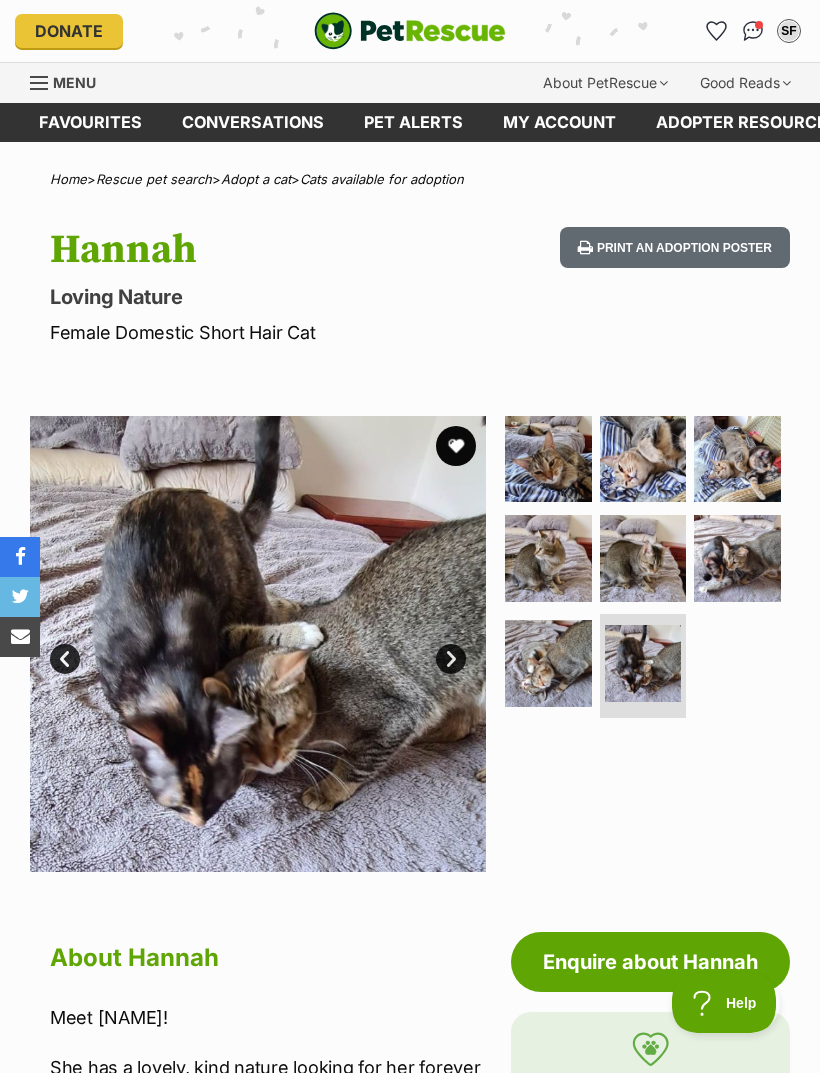 click at bounding box center [548, 663] 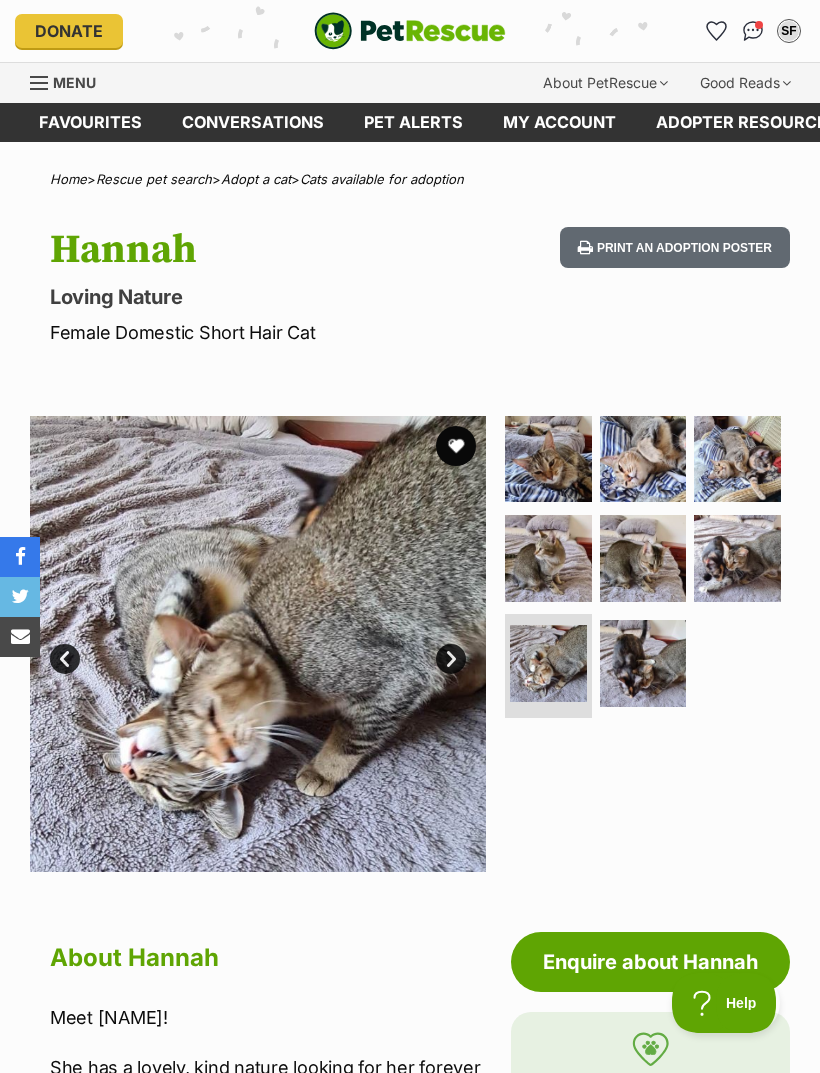 click at bounding box center (548, 459) 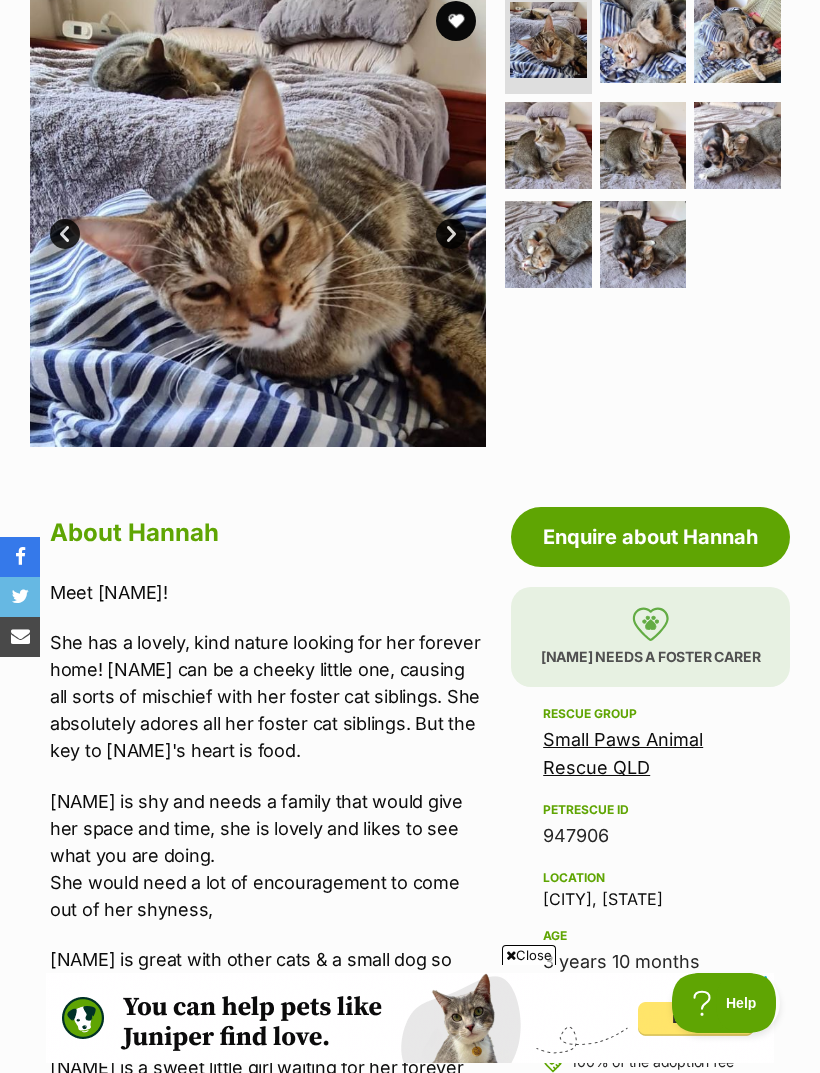 scroll, scrollTop: 466, scrollLeft: 0, axis: vertical 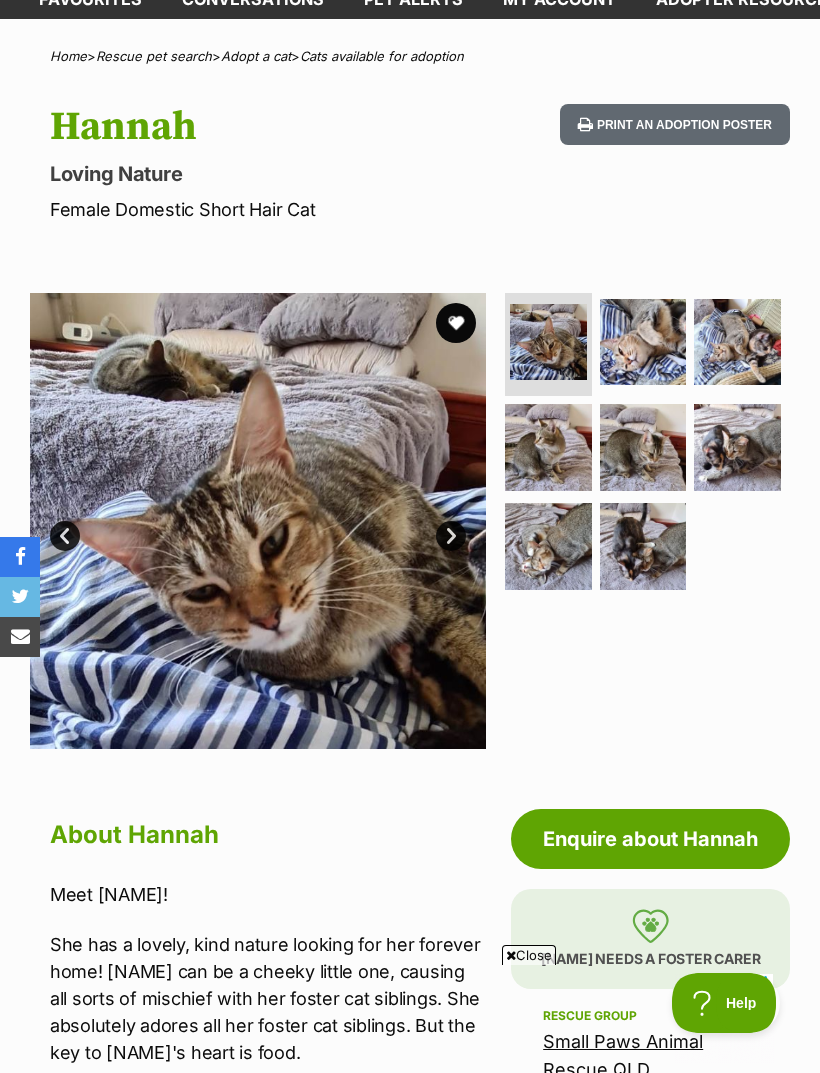 click at bounding box center (456, 323) 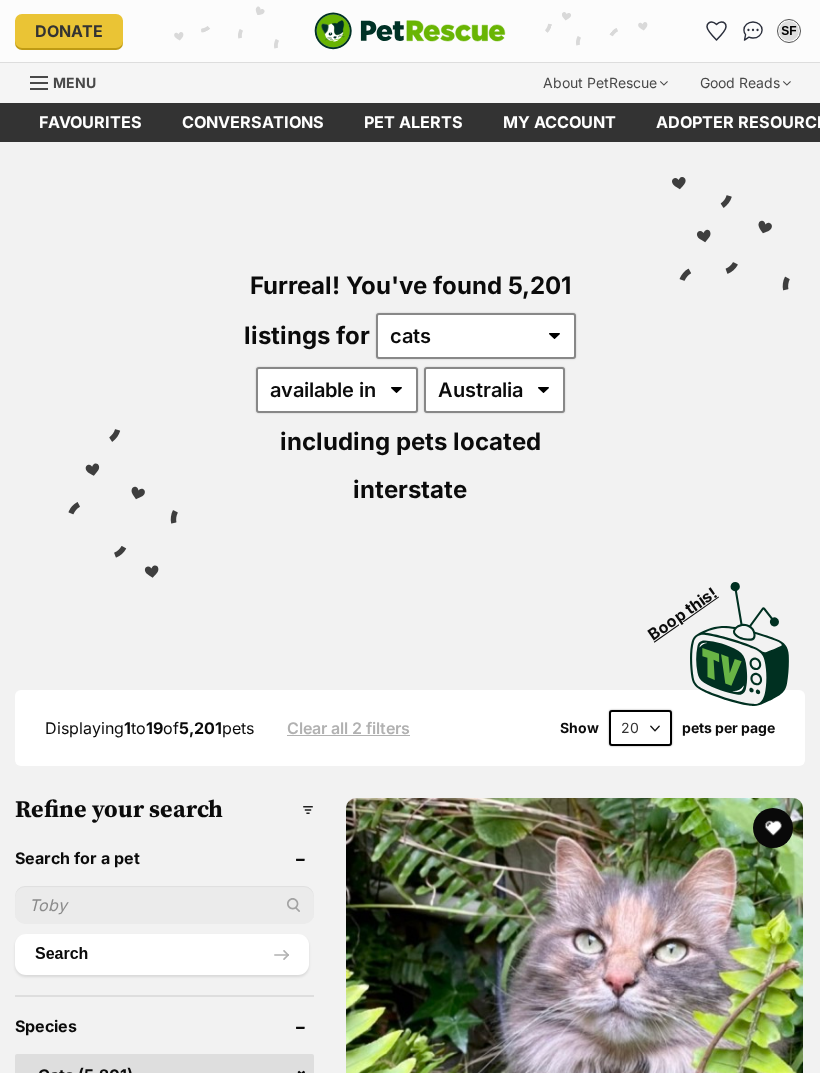 scroll, scrollTop: 0, scrollLeft: 0, axis: both 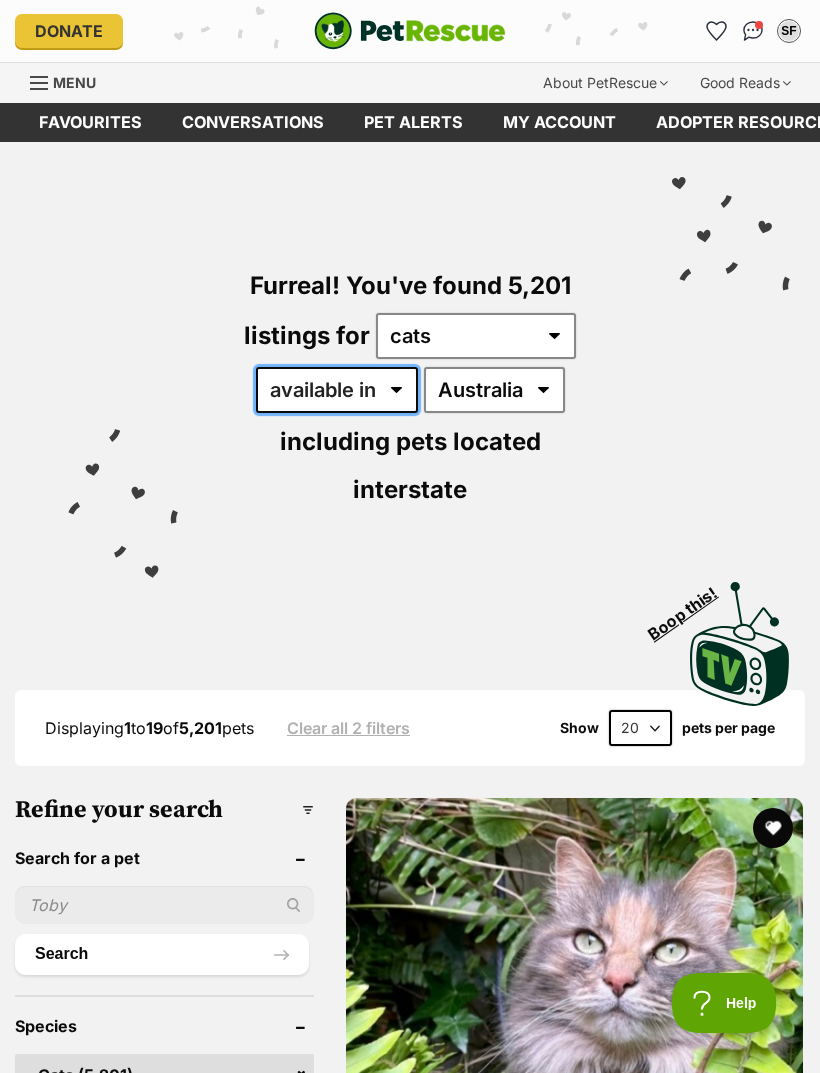 click on "available in
located in" at bounding box center (337, 390) 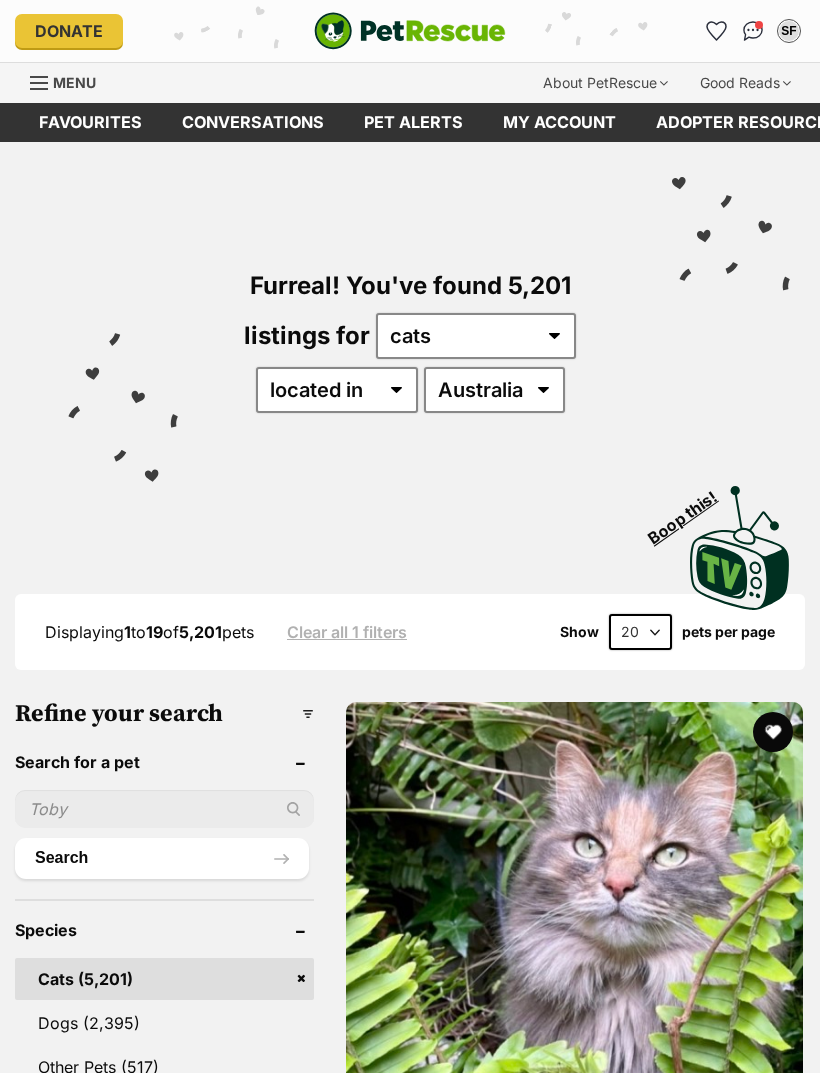 scroll, scrollTop: 0, scrollLeft: 0, axis: both 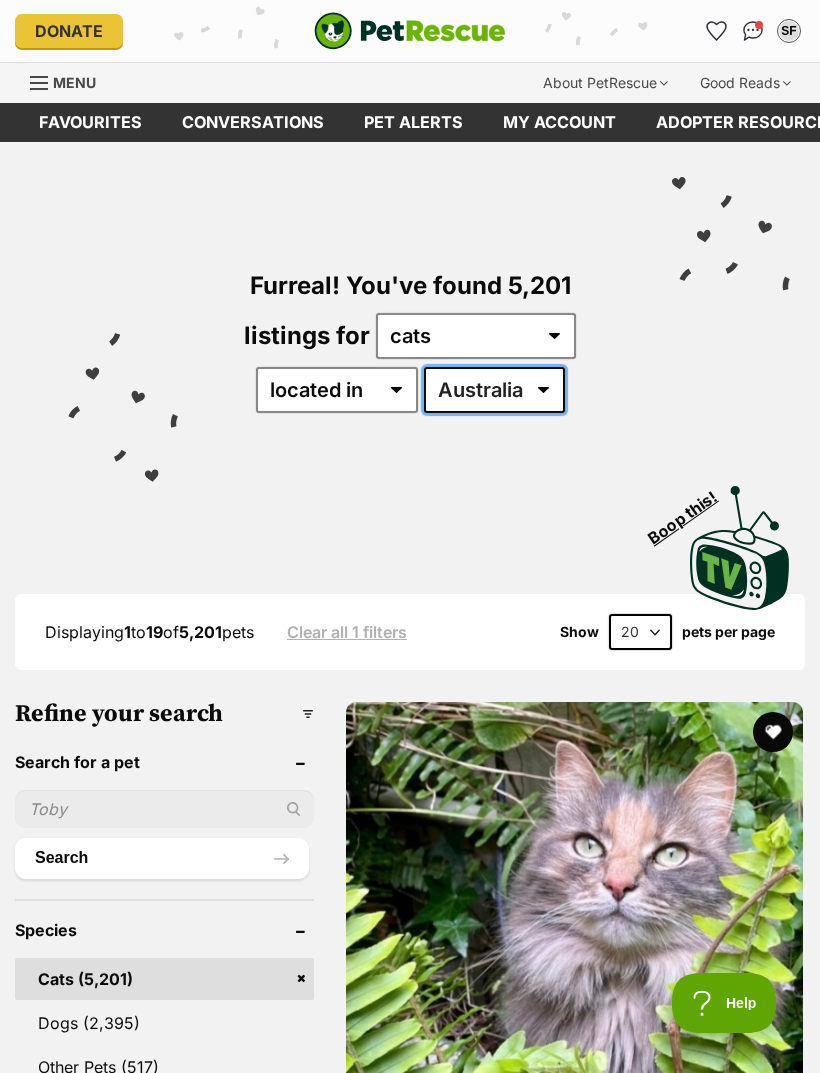 click on "Australia
ACT
NSW
NT
QLD
SA
TAS
VIC
WA" at bounding box center [494, 390] 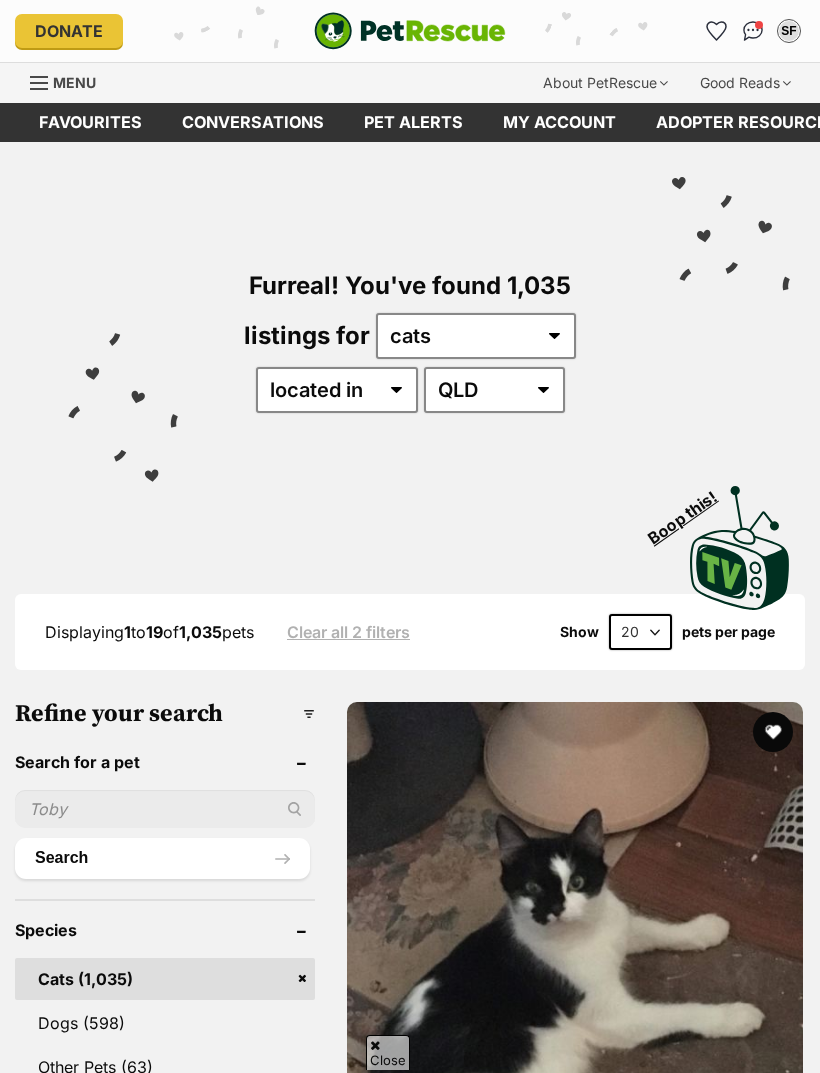 scroll, scrollTop: 415, scrollLeft: 0, axis: vertical 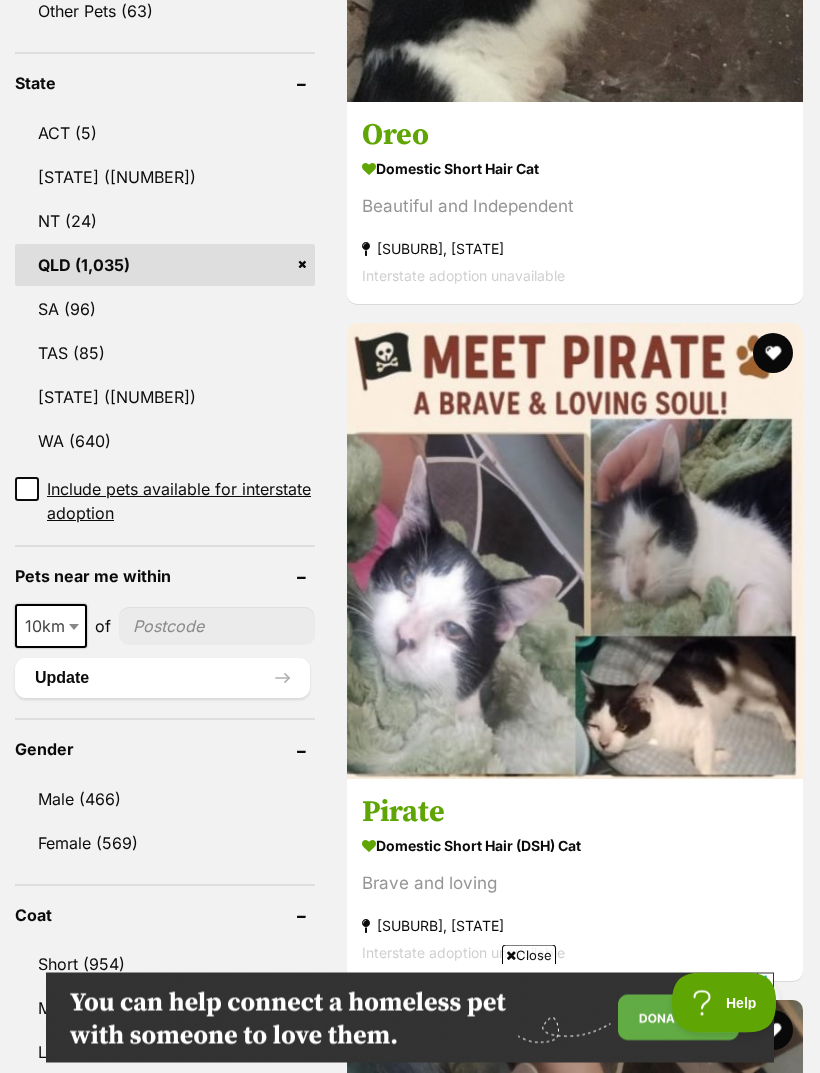 click on "10km" at bounding box center (51, 627) 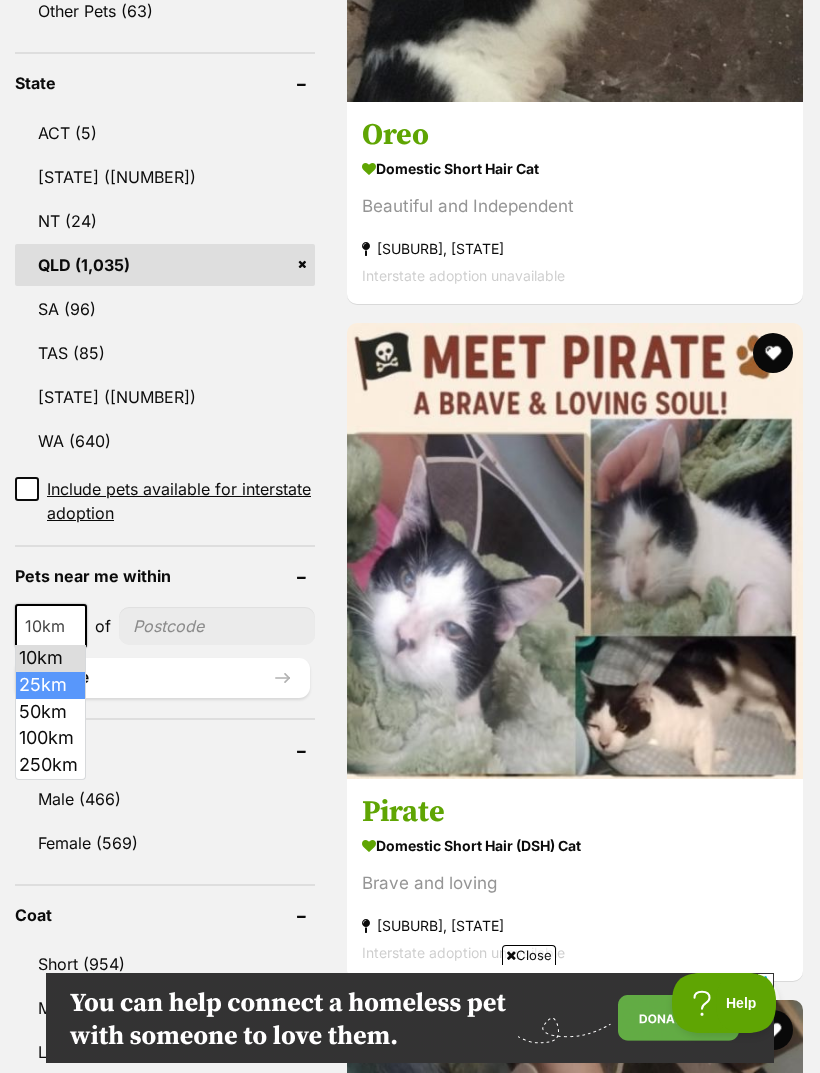 select on "25" 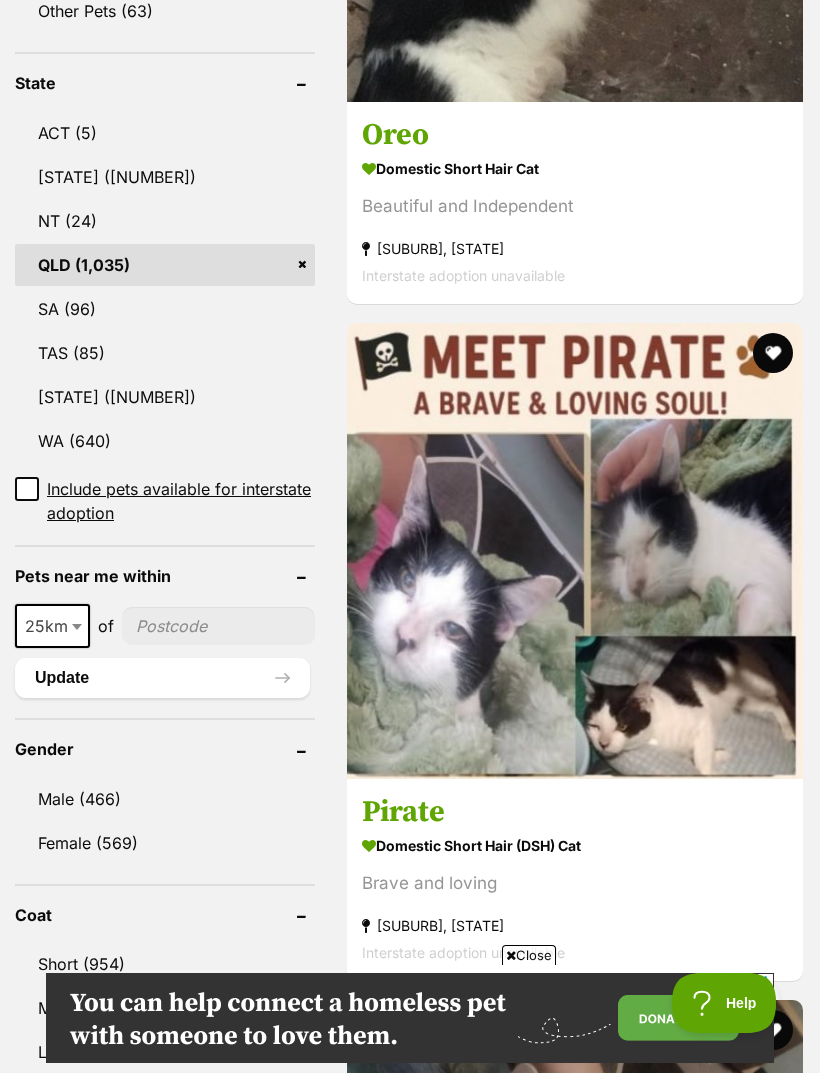 click at bounding box center [218, 626] 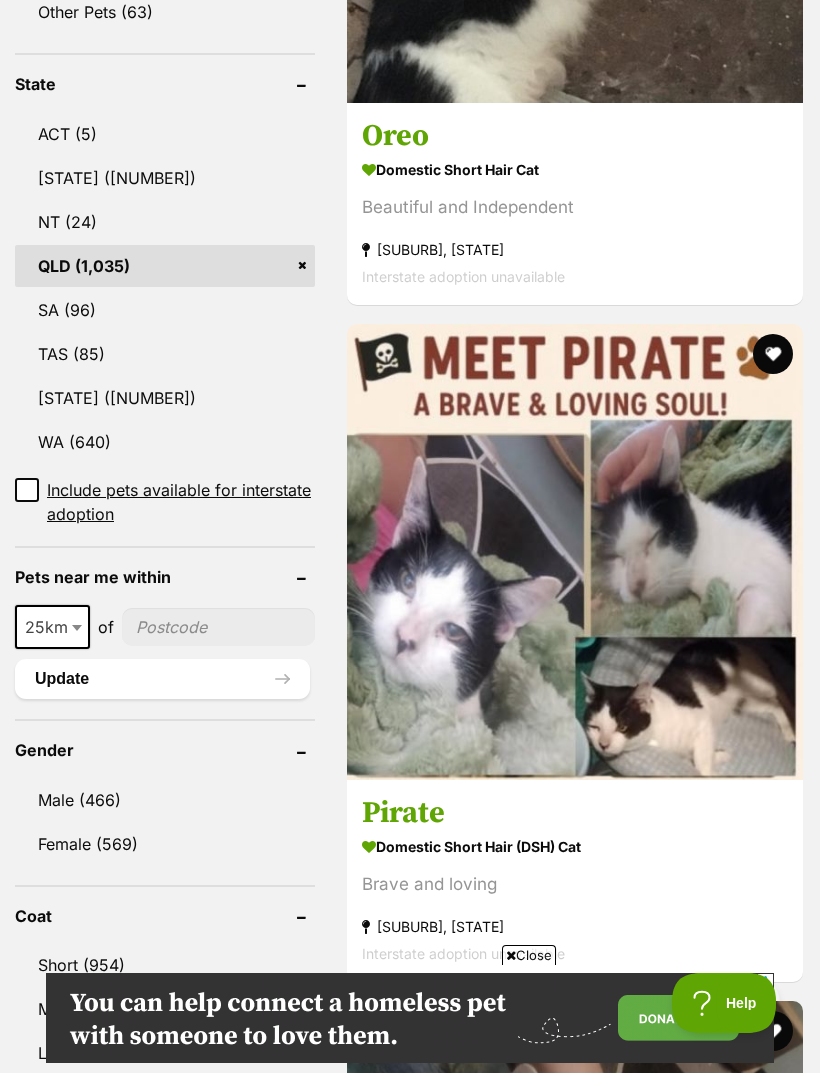 type on "7" 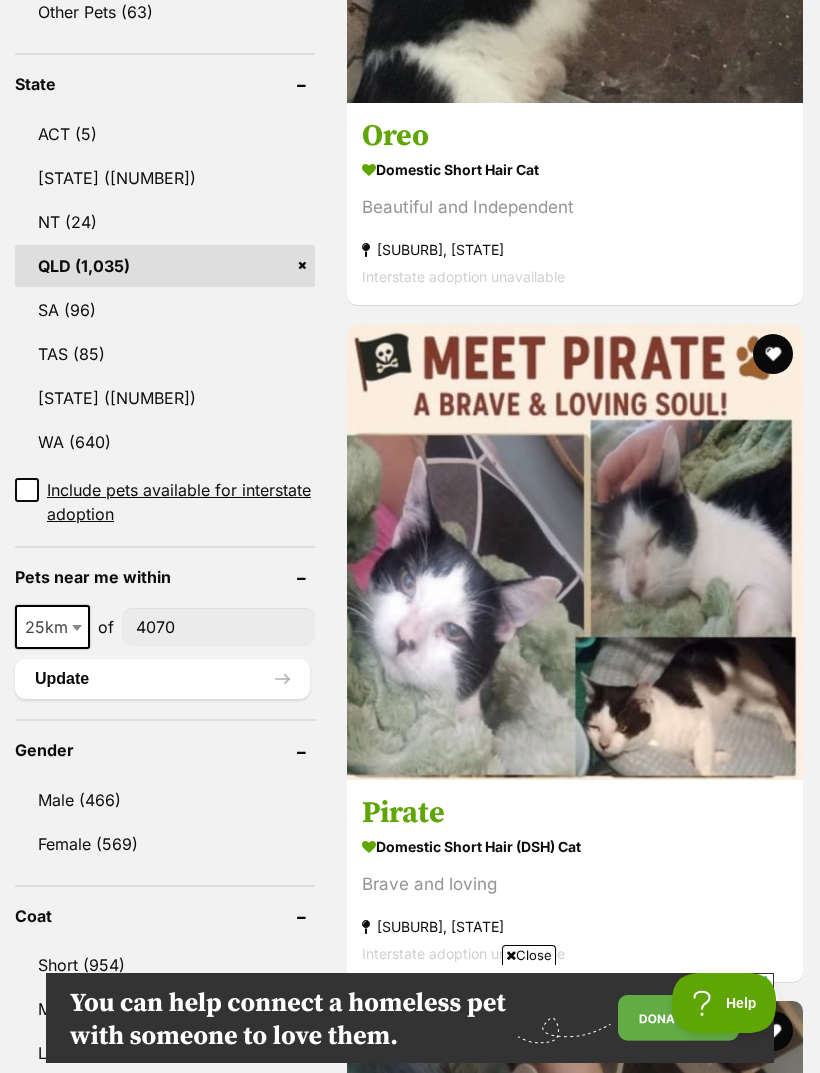 type on "4070" 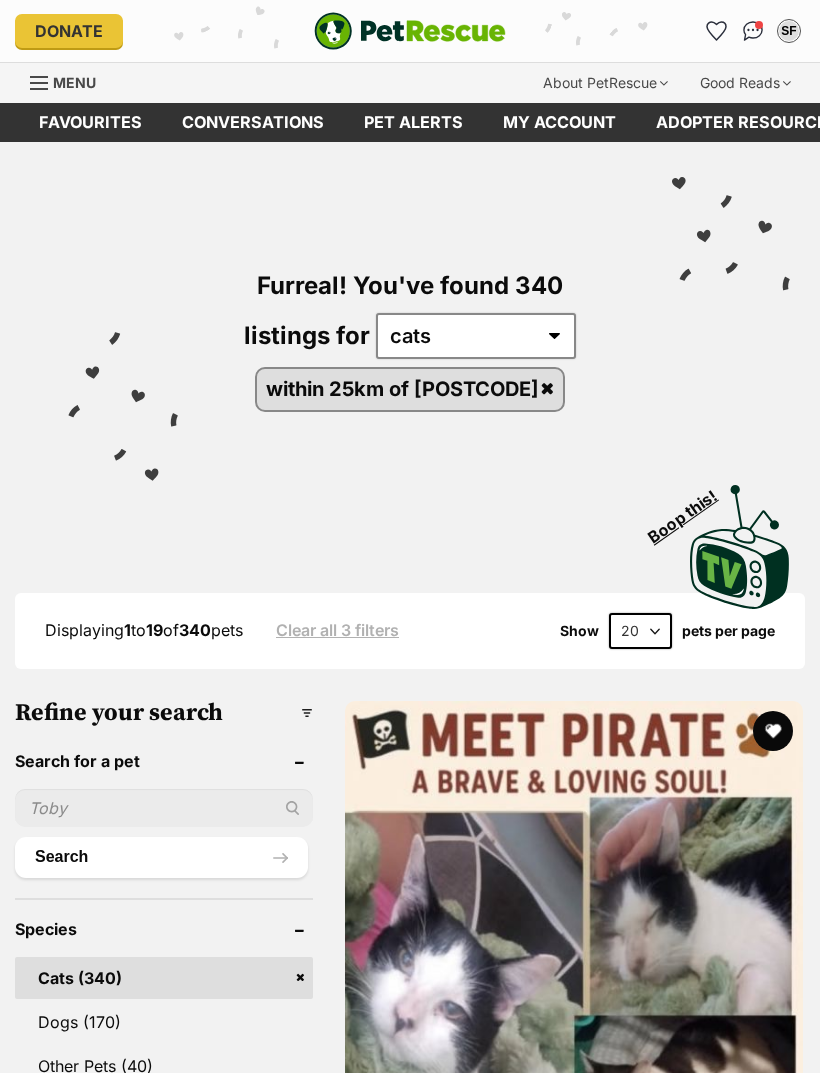 scroll, scrollTop: 0, scrollLeft: 0, axis: both 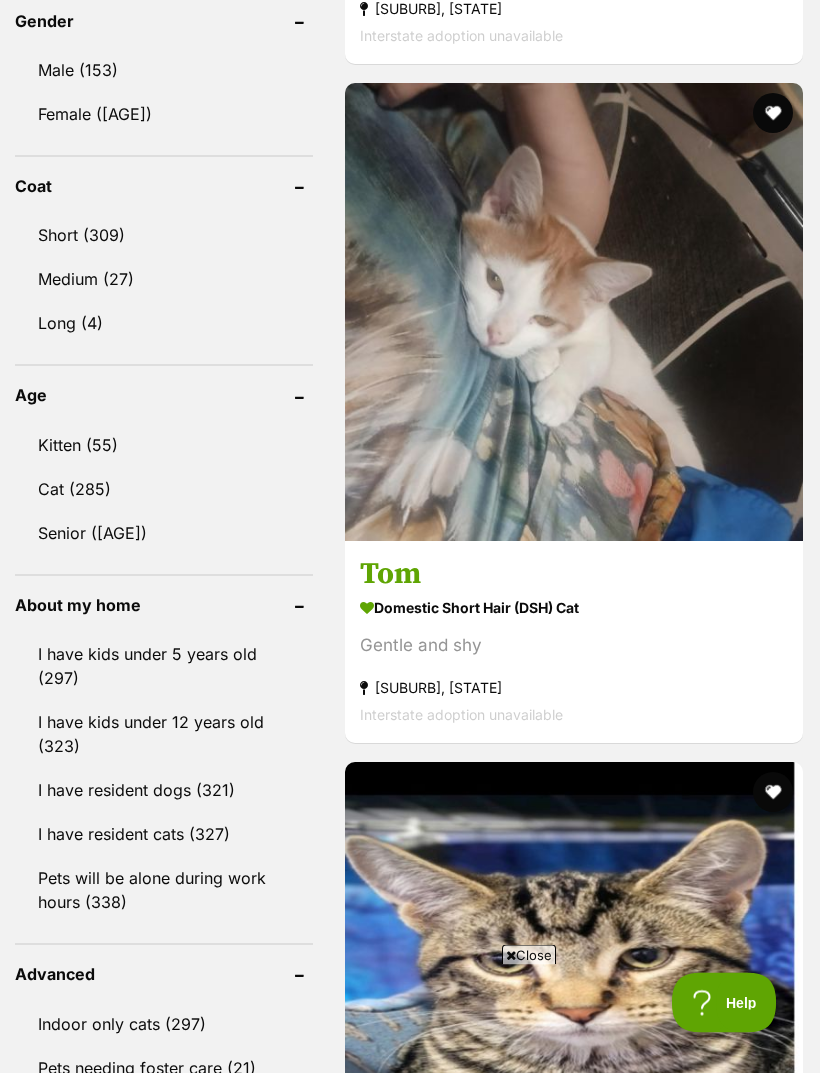 click at bounding box center (574, 2587) 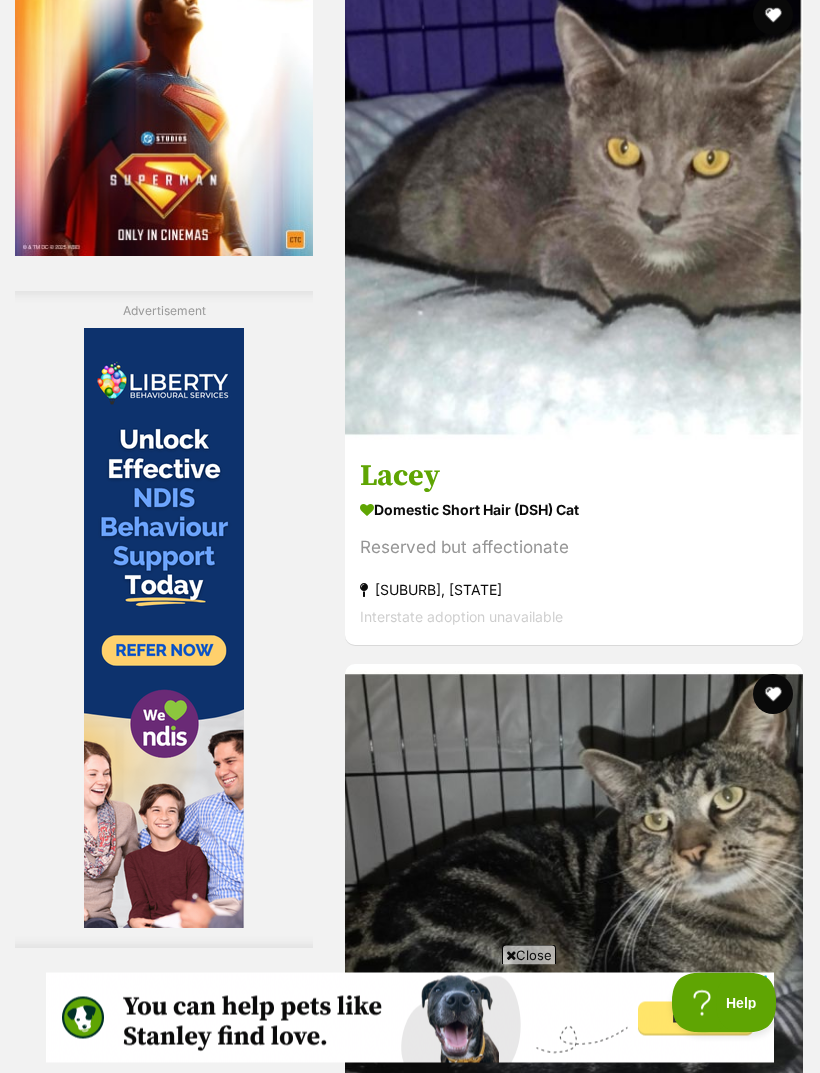scroll, scrollTop: 2990, scrollLeft: 0, axis: vertical 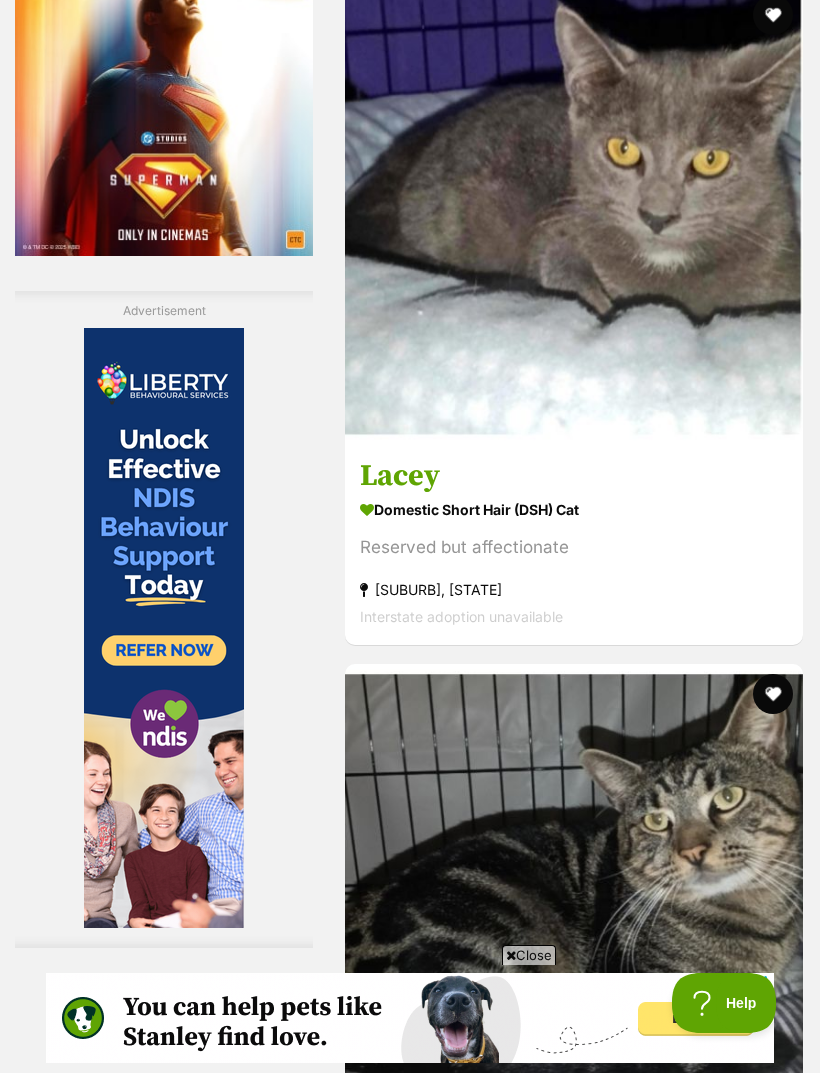 click at bounding box center (574, 5243) 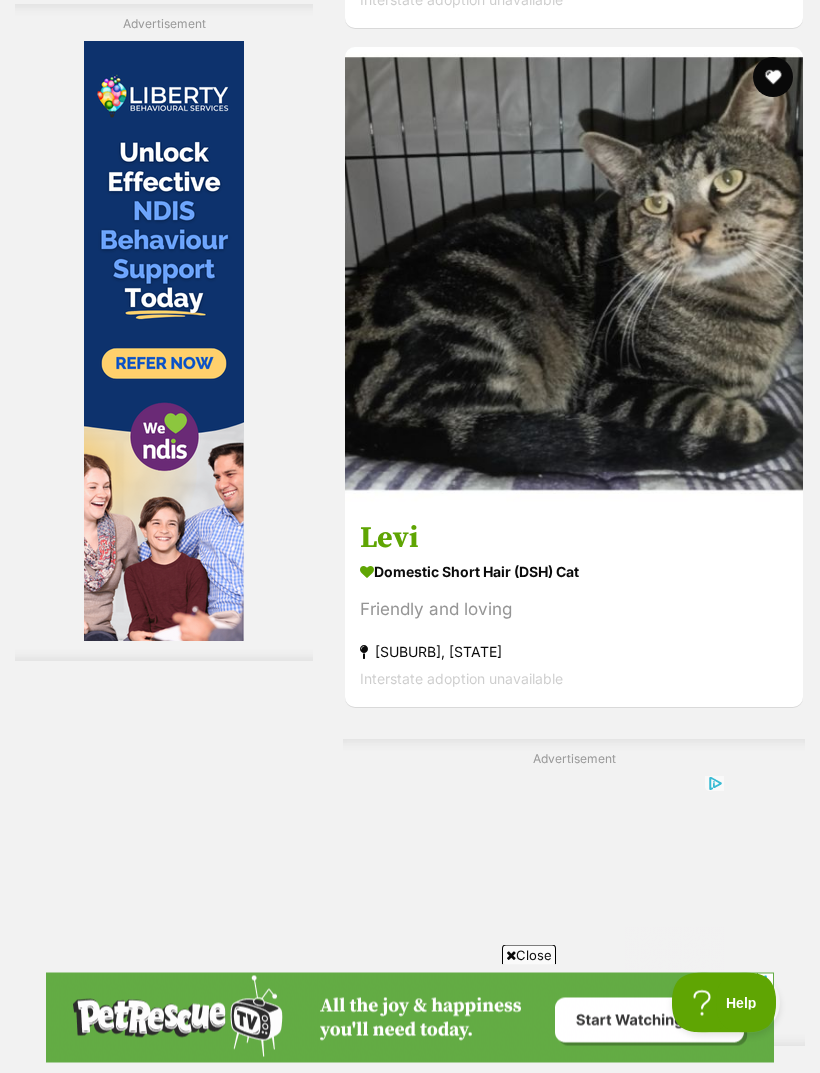 scroll, scrollTop: 3607, scrollLeft: 0, axis: vertical 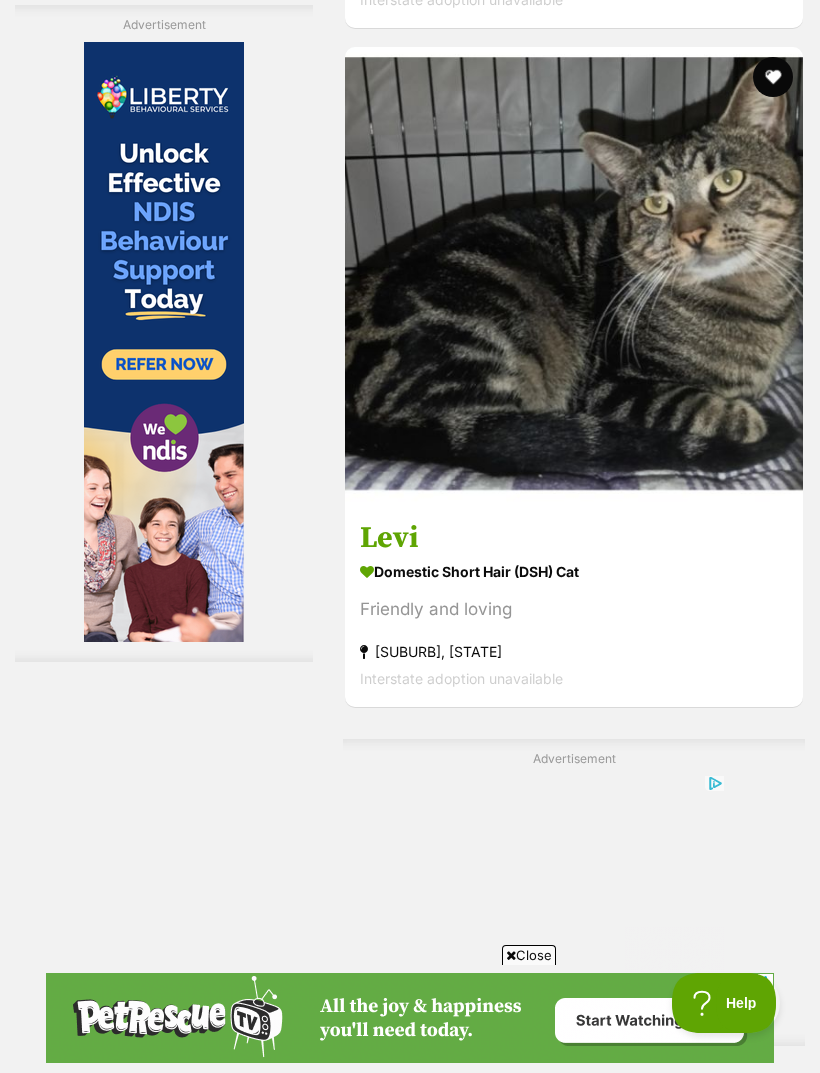 click on "Kenmore, QLD" at bounding box center (574, 5681) 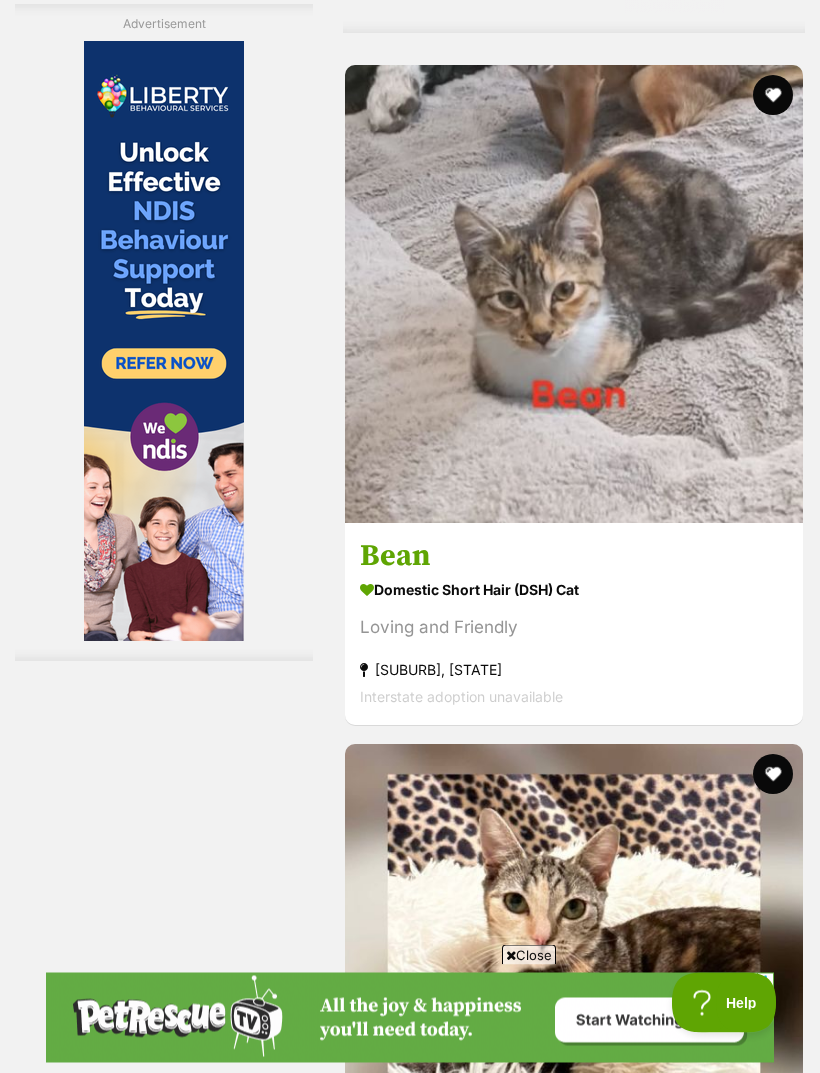 scroll, scrollTop: 4620, scrollLeft: 0, axis: vertical 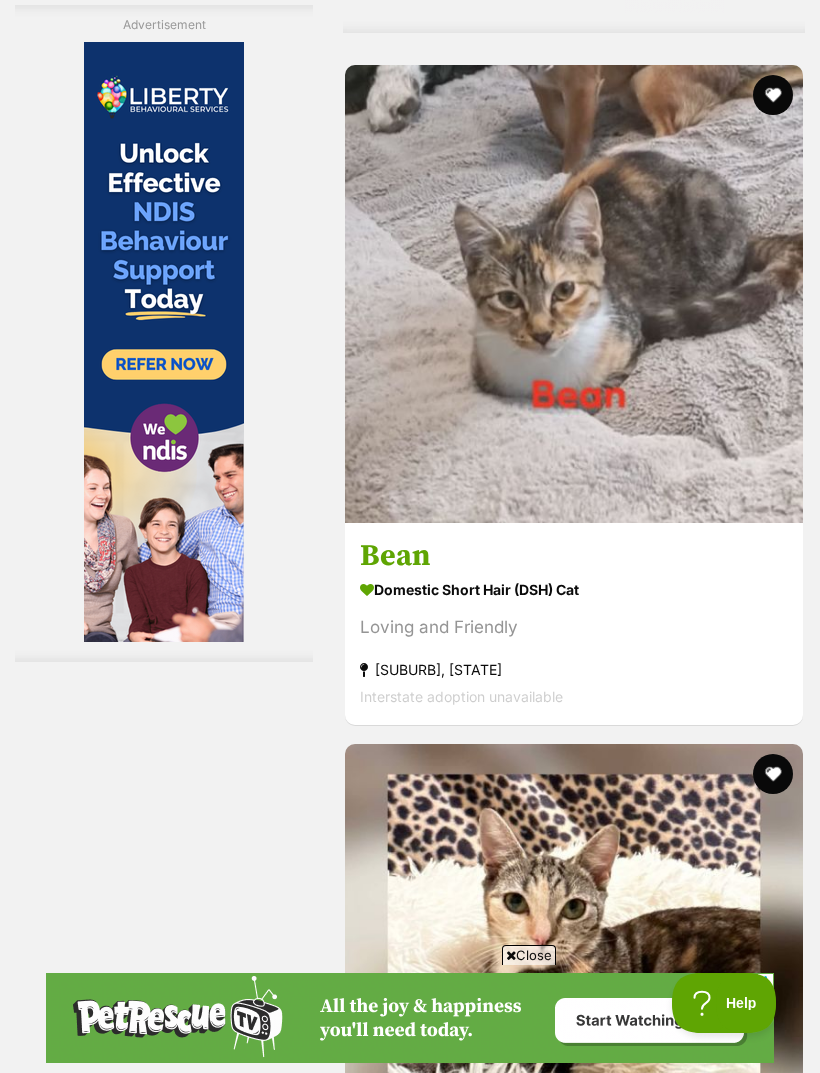 click at bounding box center (574, 7234) 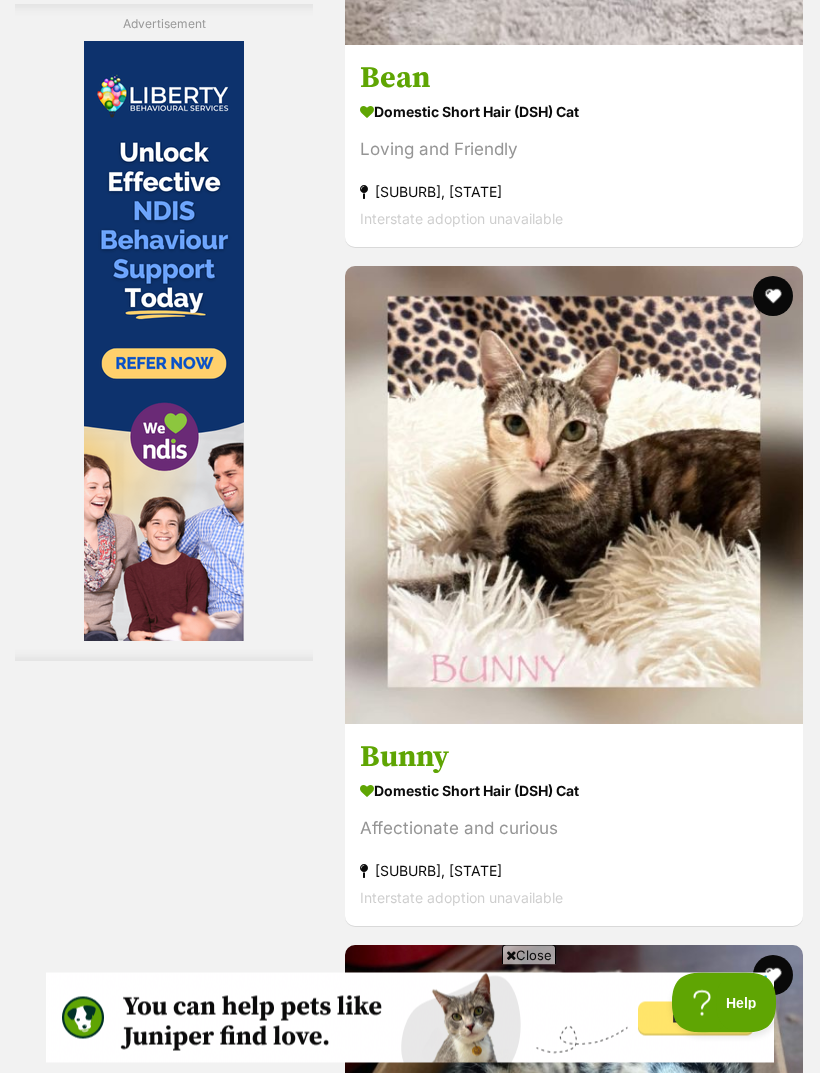 scroll, scrollTop: 5098, scrollLeft: 0, axis: vertical 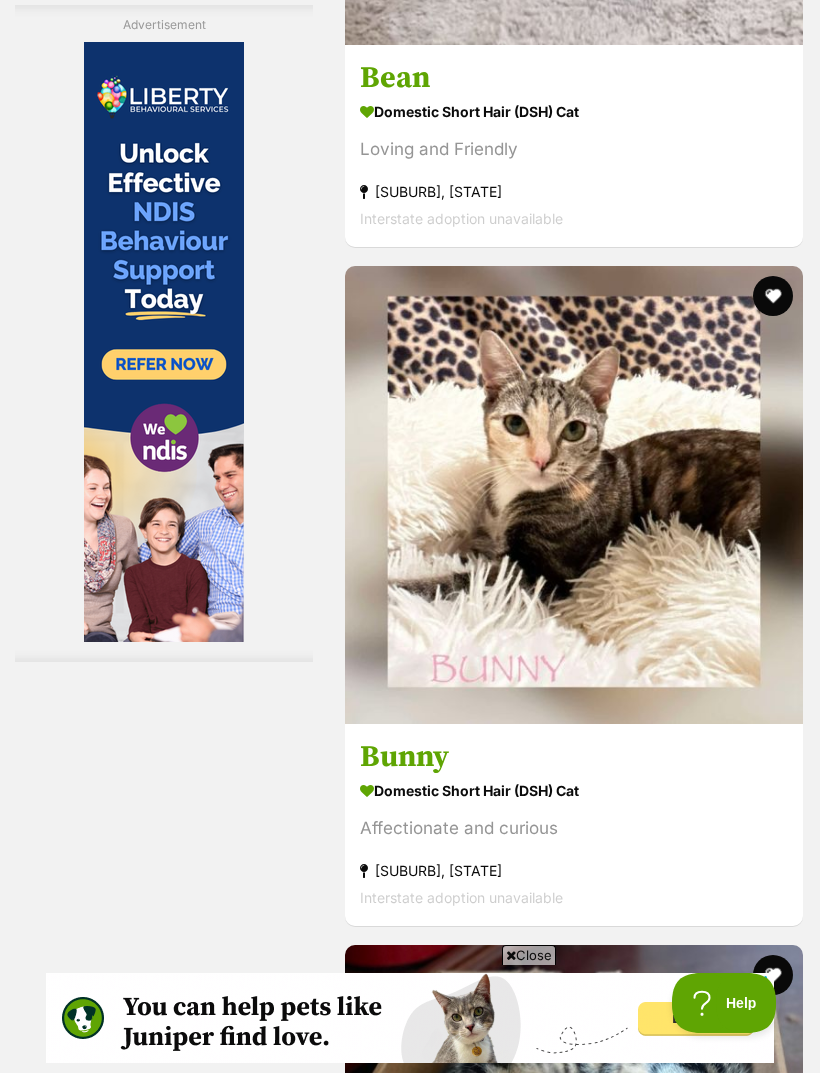 click at bounding box center [574, 8115] 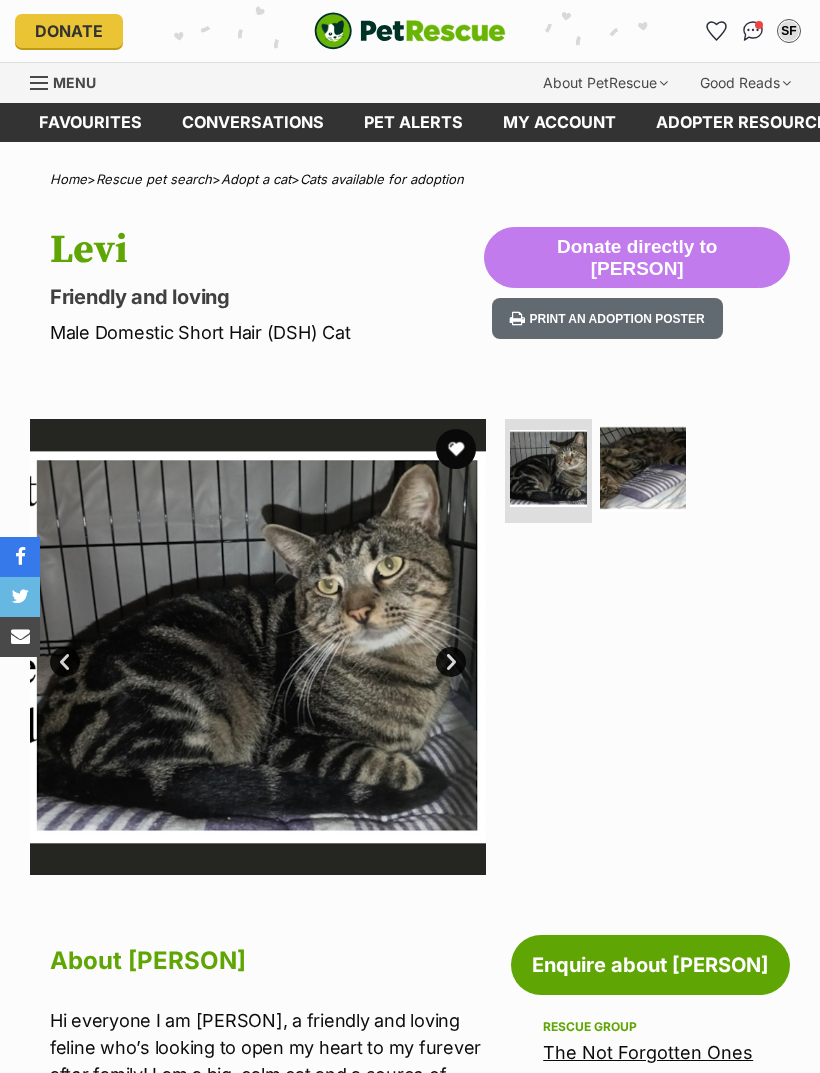 scroll, scrollTop: 0, scrollLeft: 0, axis: both 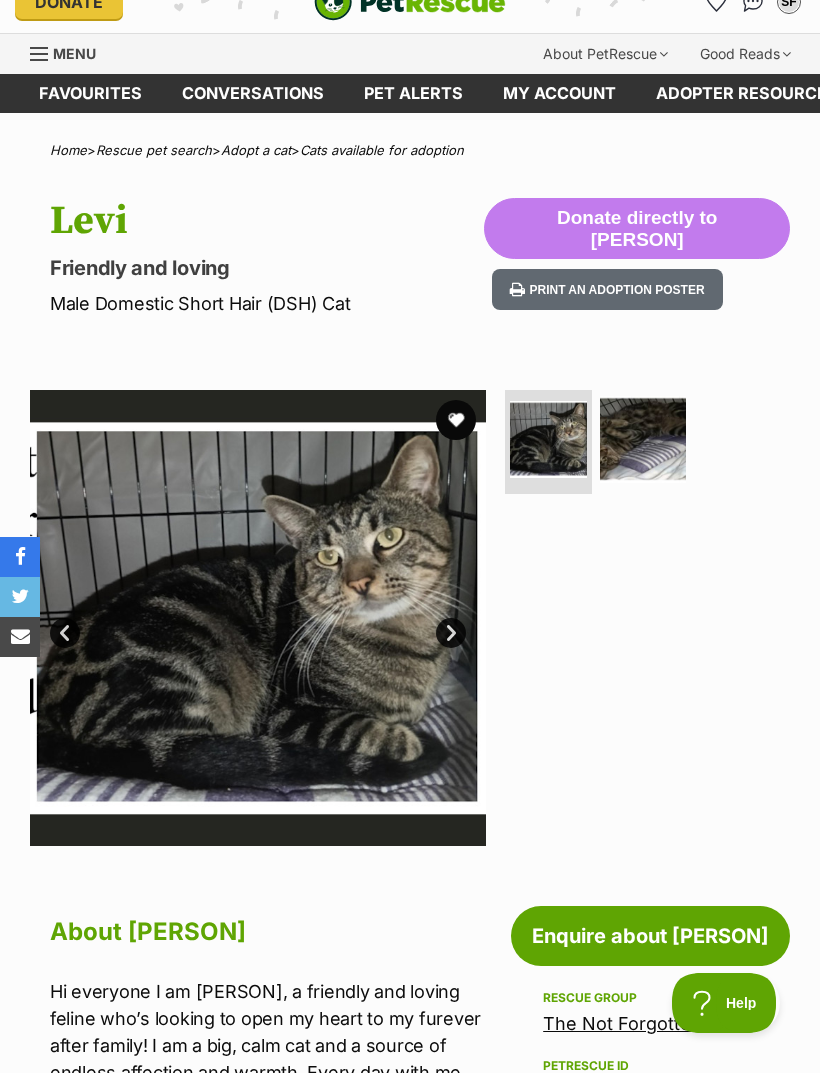 click at bounding box center (643, 439) 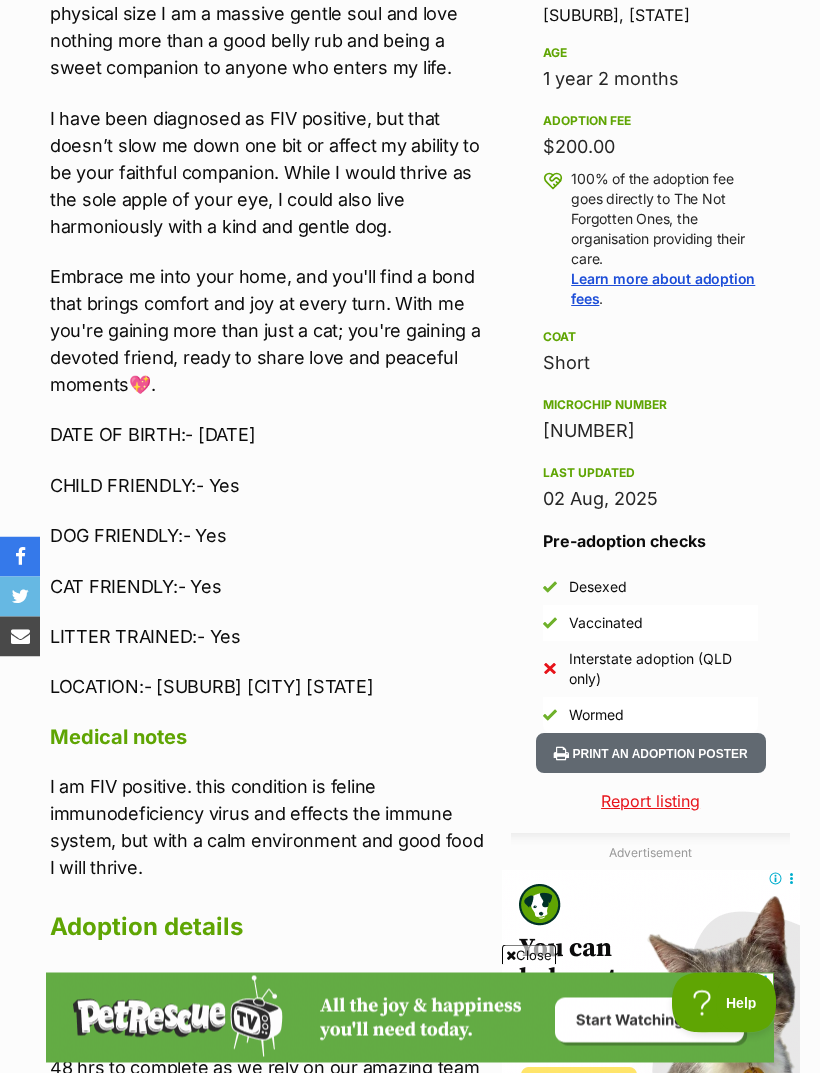 scroll, scrollTop: 1172, scrollLeft: 0, axis: vertical 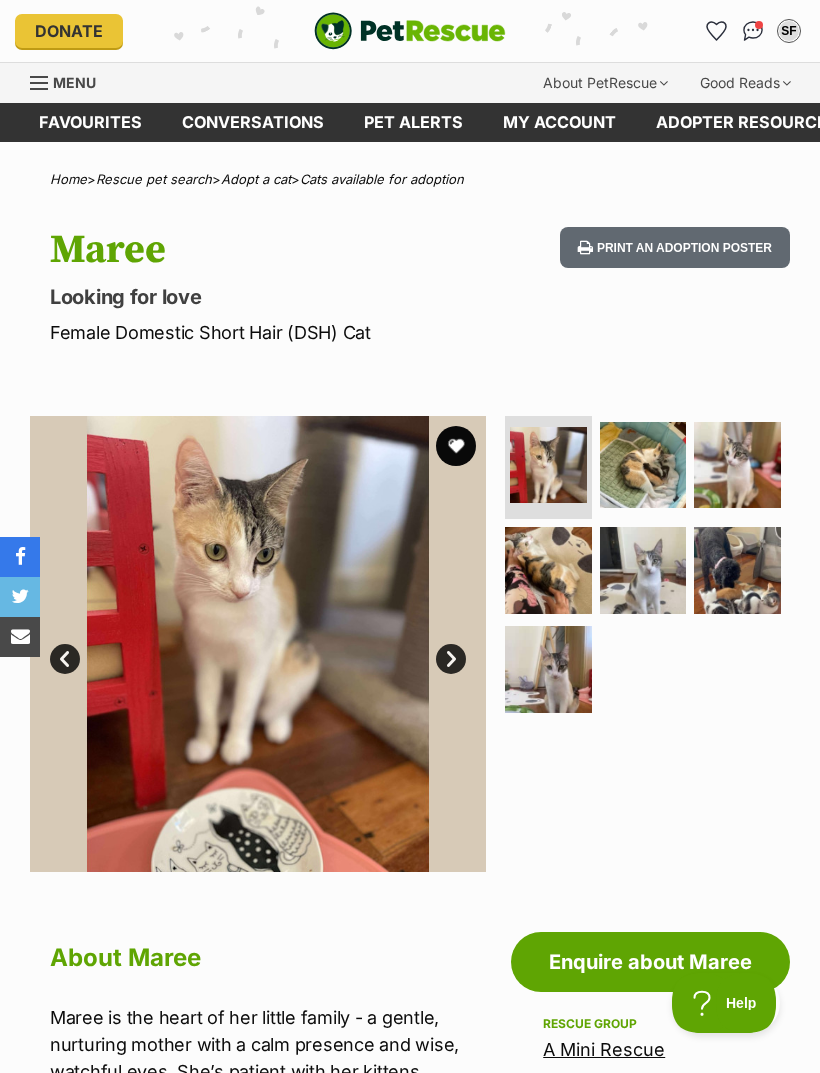 click at bounding box center [643, 465] 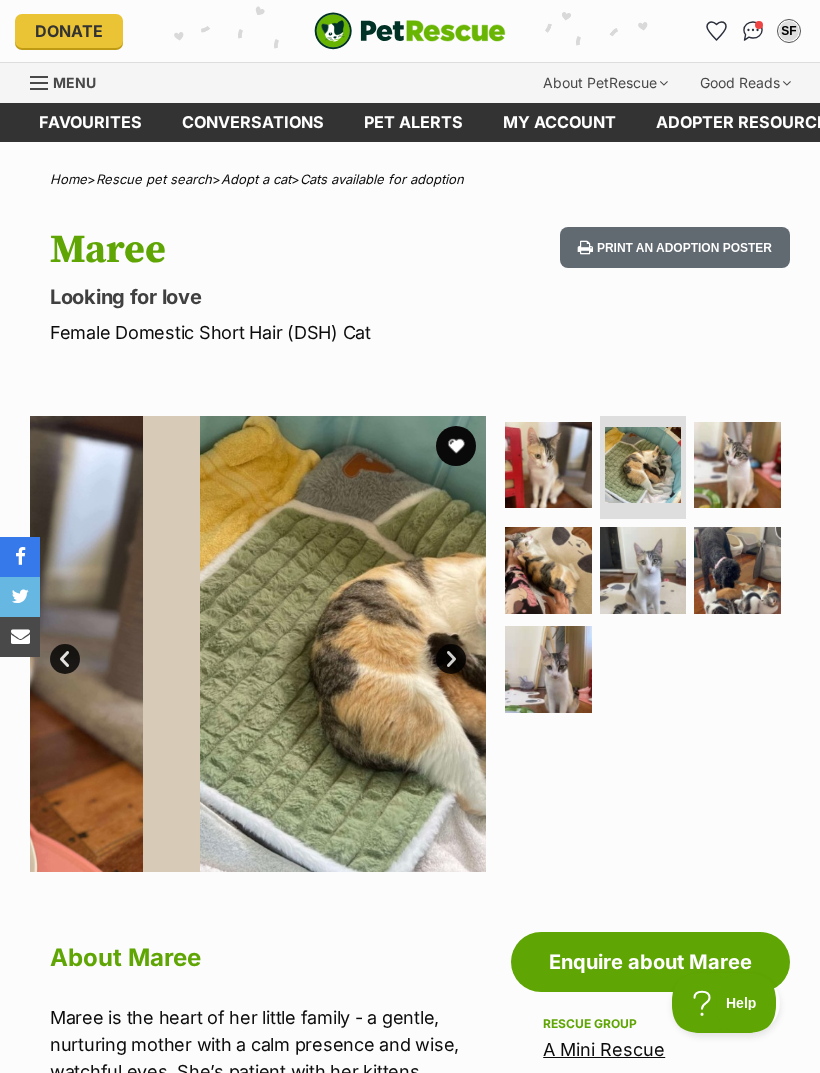click at bounding box center (737, 465) 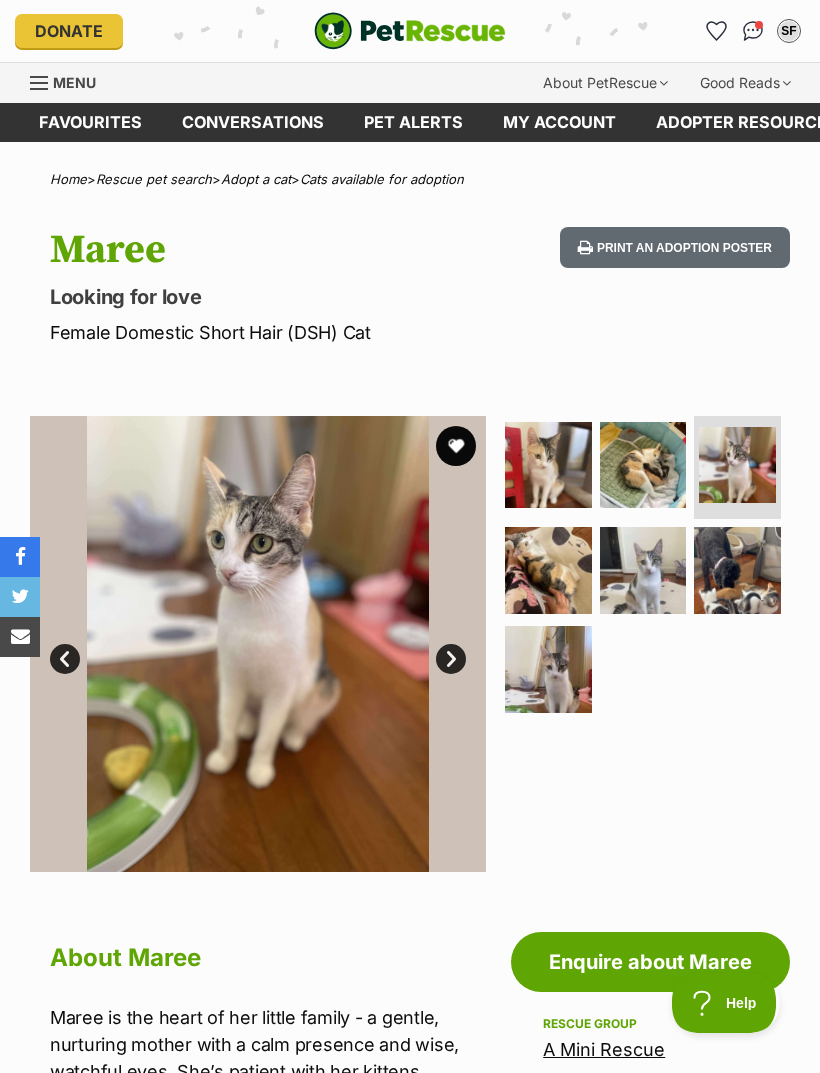 click at bounding box center [737, 570] 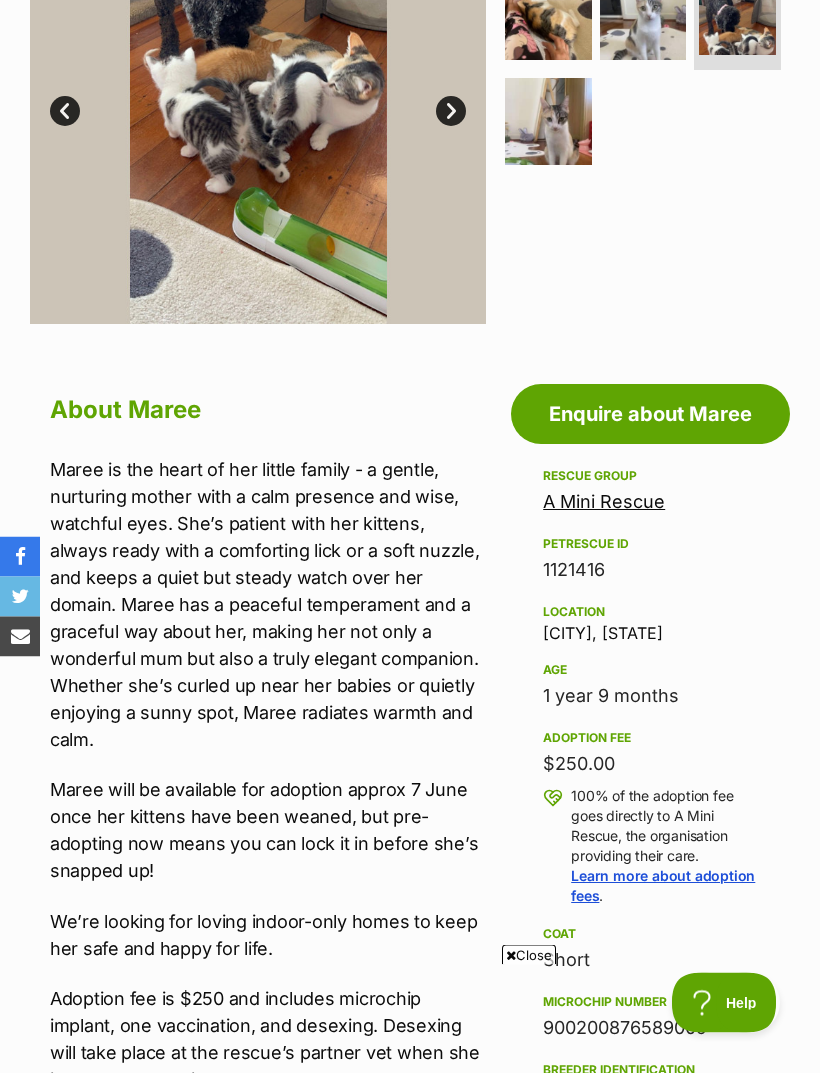 scroll, scrollTop: 548, scrollLeft: 0, axis: vertical 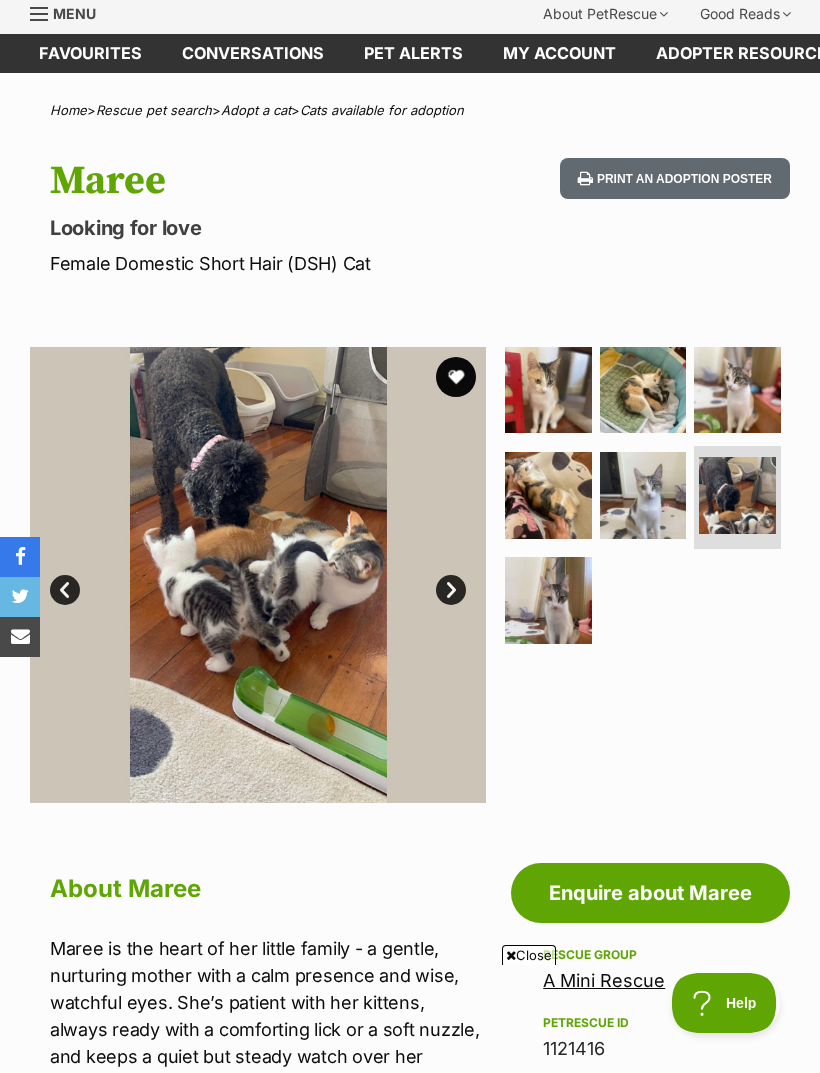 click on "Next" at bounding box center [451, 590] 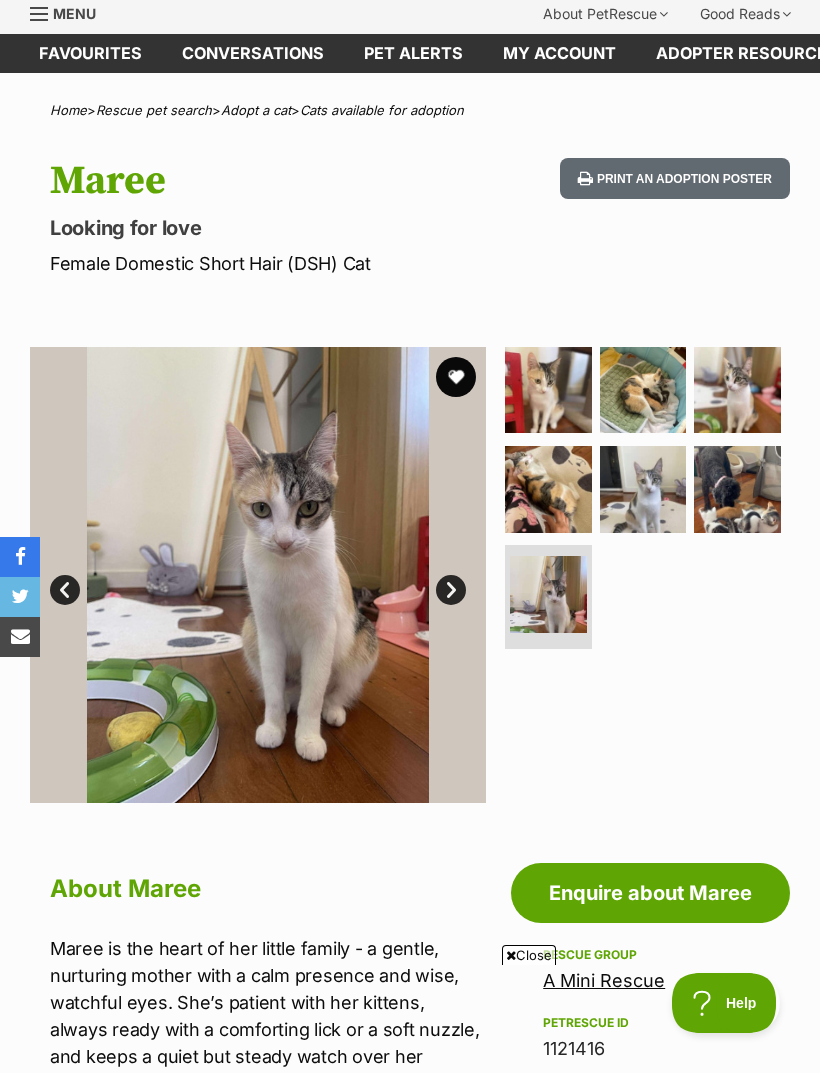 click on "Next" at bounding box center (451, 590) 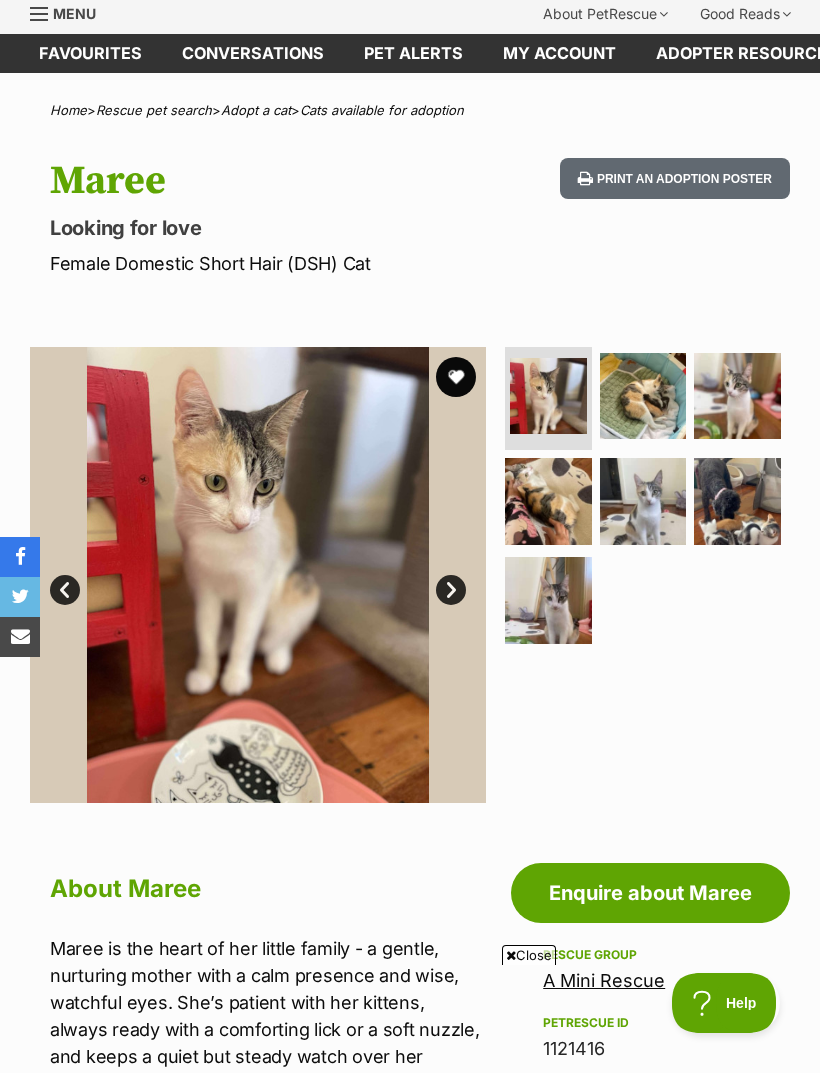 click on "Next" at bounding box center [451, 590] 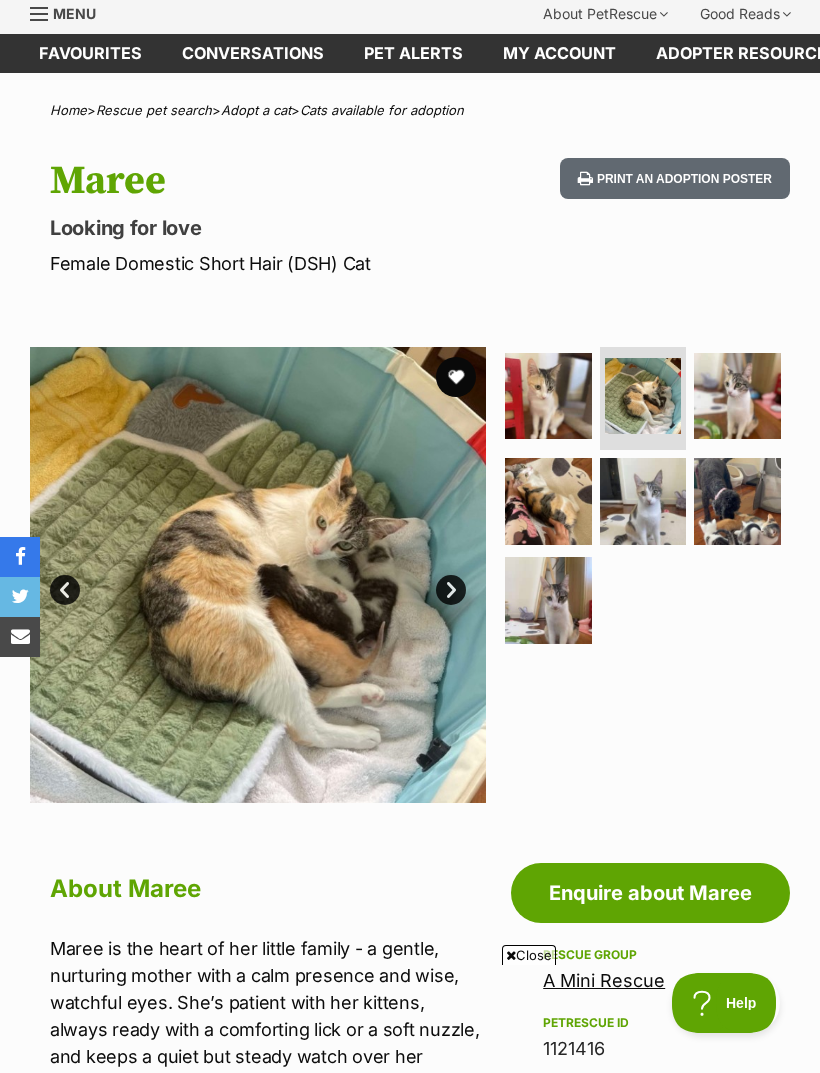 click on "Next" at bounding box center (451, 590) 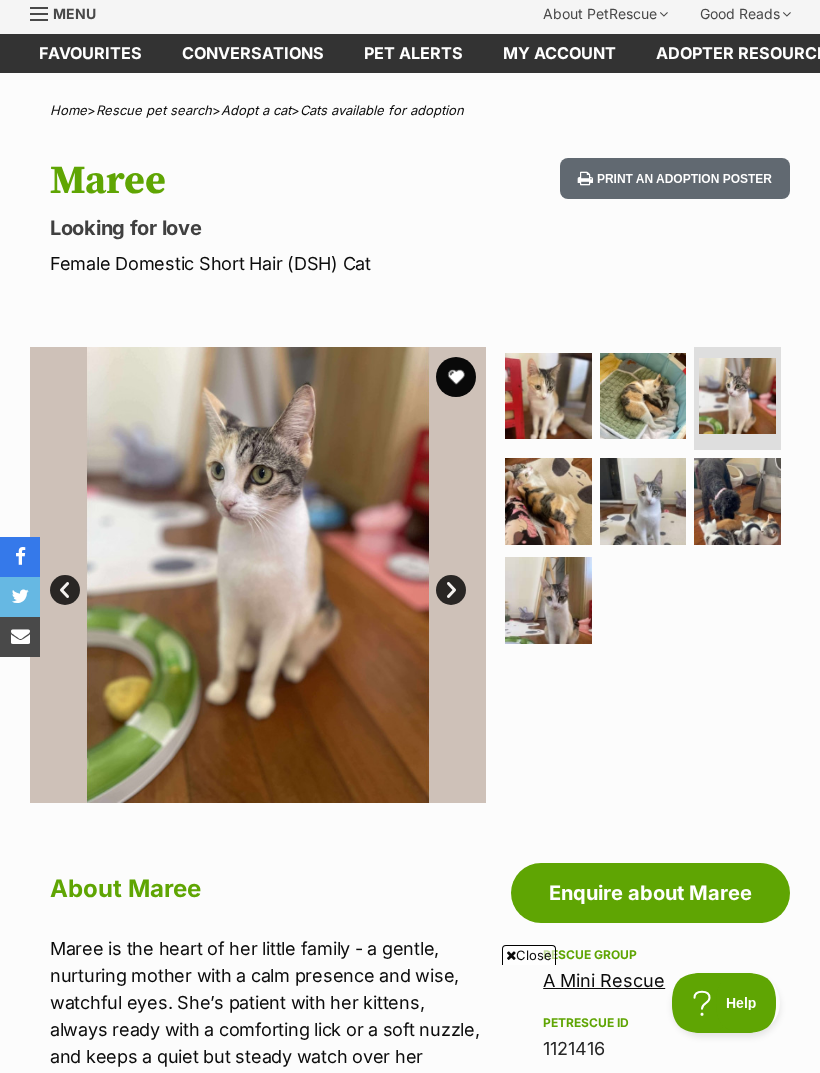 click on "Next" at bounding box center [451, 590] 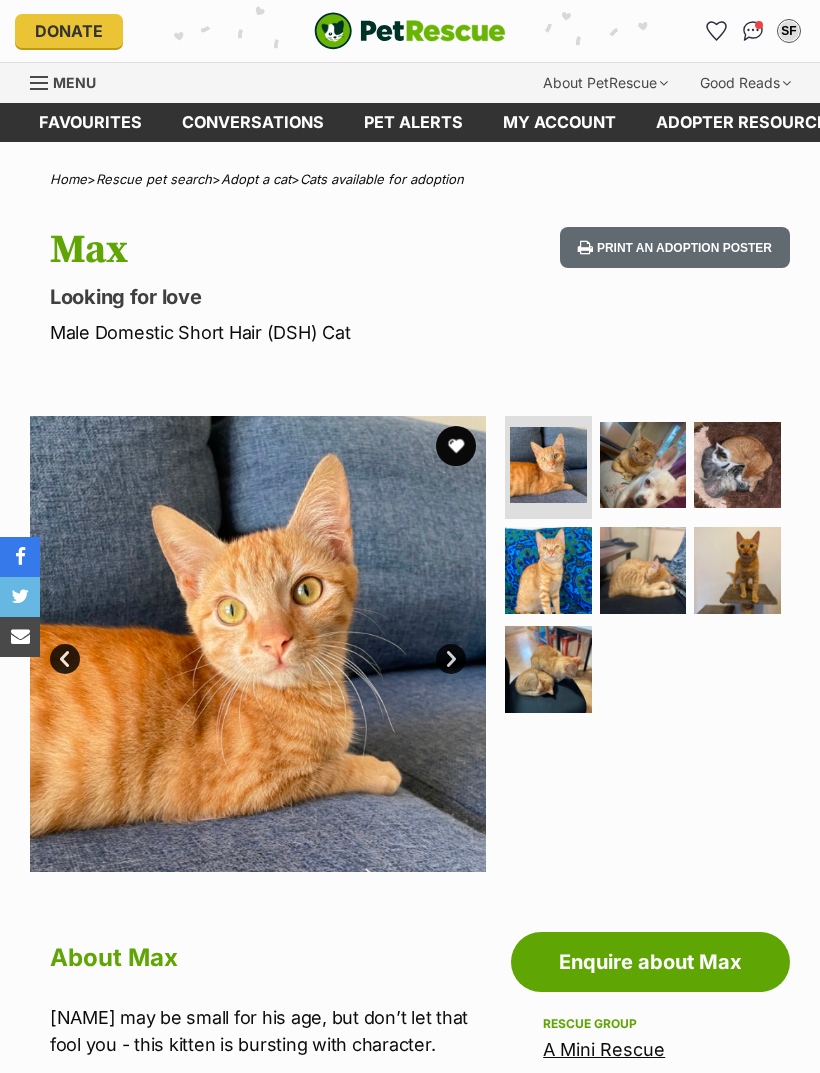 scroll, scrollTop: 0, scrollLeft: 0, axis: both 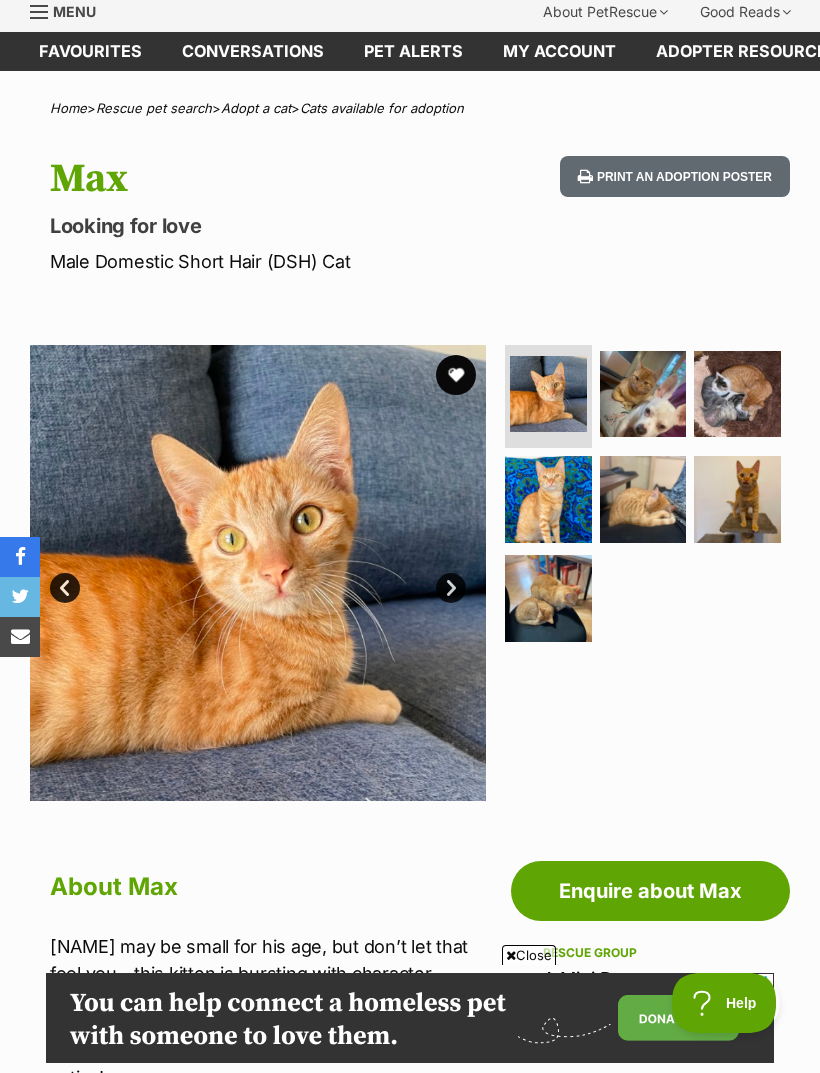 click at bounding box center (643, 394) 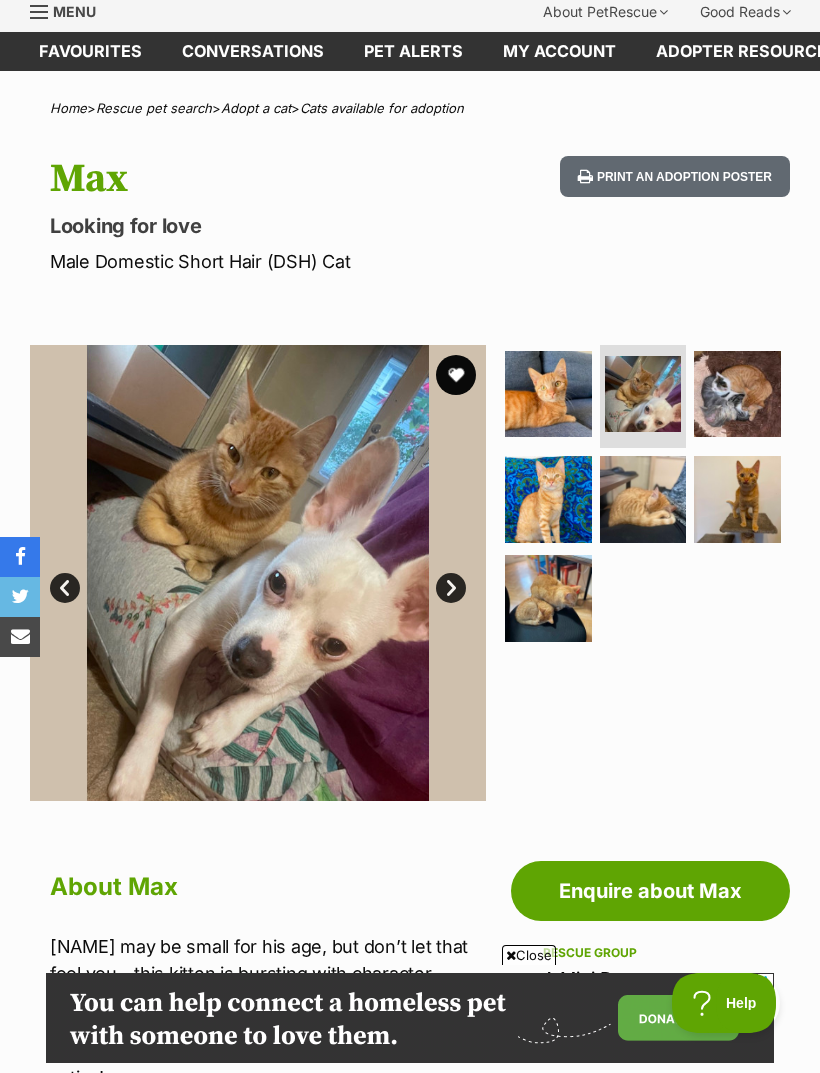 click at bounding box center (737, 394) 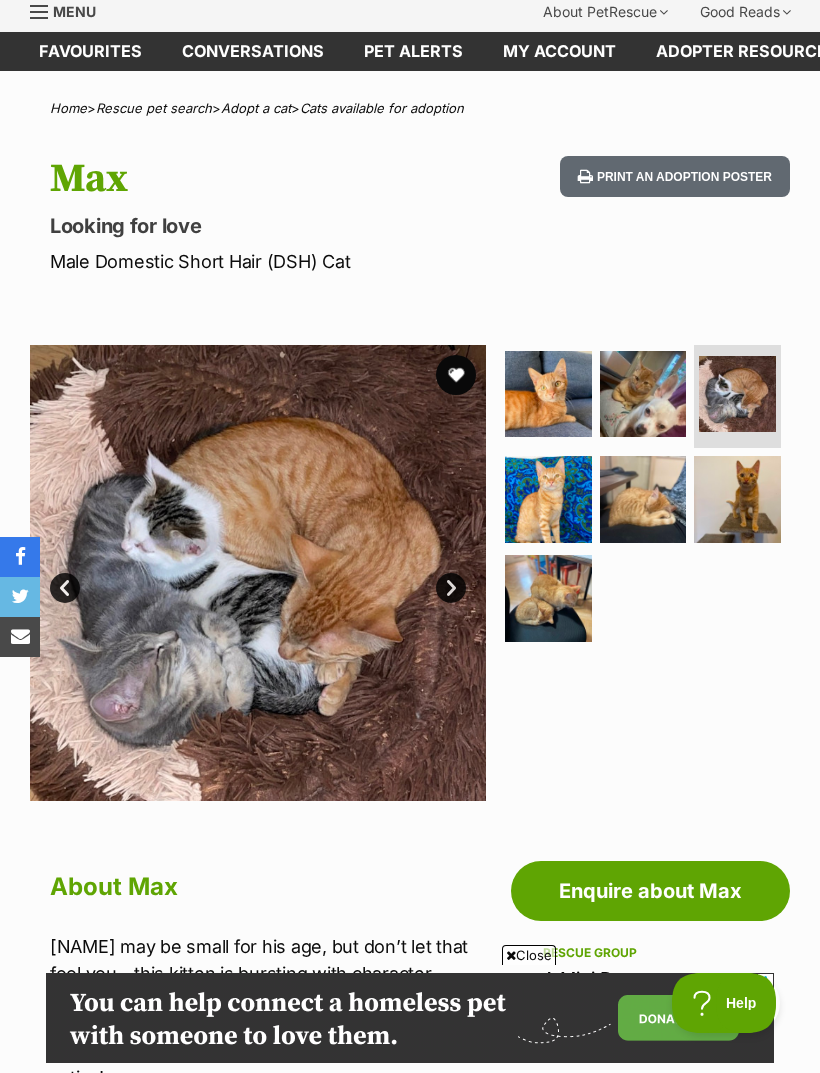 click at bounding box center (548, 499) 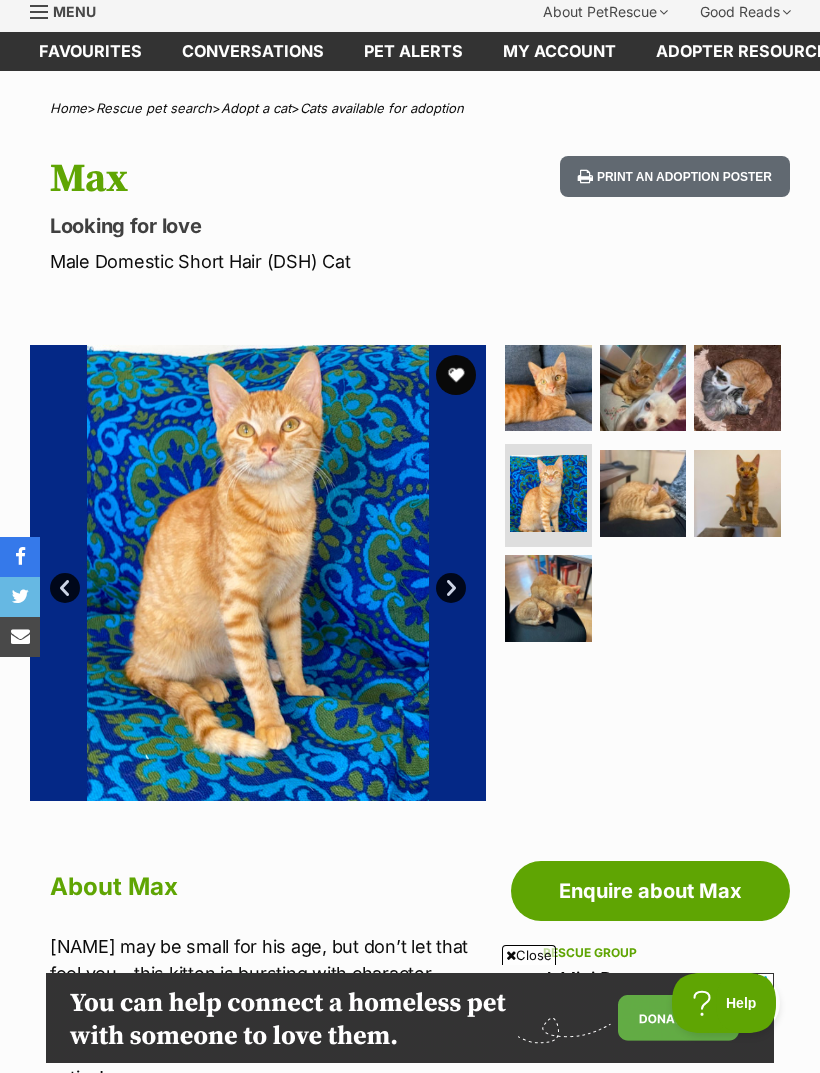 click at bounding box center (643, 493) 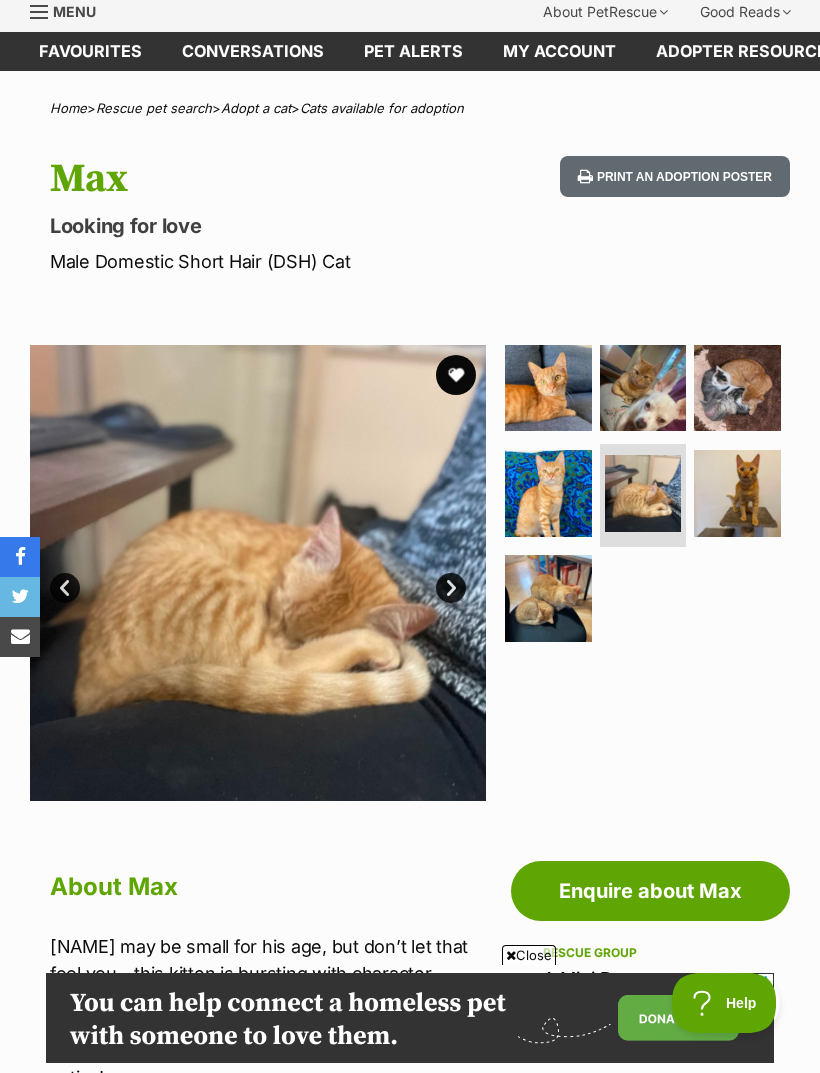 click at bounding box center [737, 493] 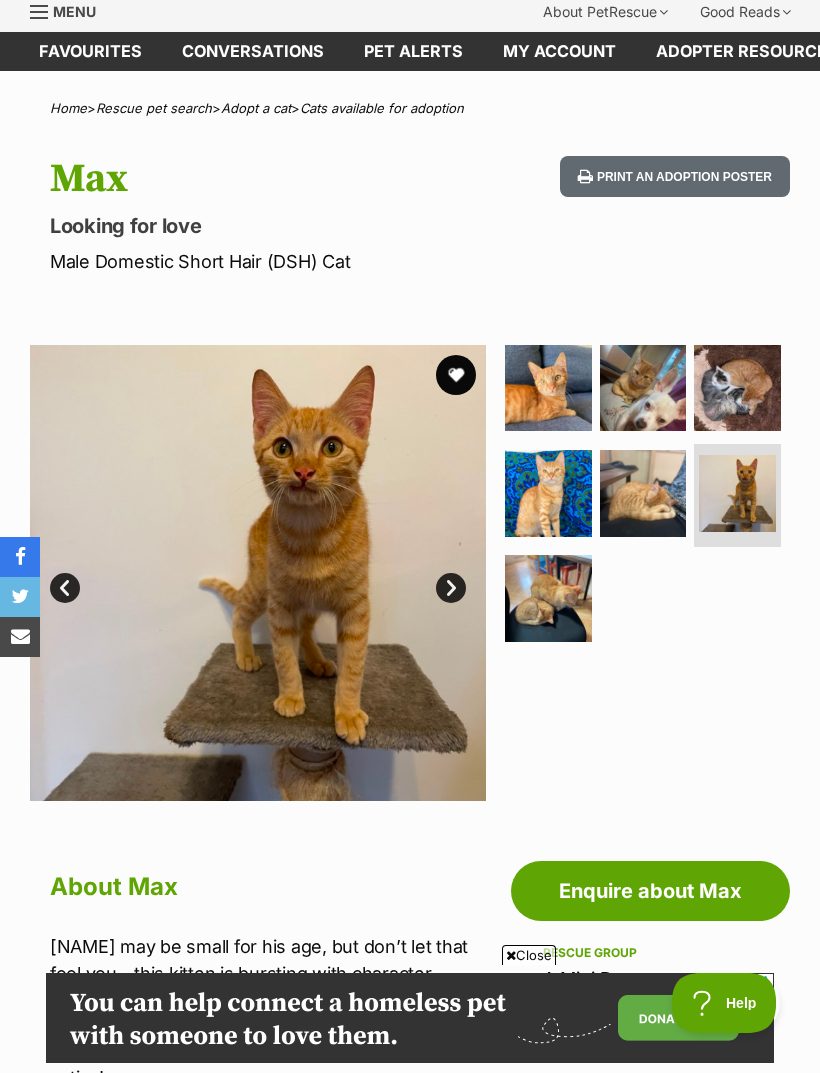 click at bounding box center [548, 598] 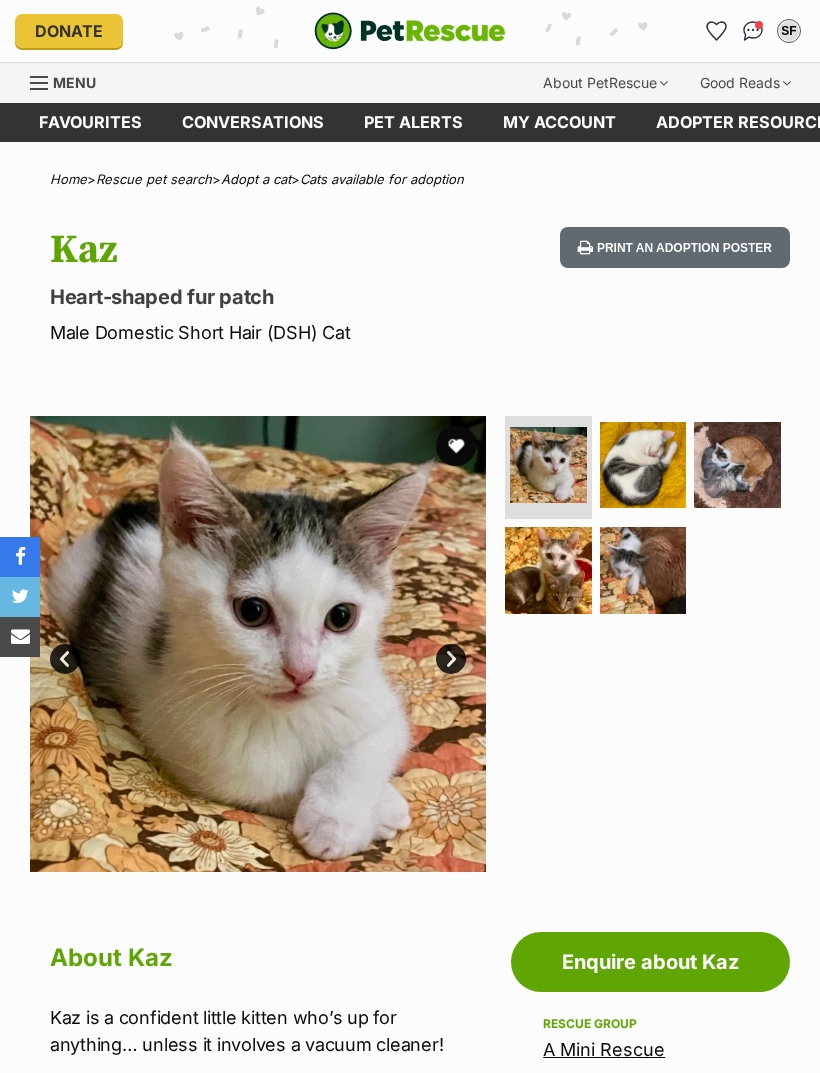 scroll, scrollTop: 0, scrollLeft: 0, axis: both 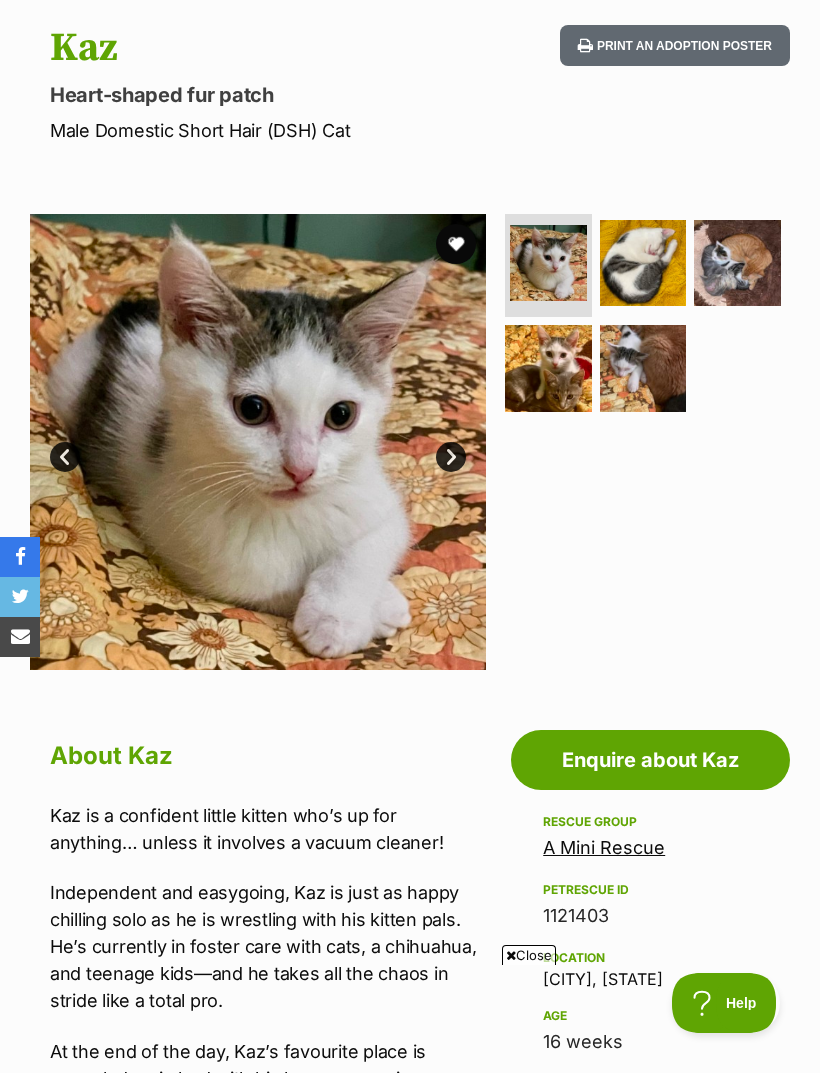 click at bounding box center [643, 263] 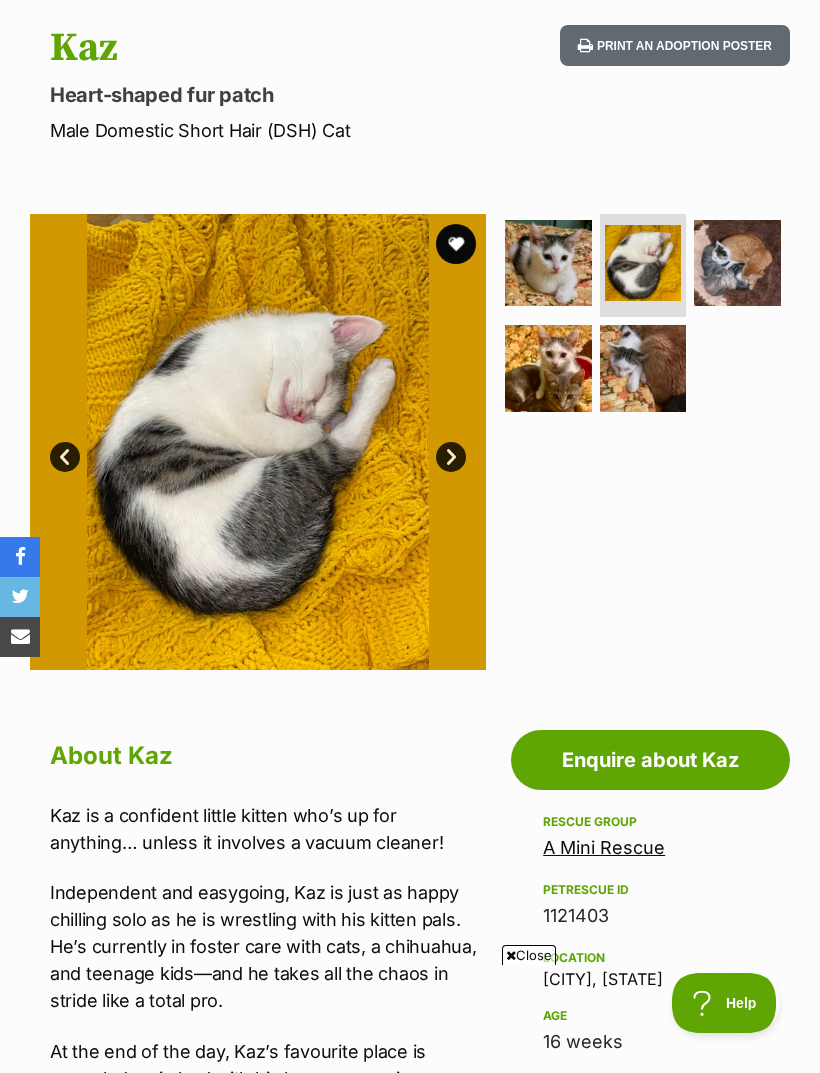 click at bounding box center [737, 263] 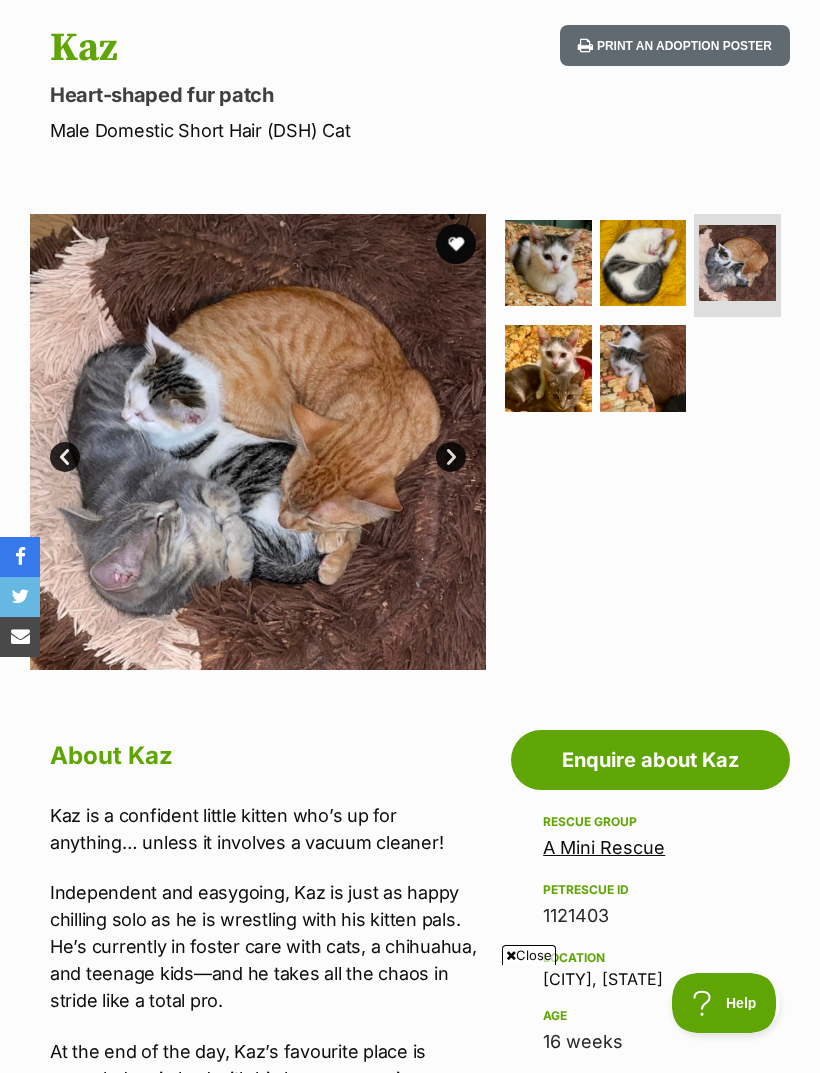 click at bounding box center (548, 368) 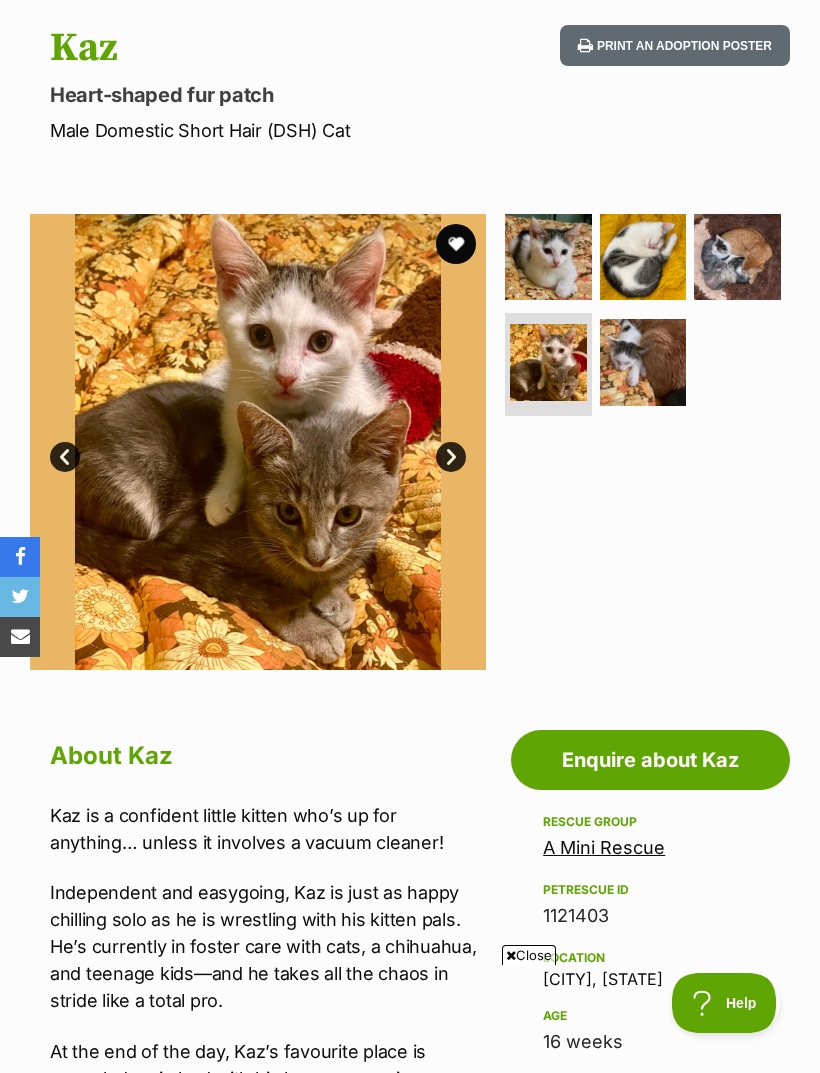 click at bounding box center (643, 362) 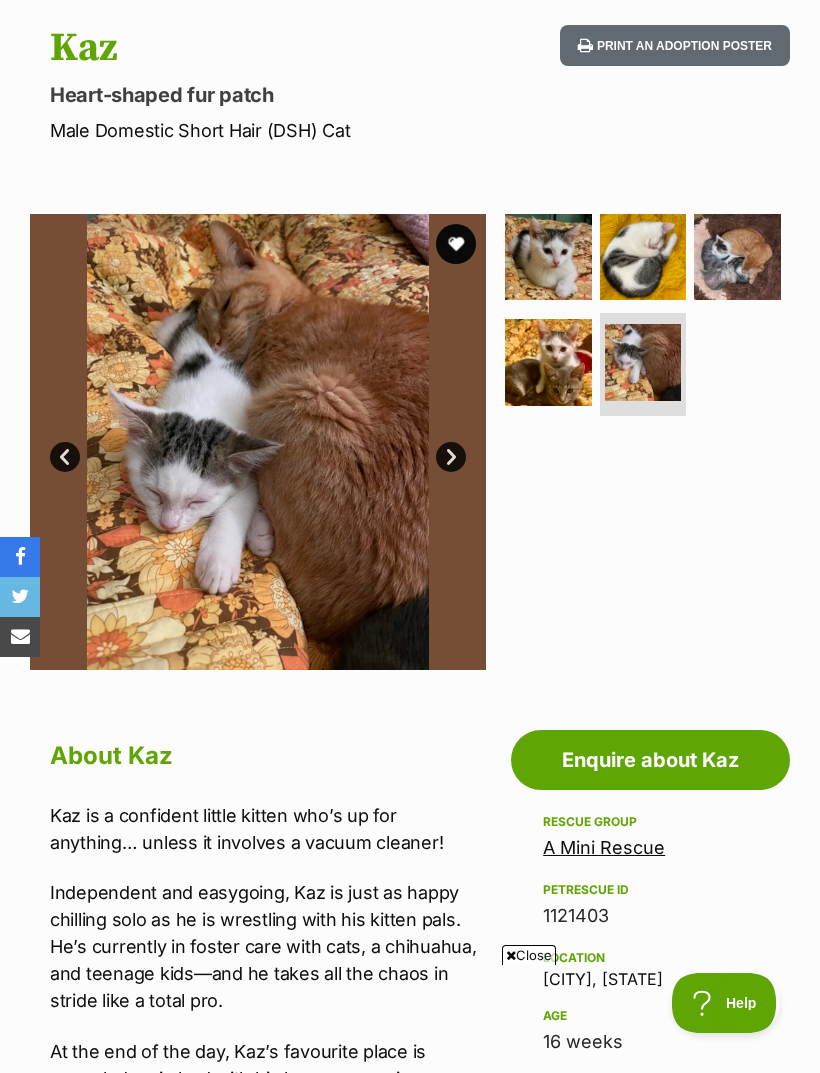 click on "Enquire about Kaz" at bounding box center (650, 760) 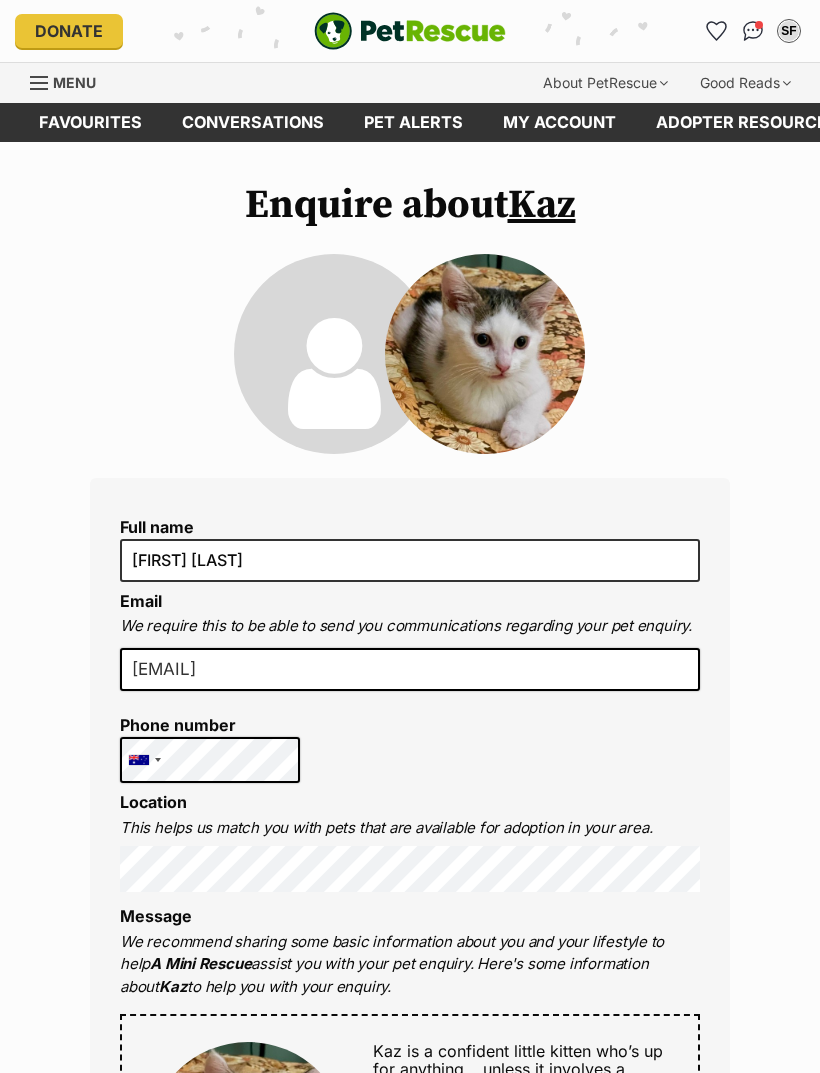scroll, scrollTop: 0, scrollLeft: 0, axis: both 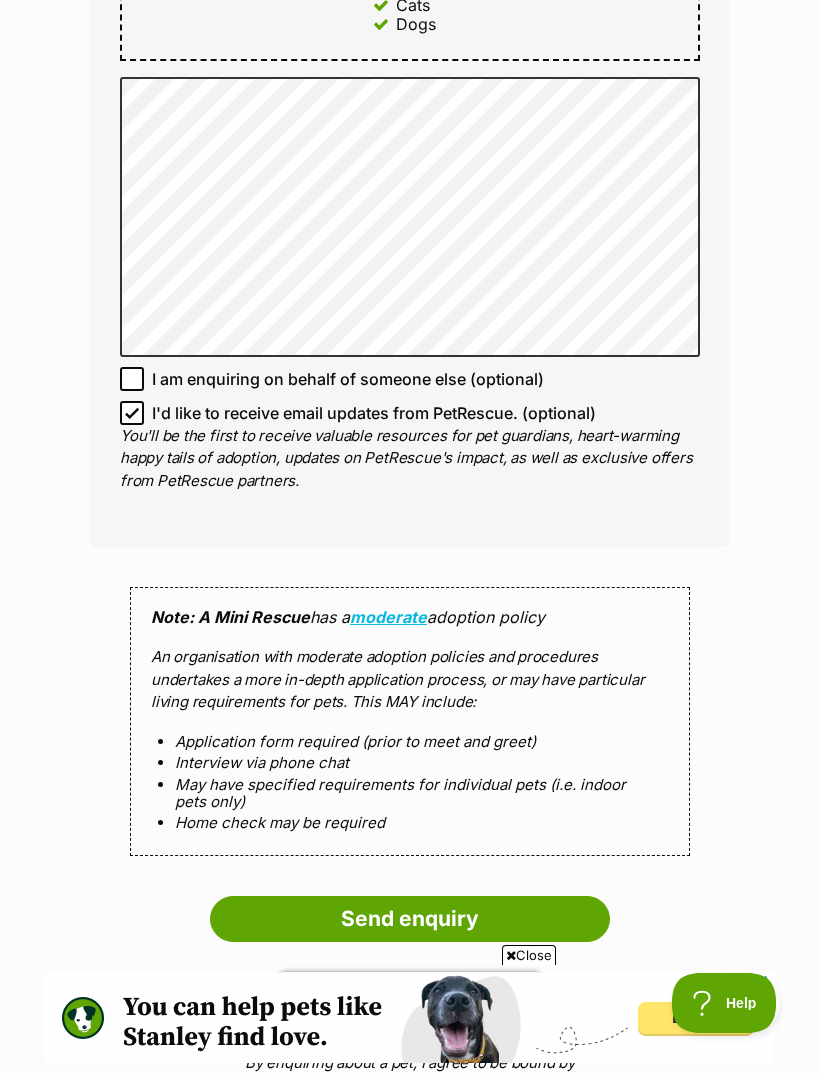 click on "Send enquiry" at bounding box center [410, 919] 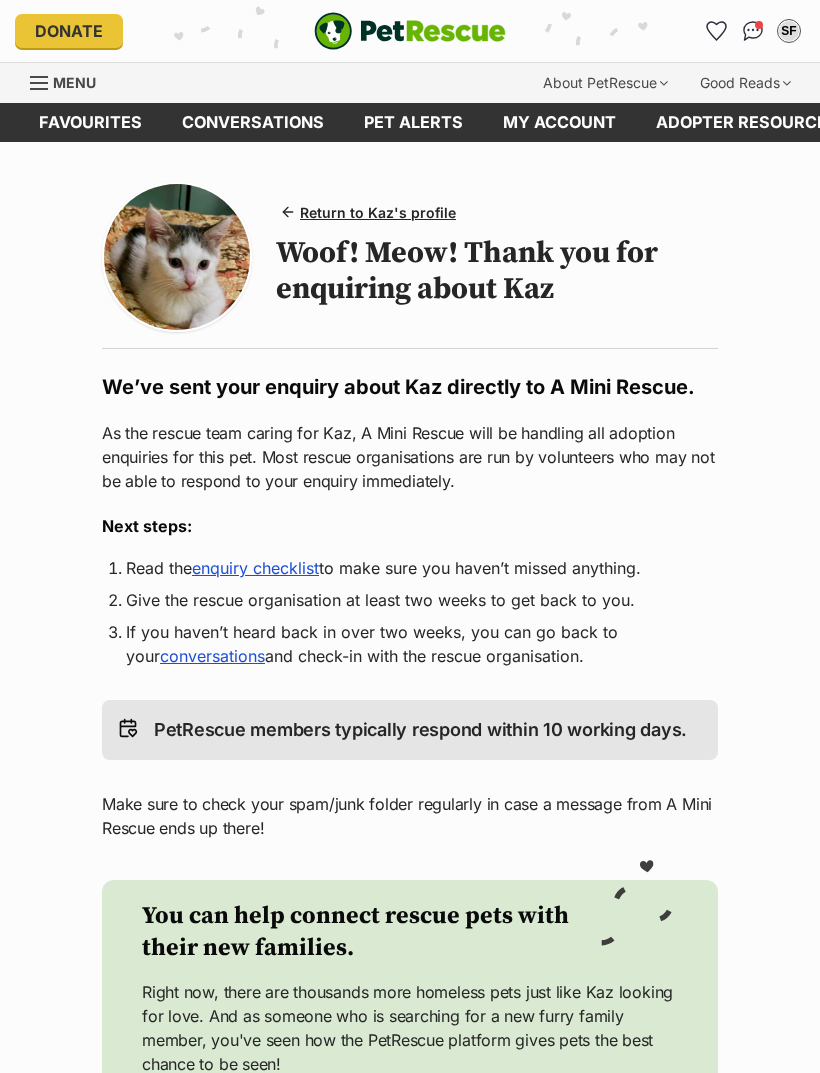 scroll, scrollTop: 0, scrollLeft: 0, axis: both 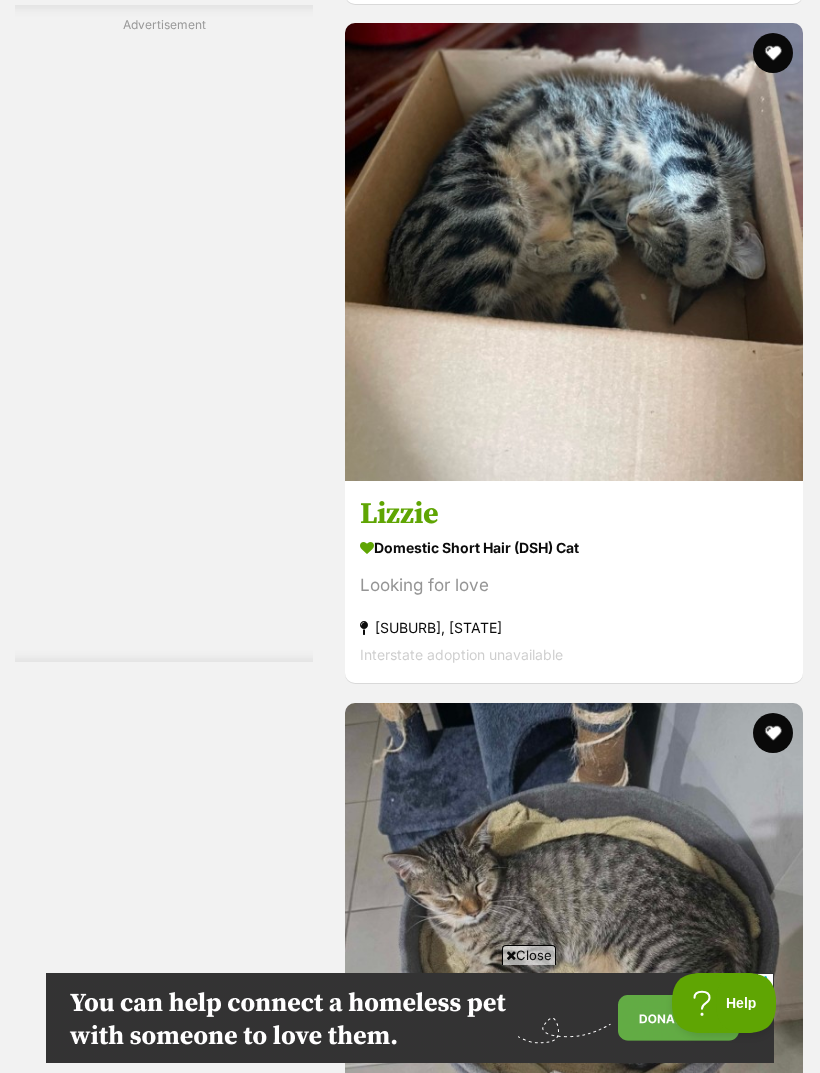 click on "Next" at bounding box center (574, 9049) 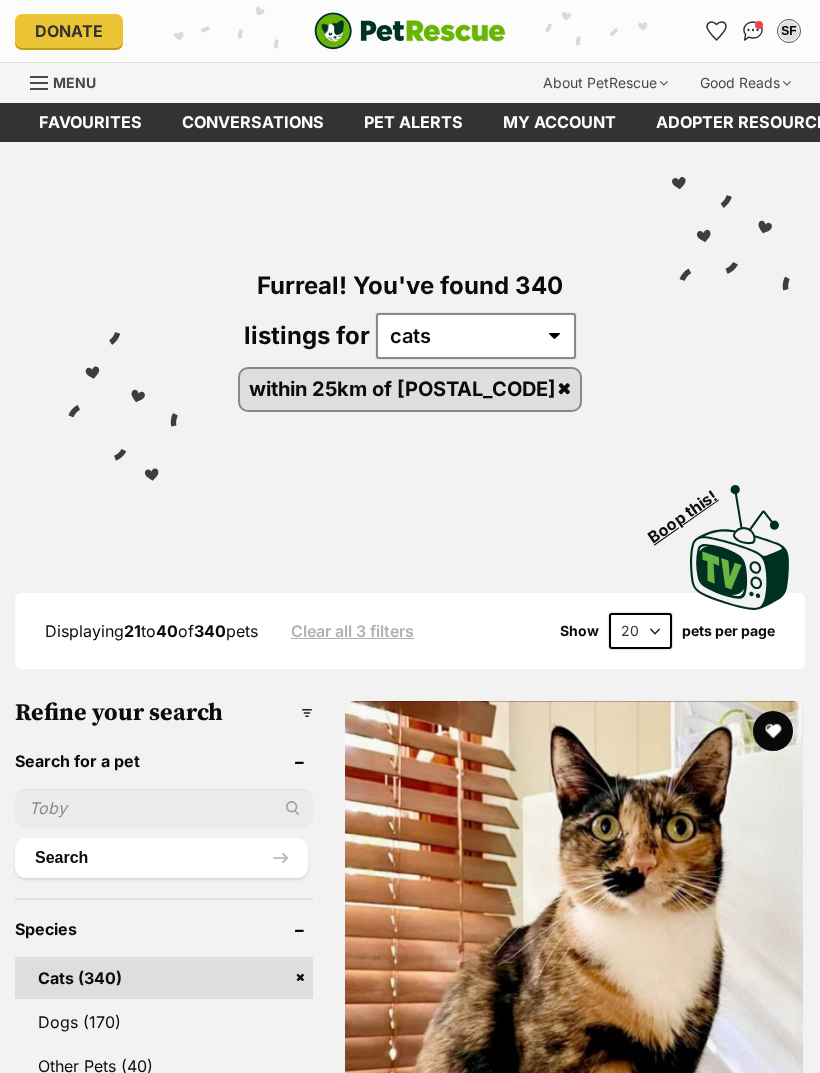 scroll, scrollTop: 0, scrollLeft: 0, axis: both 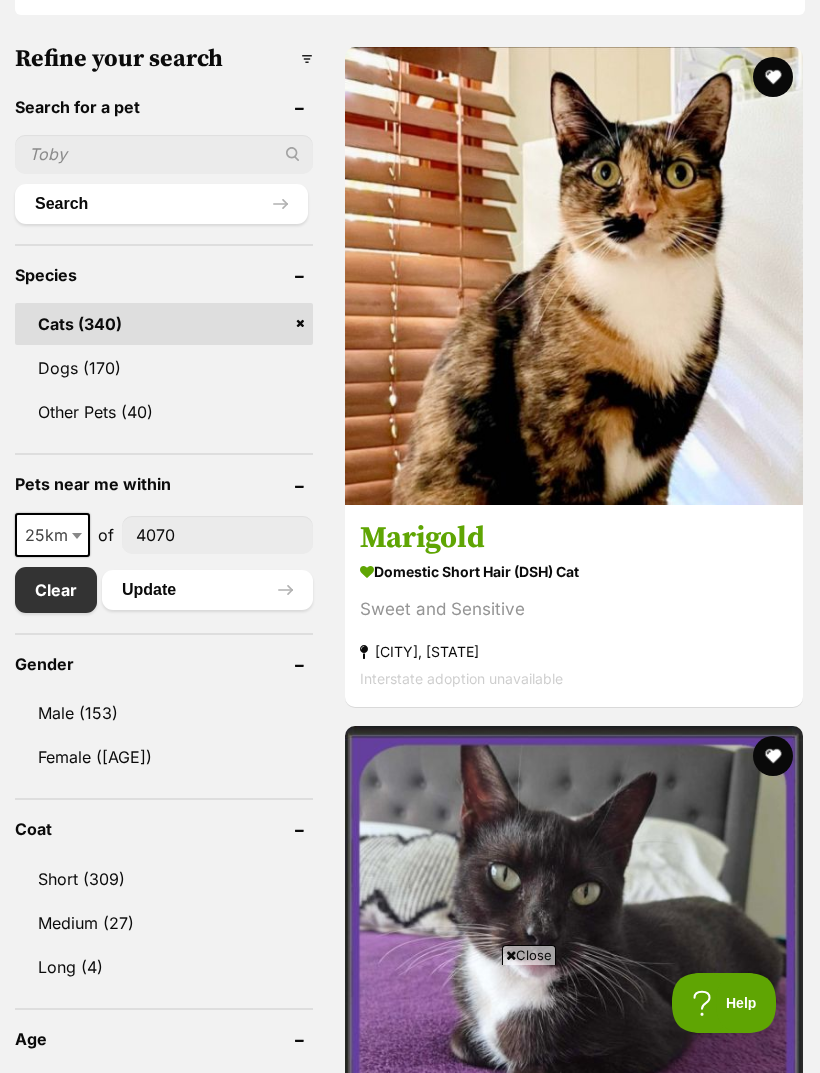 click at bounding box center [574, 276] 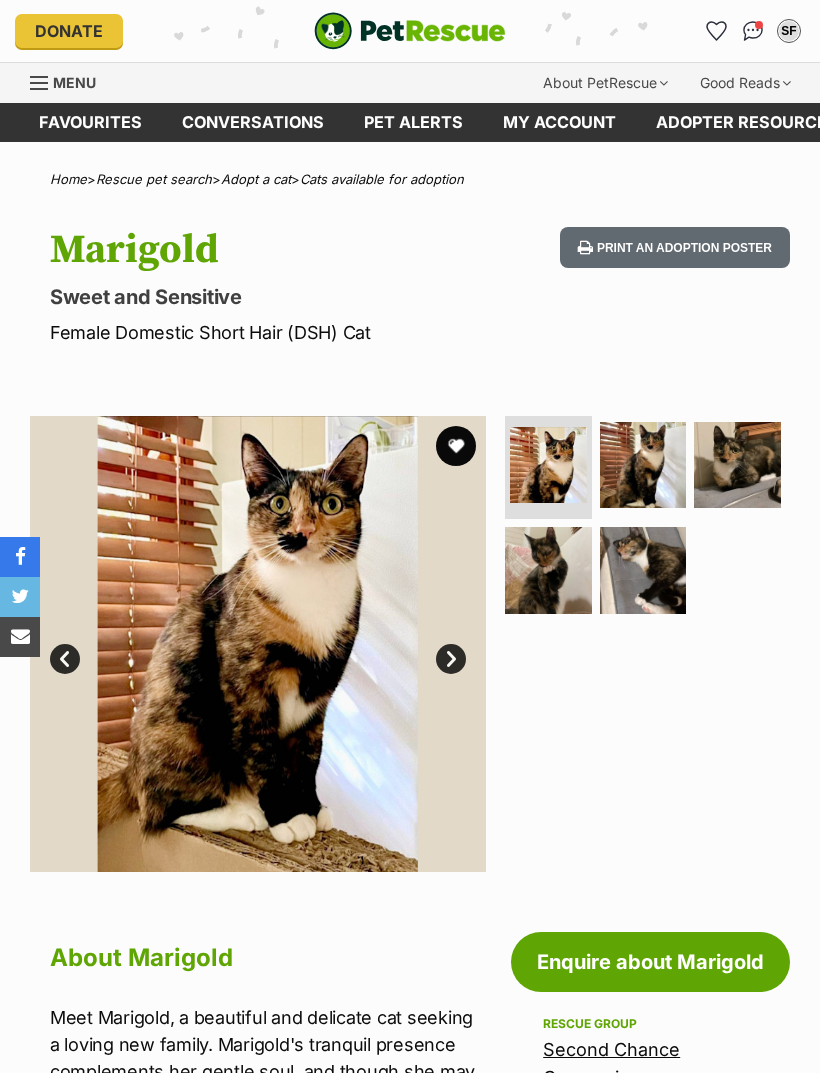 scroll, scrollTop: 0, scrollLeft: 0, axis: both 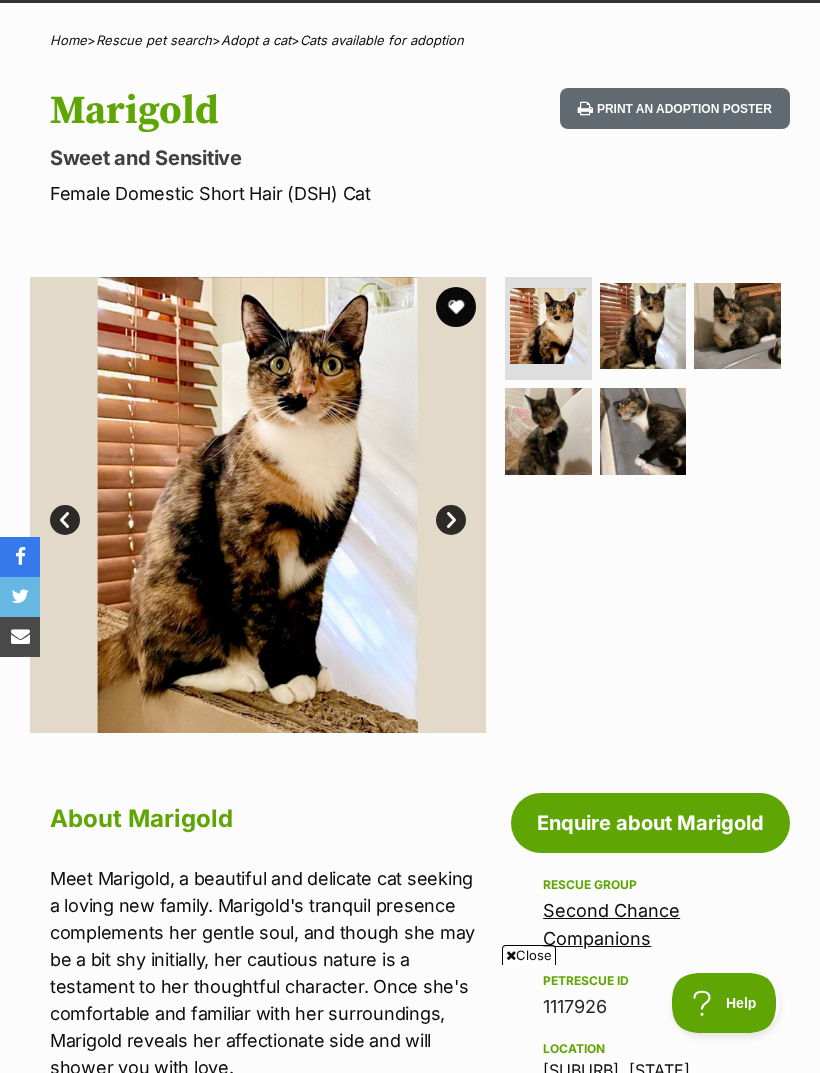 click at bounding box center [643, 326] 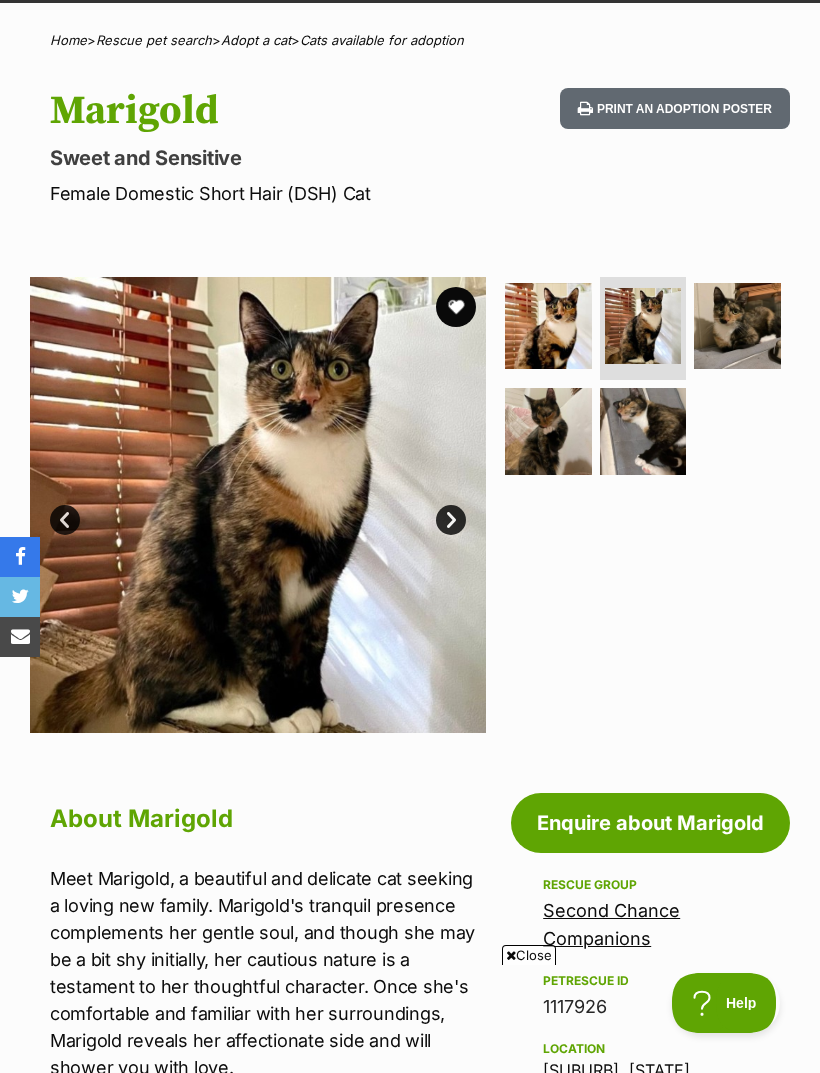 click at bounding box center [737, 326] 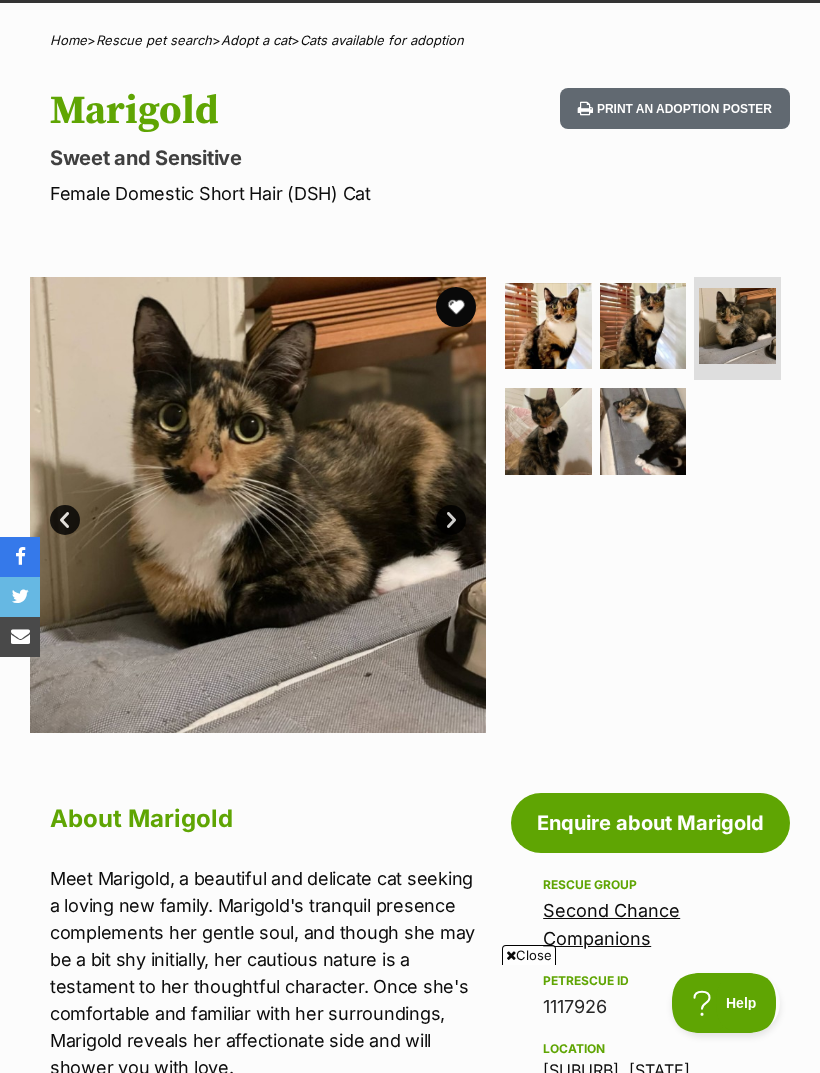 click at bounding box center (643, 431) 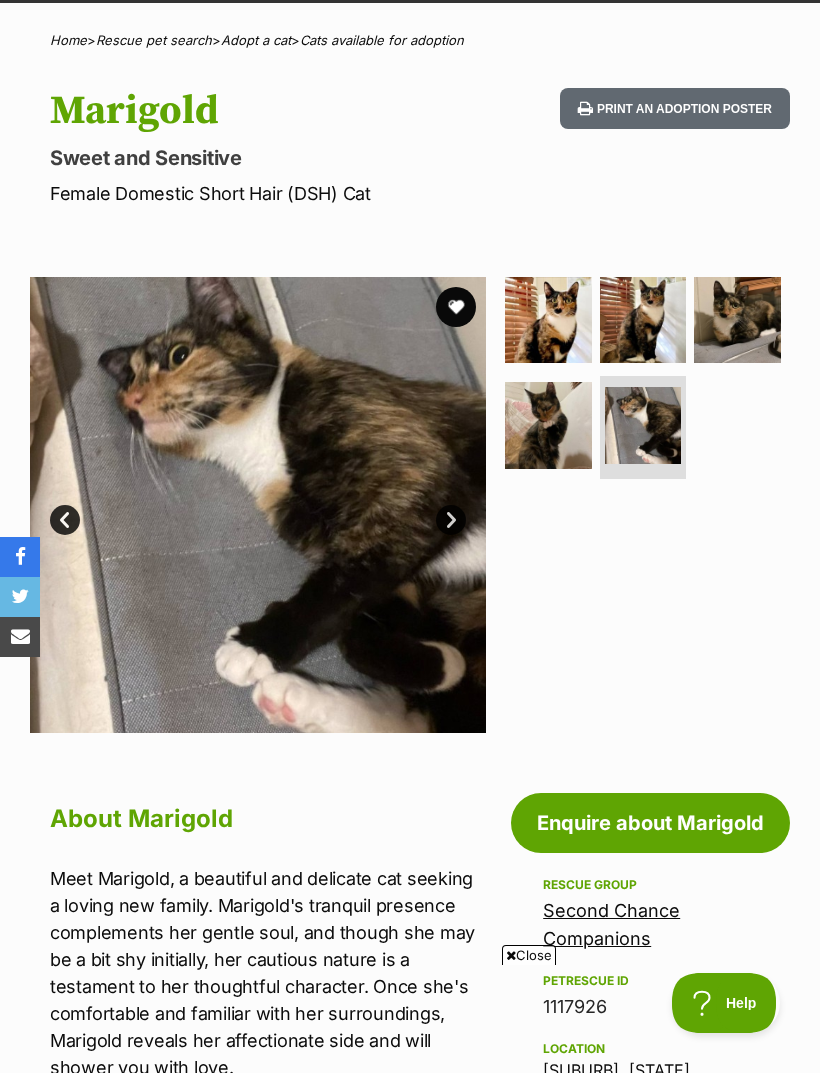 click at bounding box center (548, 425) 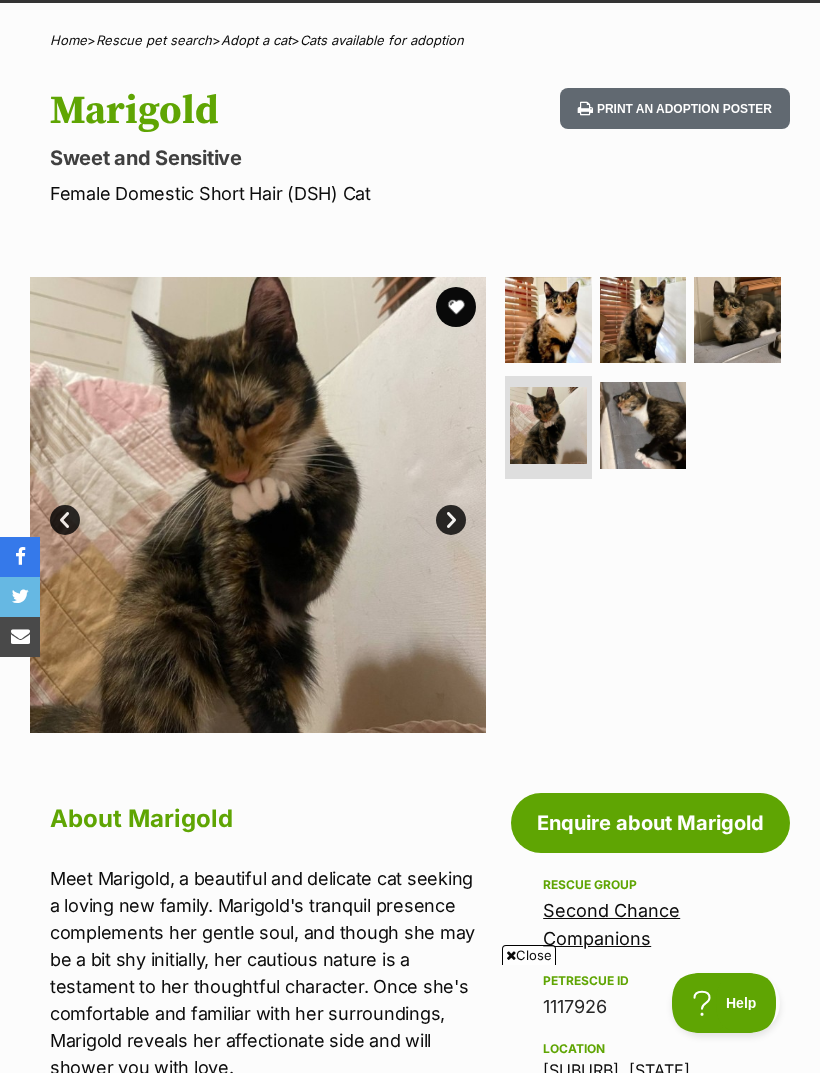 scroll, scrollTop: 0, scrollLeft: 0, axis: both 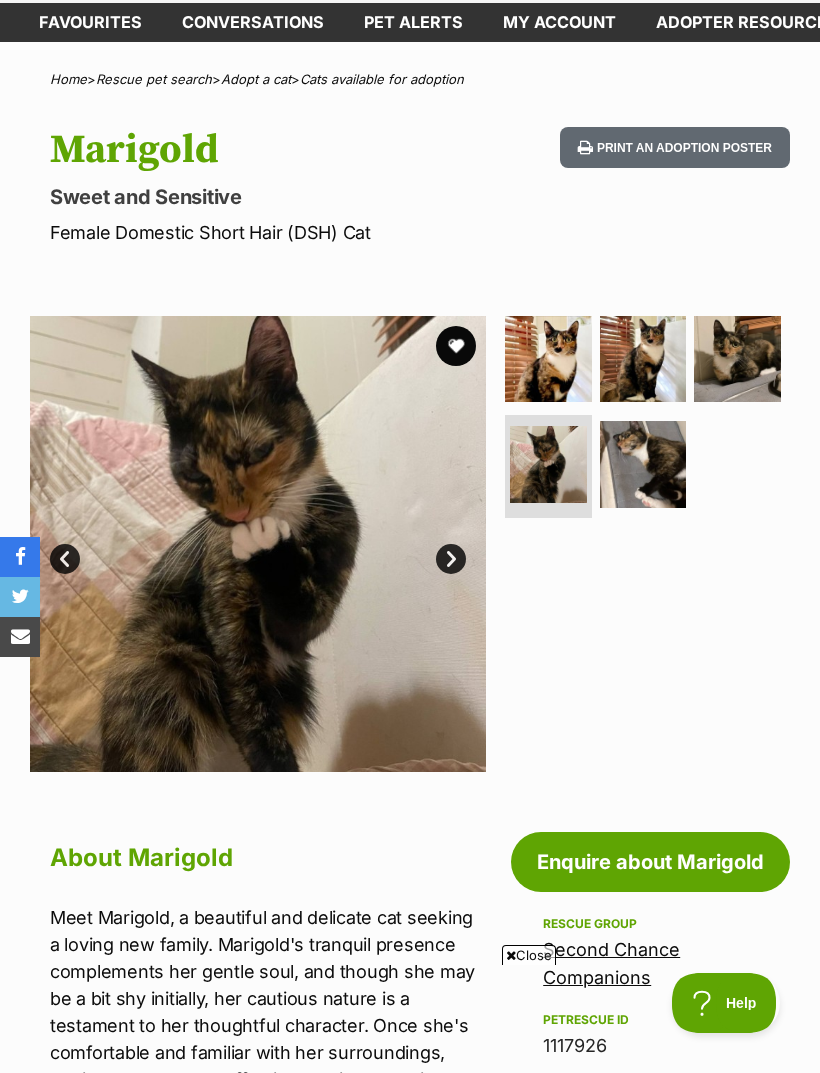 click at bounding box center (456, 346) 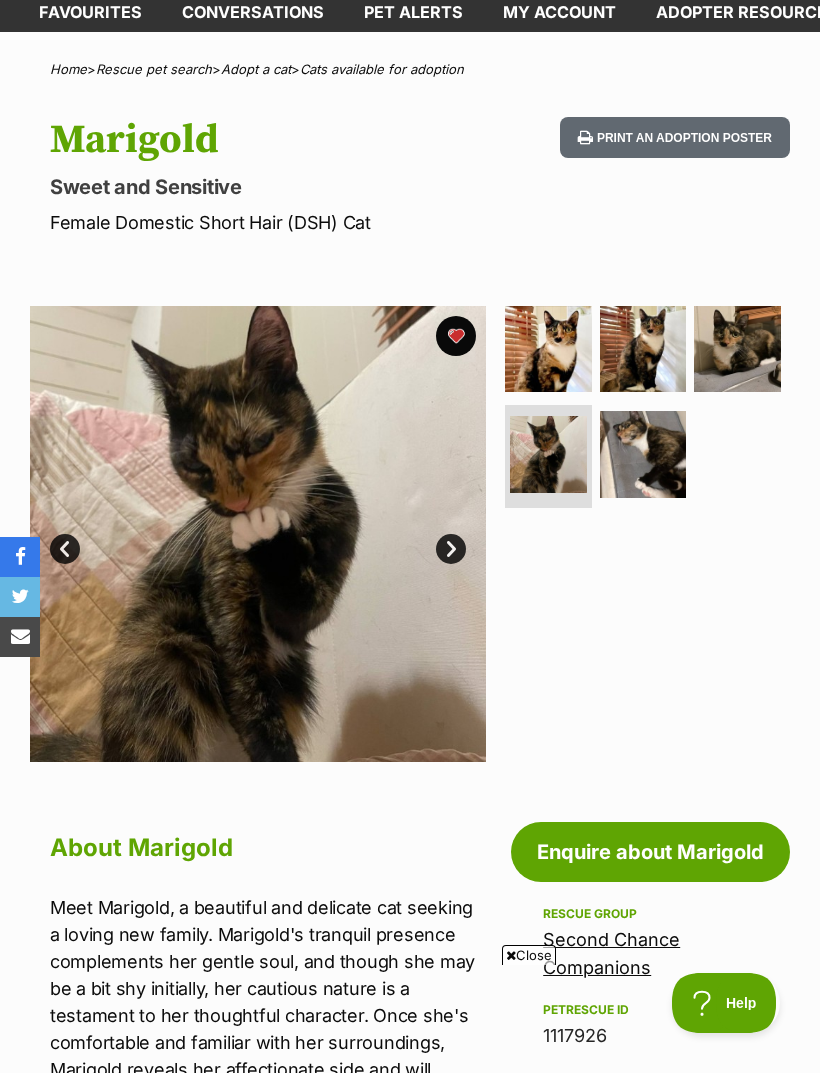 scroll, scrollTop: 109, scrollLeft: 0, axis: vertical 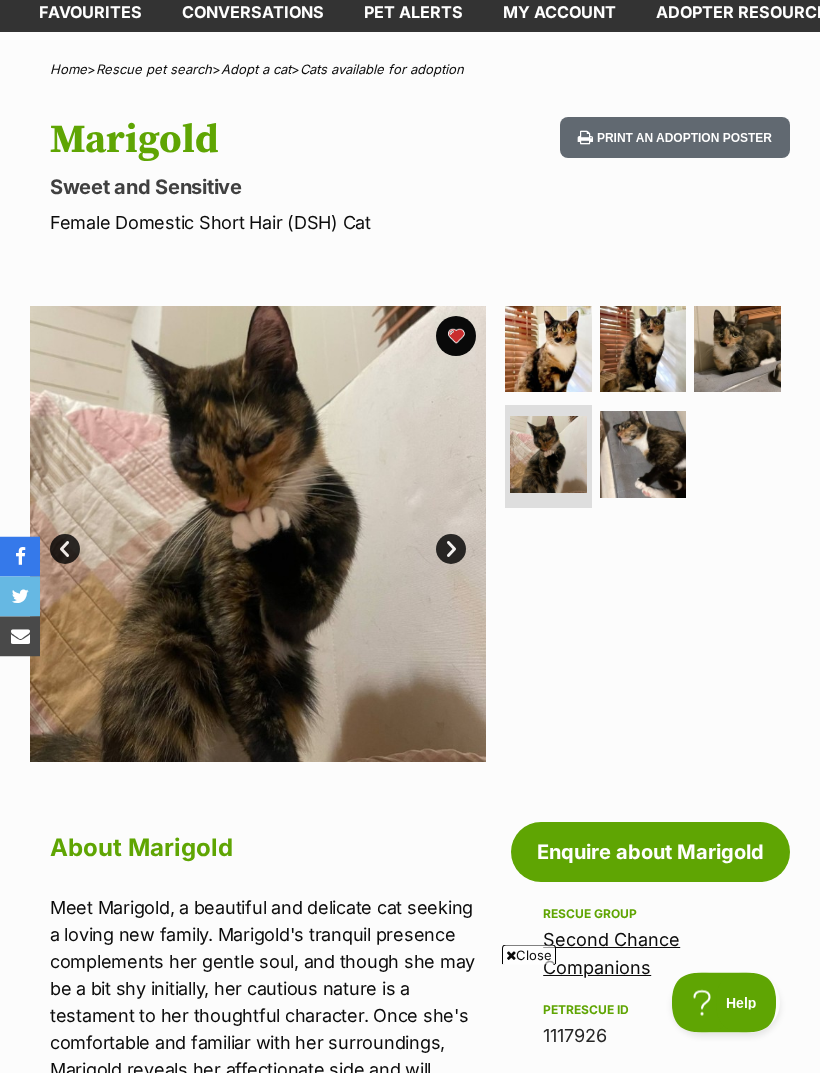 click on "Enquire about Marigold" at bounding box center [650, 853] 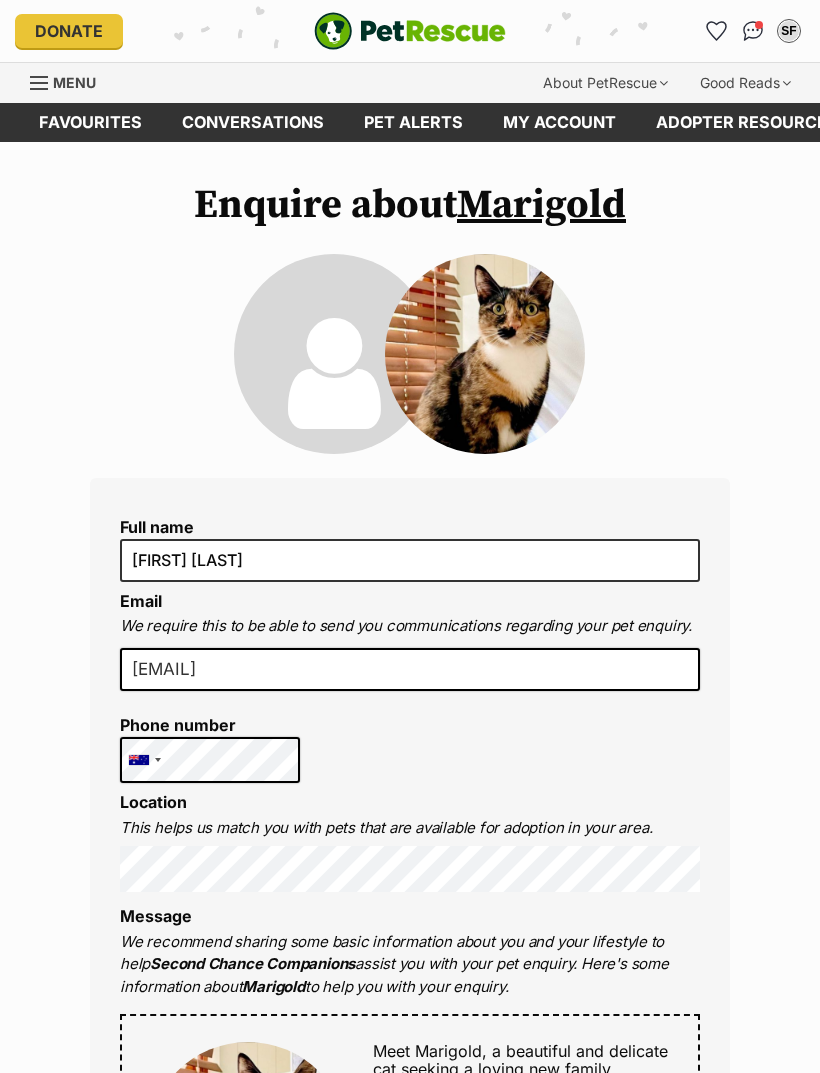 scroll, scrollTop: 0, scrollLeft: 0, axis: both 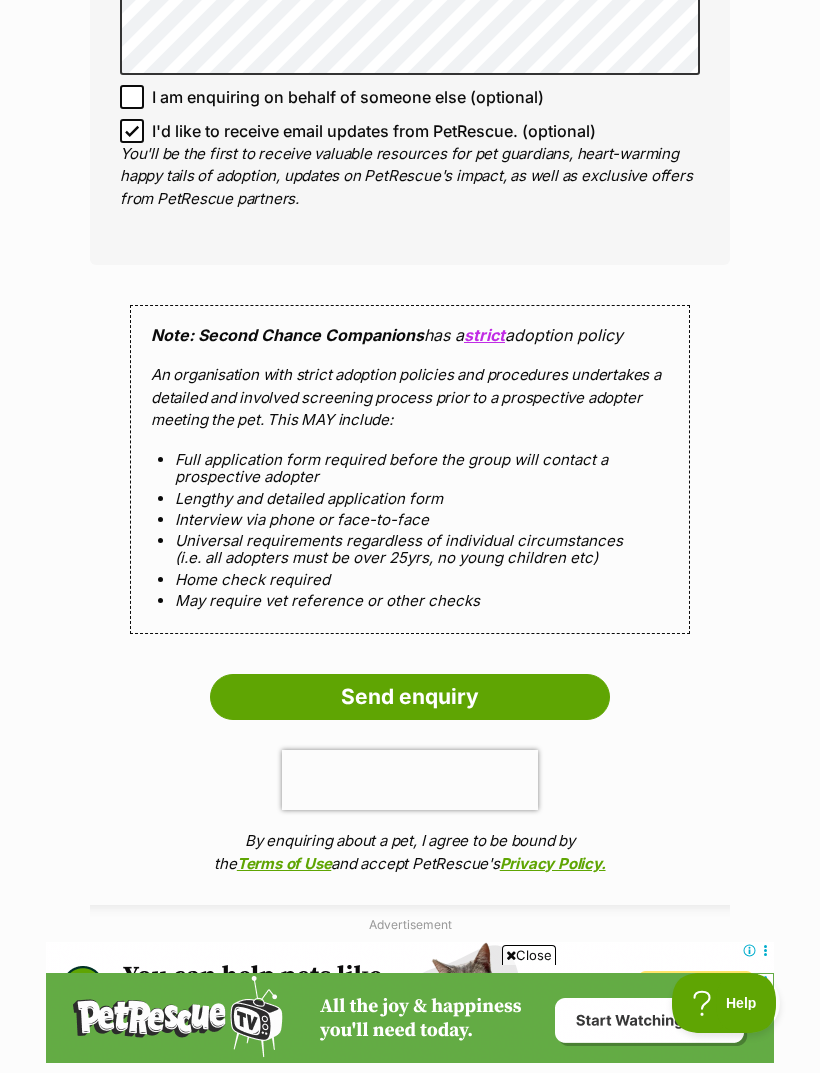click on "Send enquiry" at bounding box center (410, 697) 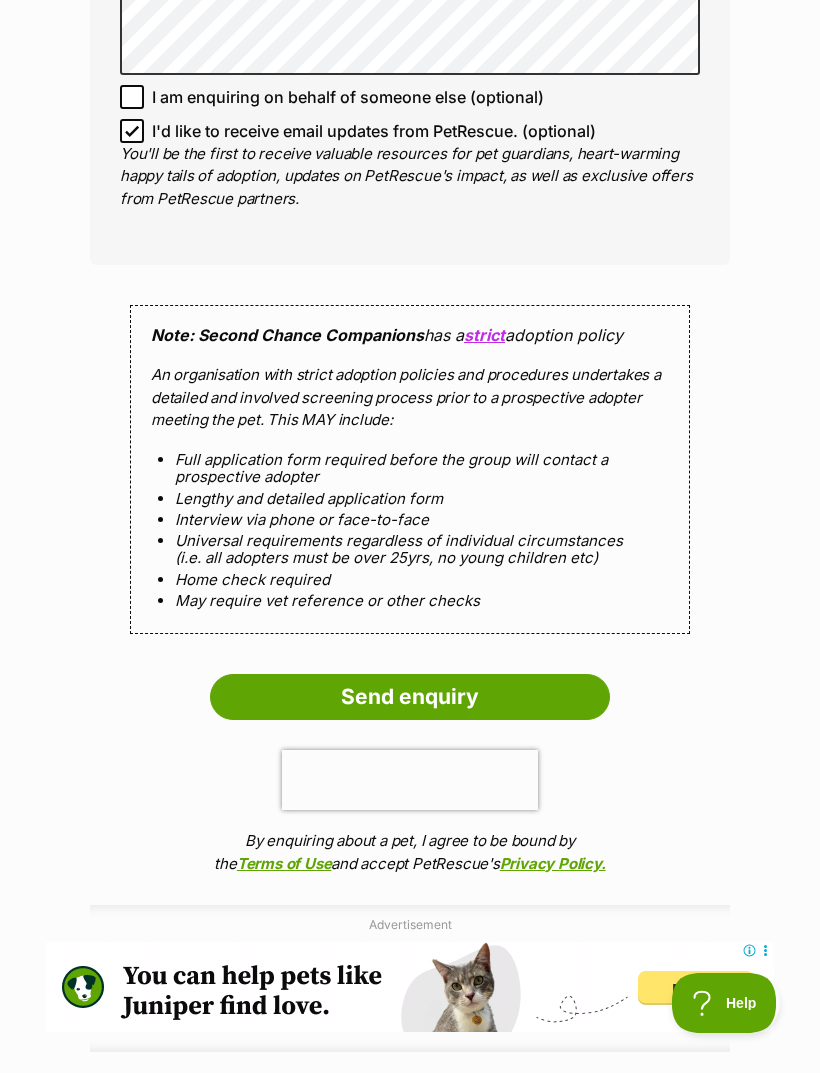 scroll, scrollTop: 1589, scrollLeft: 0, axis: vertical 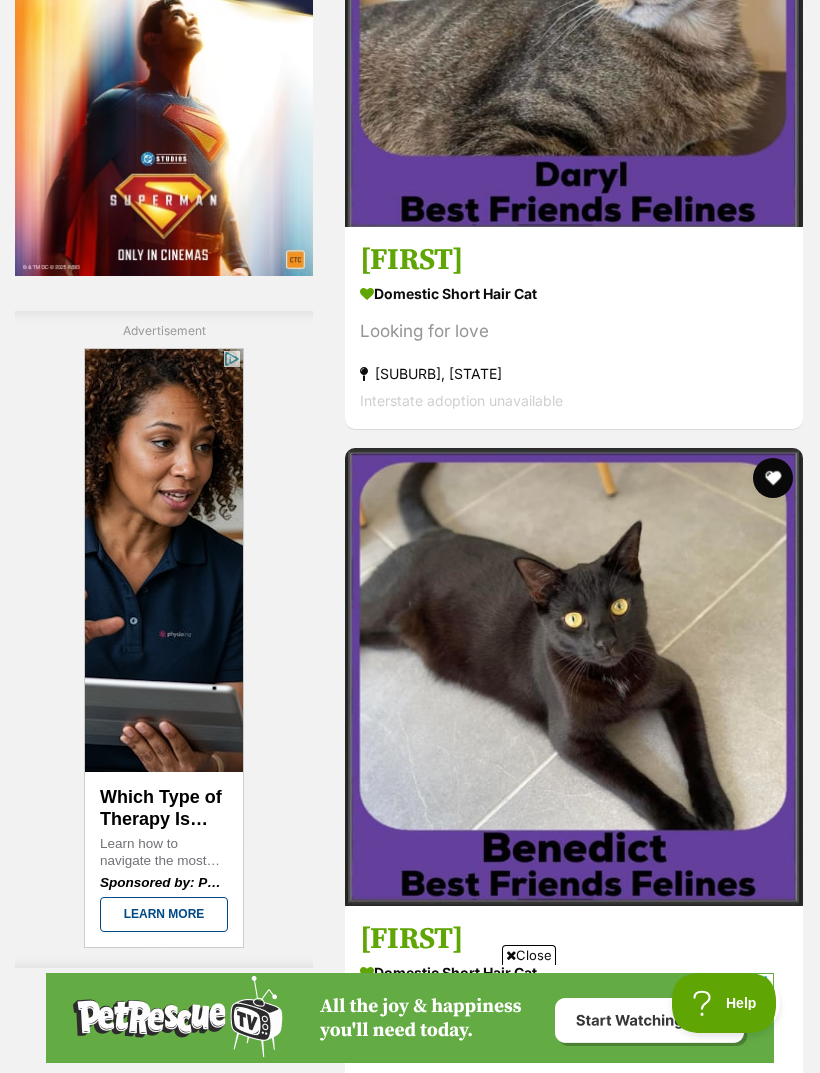 click at bounding box center (574, 5104) 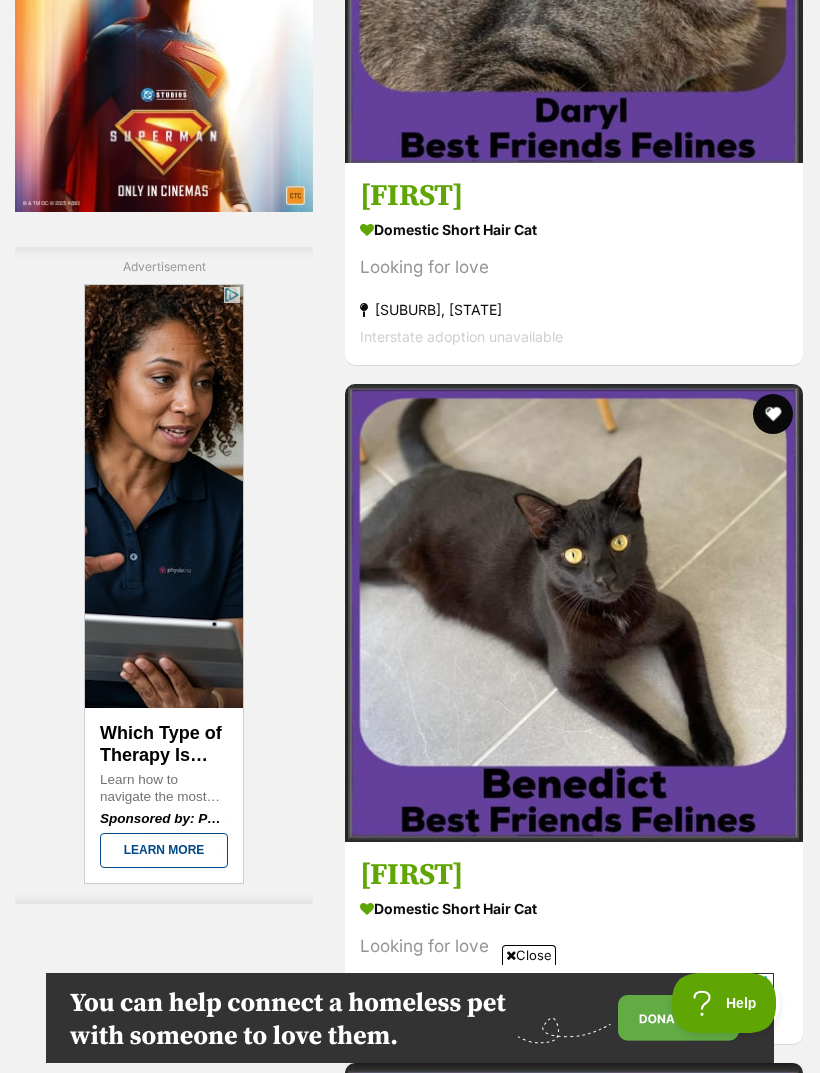 scroll, scrollTop: 0, scrollLeft: 0, axis: both 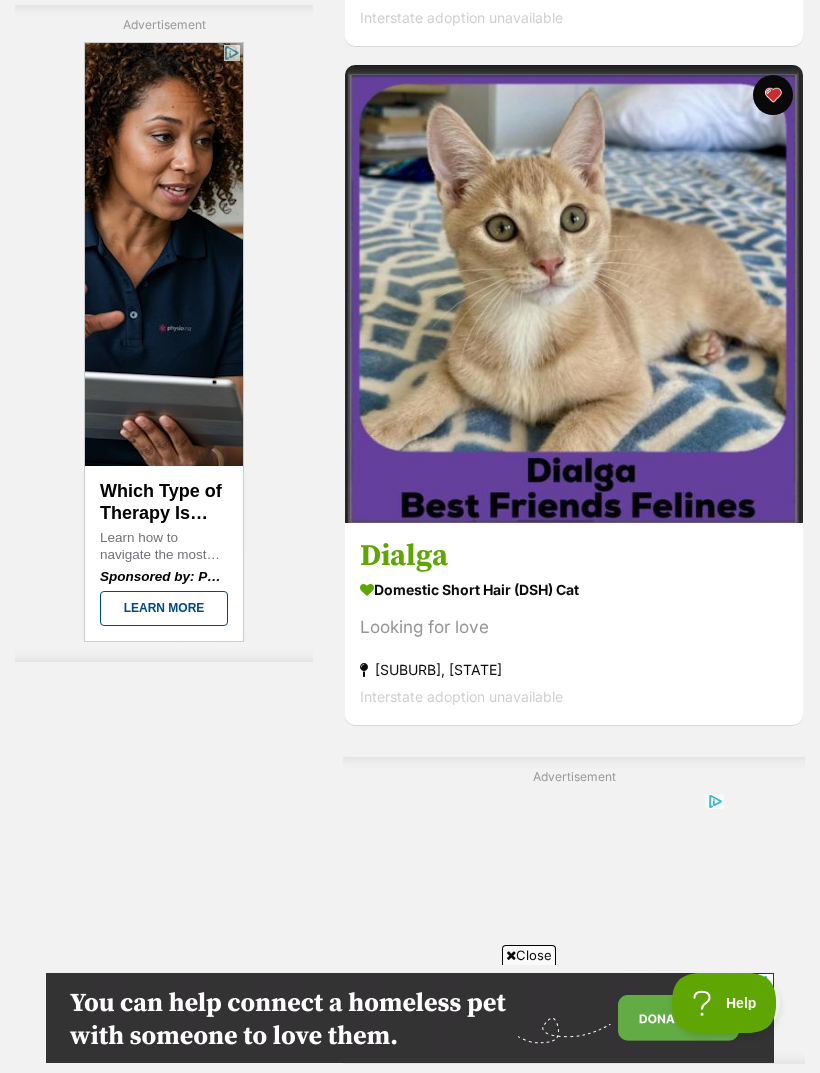 click at bounding box center (574, 7663) 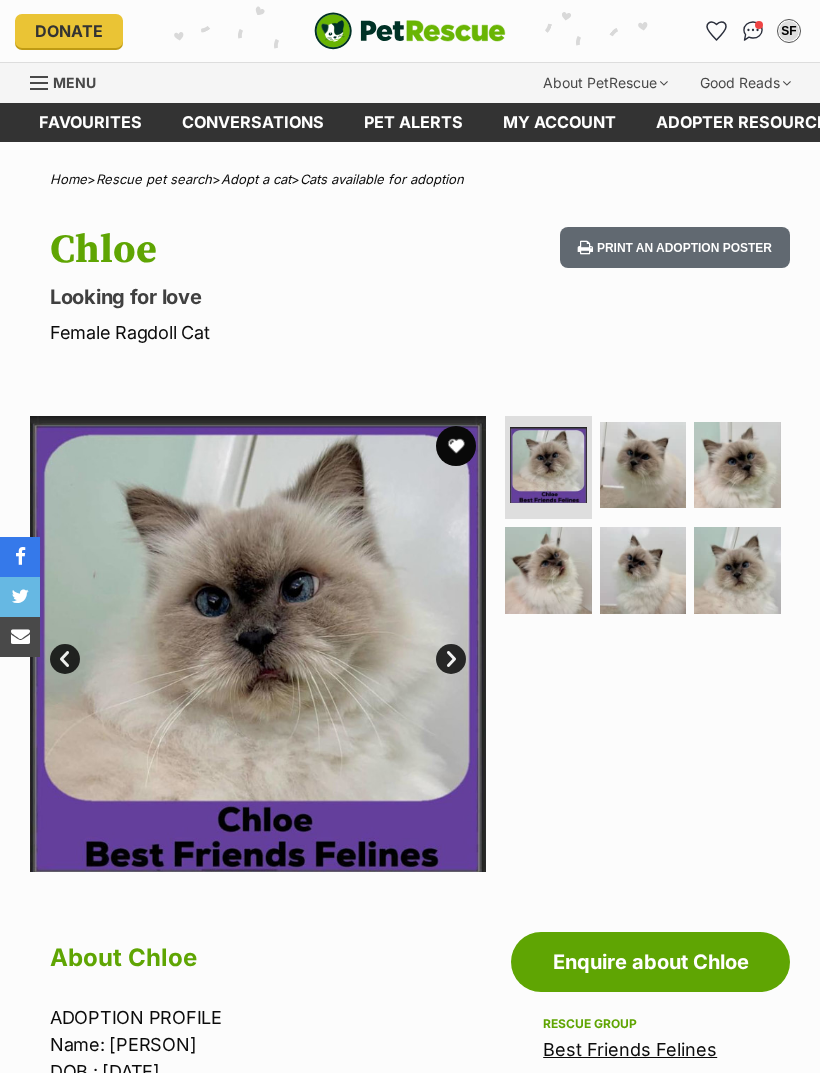 scroll, scrollTop: 0, scrollLeft: 0, axis: both 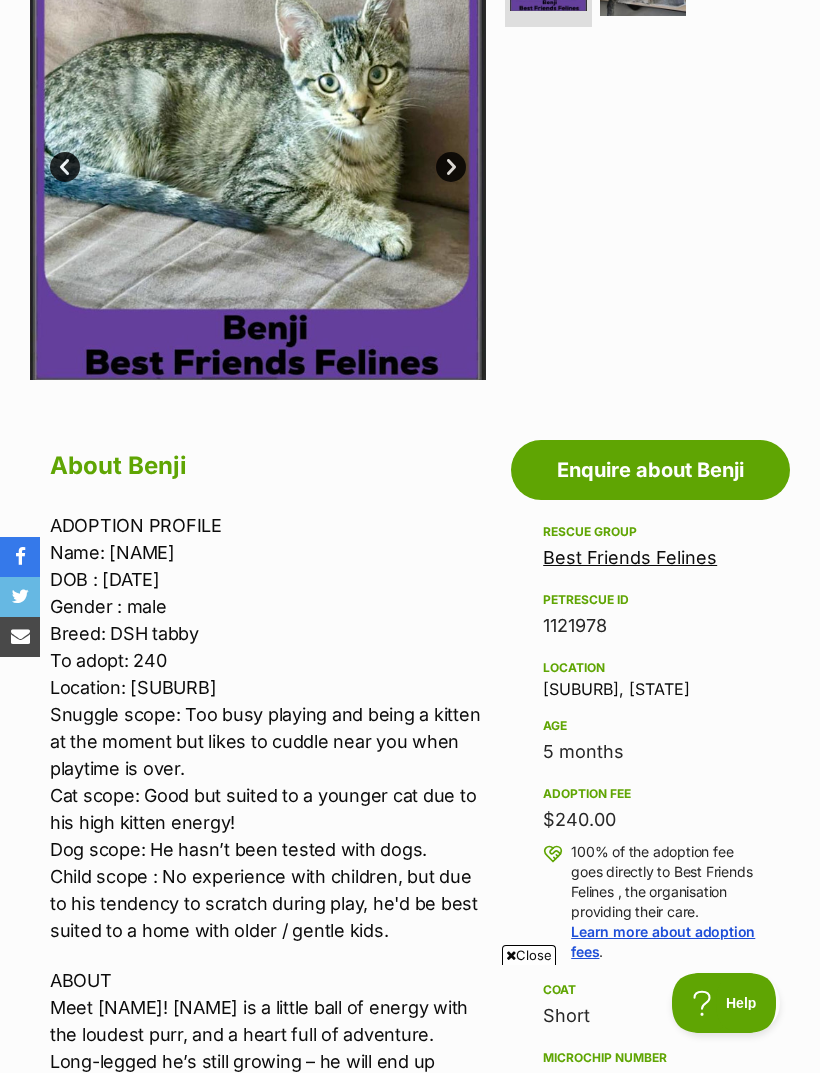 click on "Enquire about Benji" at bounding box center [650, 470] 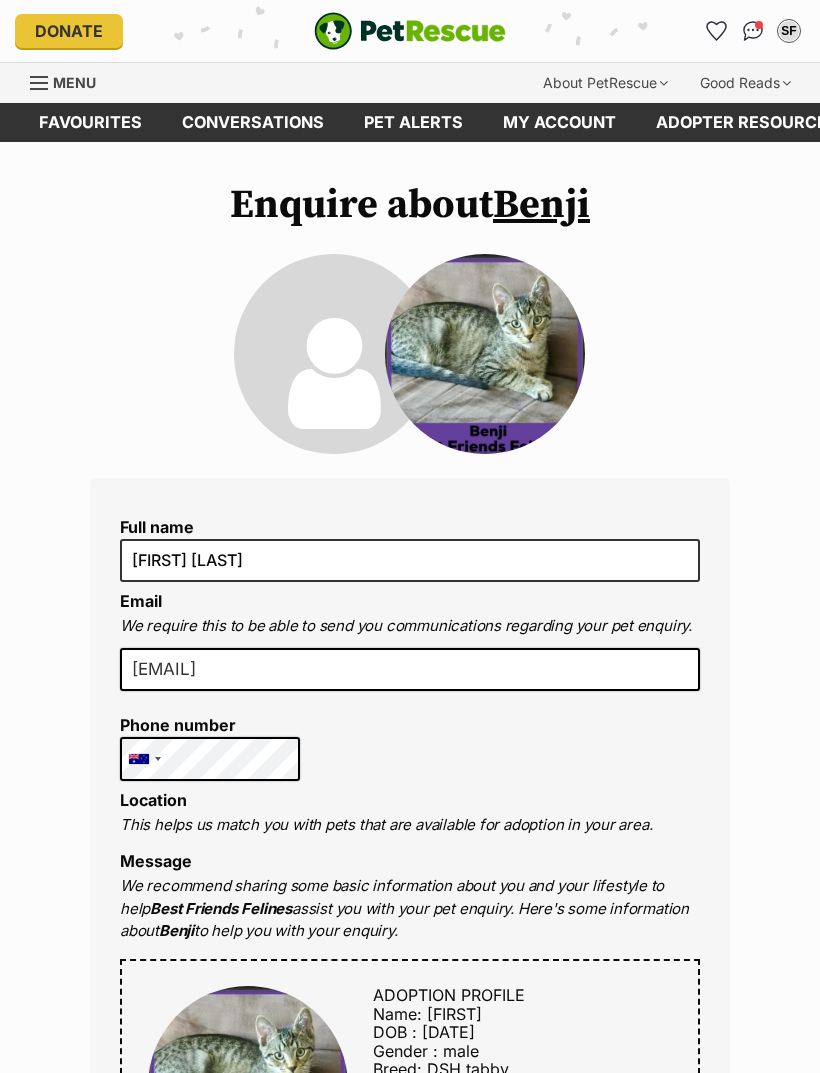 scroll, scrollTop: 0, scrollLeft: 0, axis: both 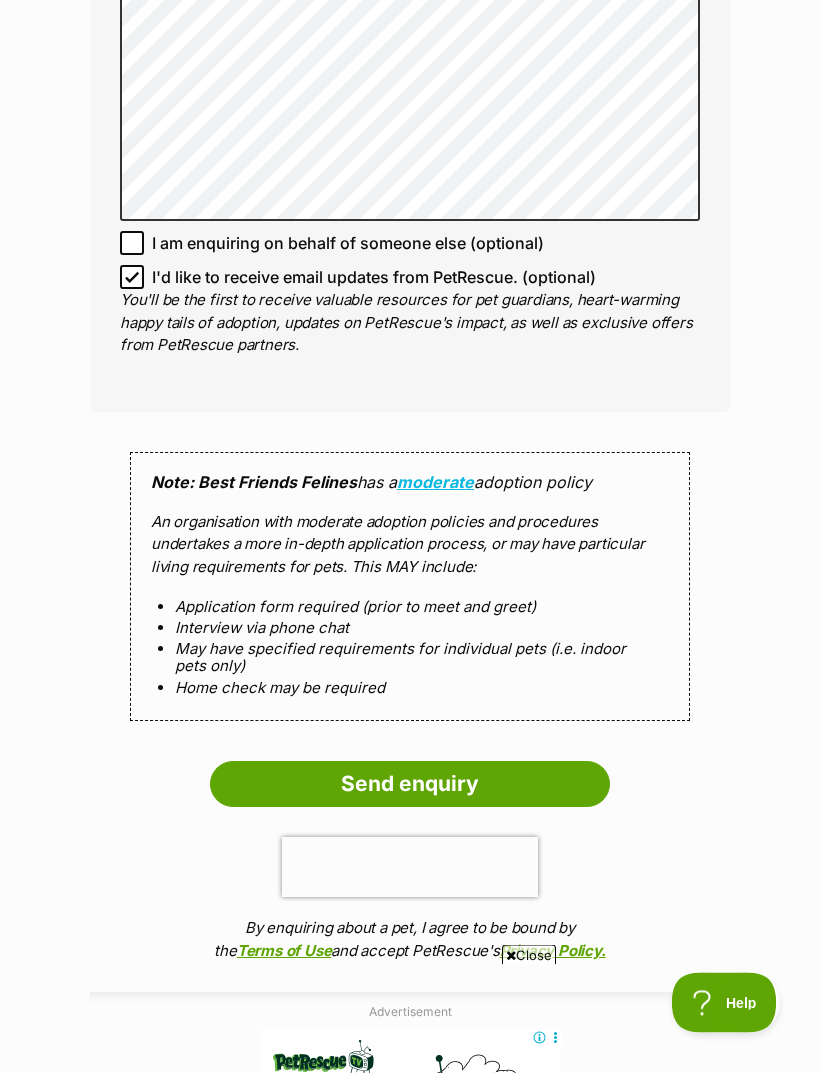 click on "Send enquiry" at bounding box center [410, 785] 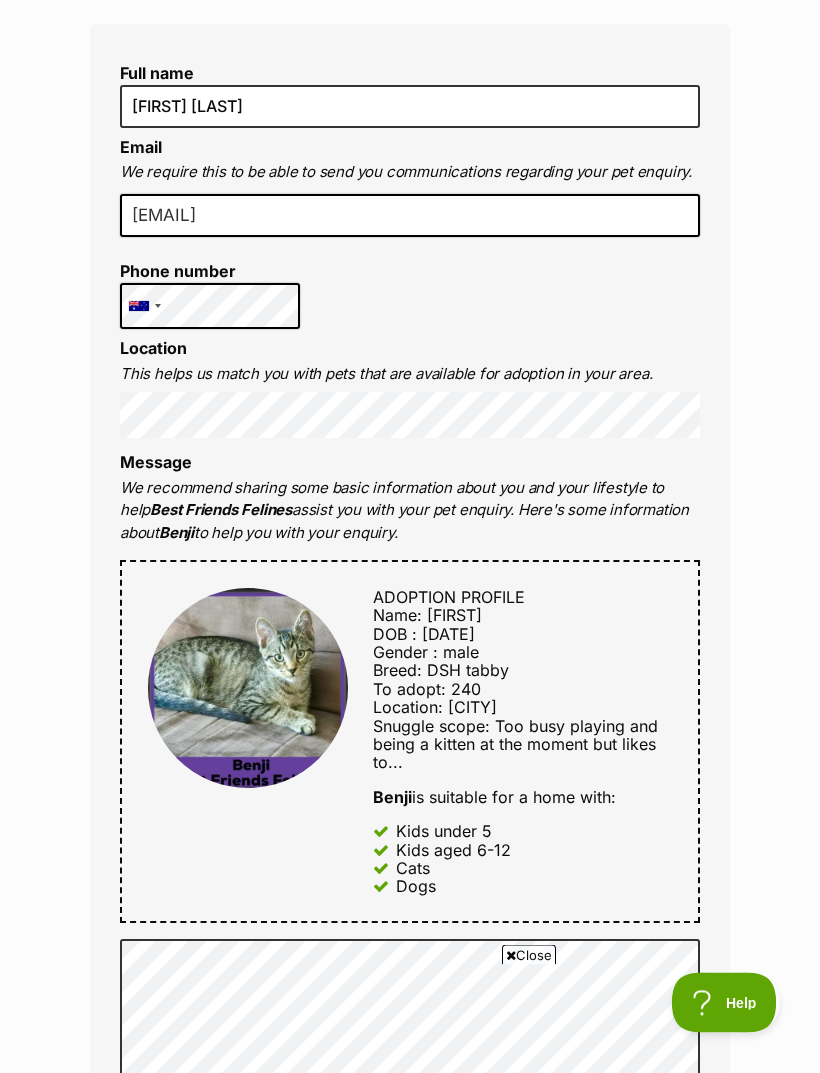scroll, scrollTop: 447, scrollLeft: 0, axis: vertical 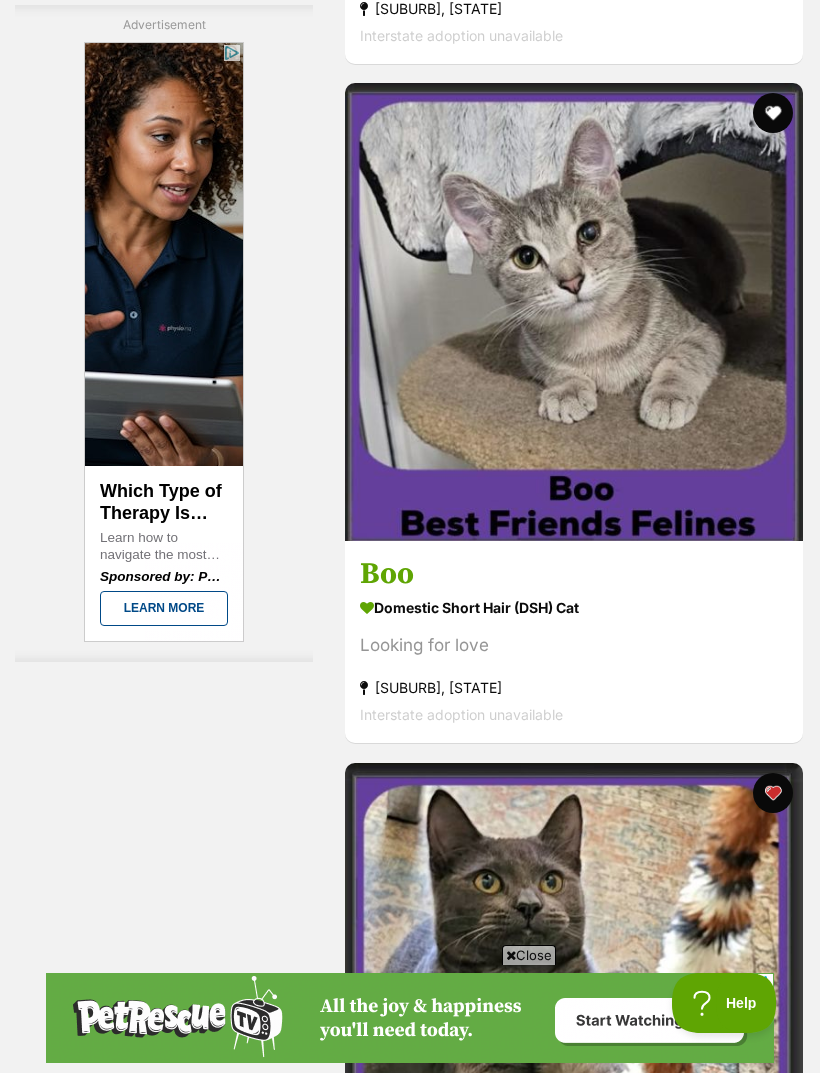 click on "Next" at bounding box center (655, 9865) 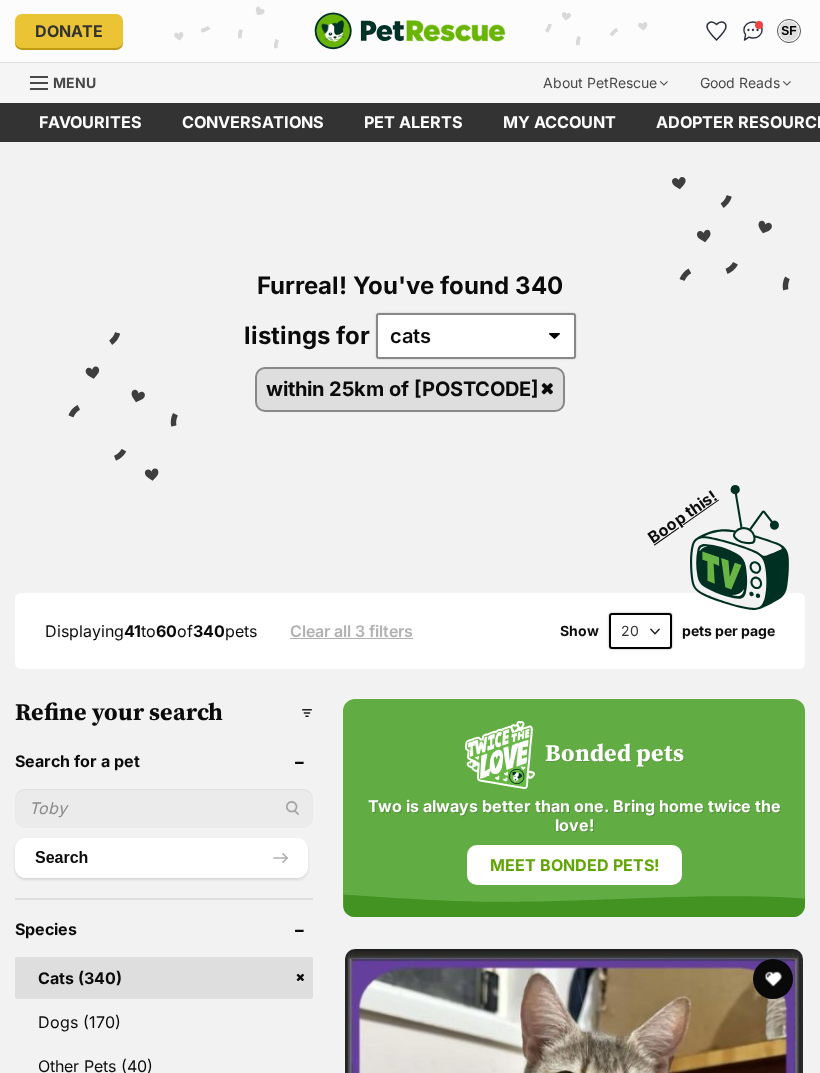 scroll, scrollTop: 0, scrollLeft: 0, axis: both 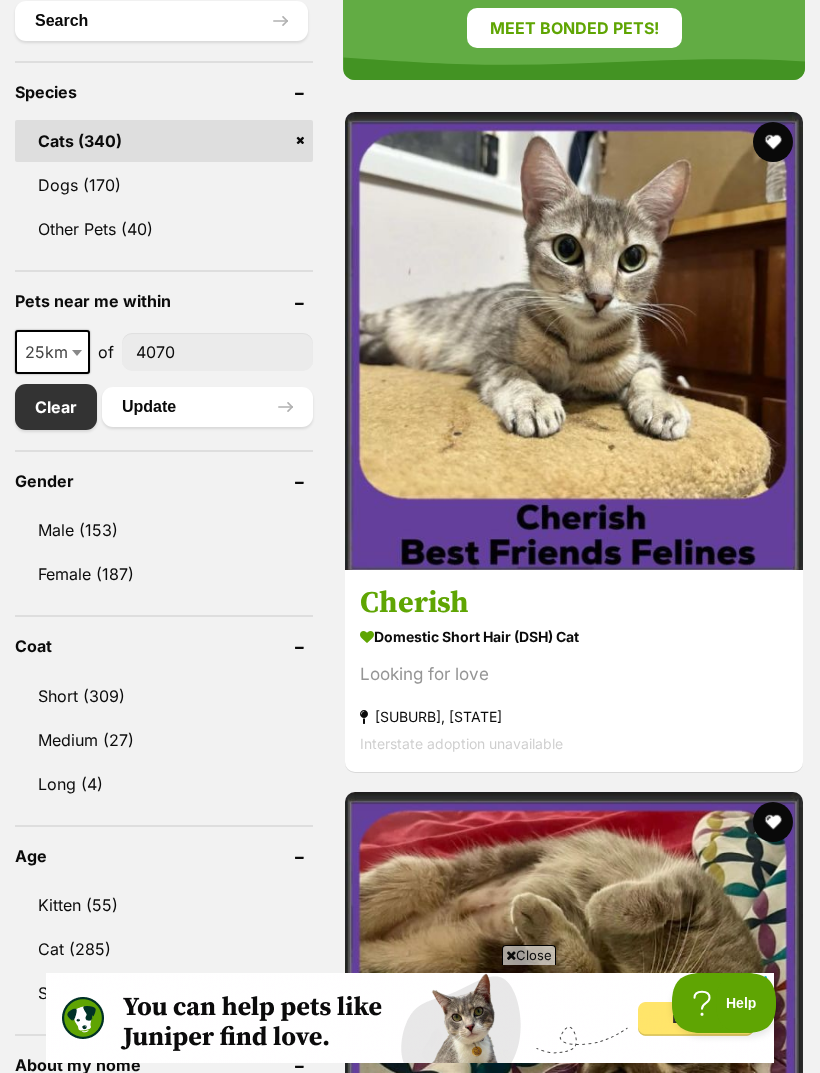 click at bounding box center [574, 1700] 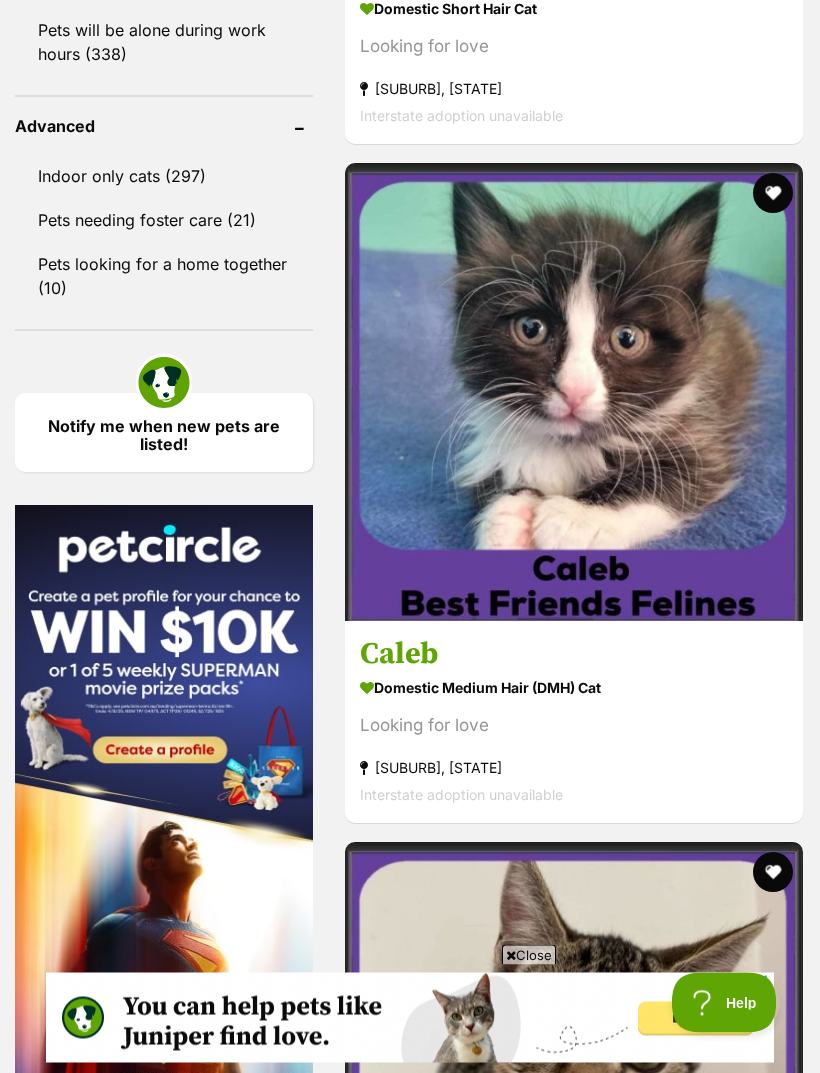 scroll, scrollTop: 2145, scrollLeft: 0, axis: vertical 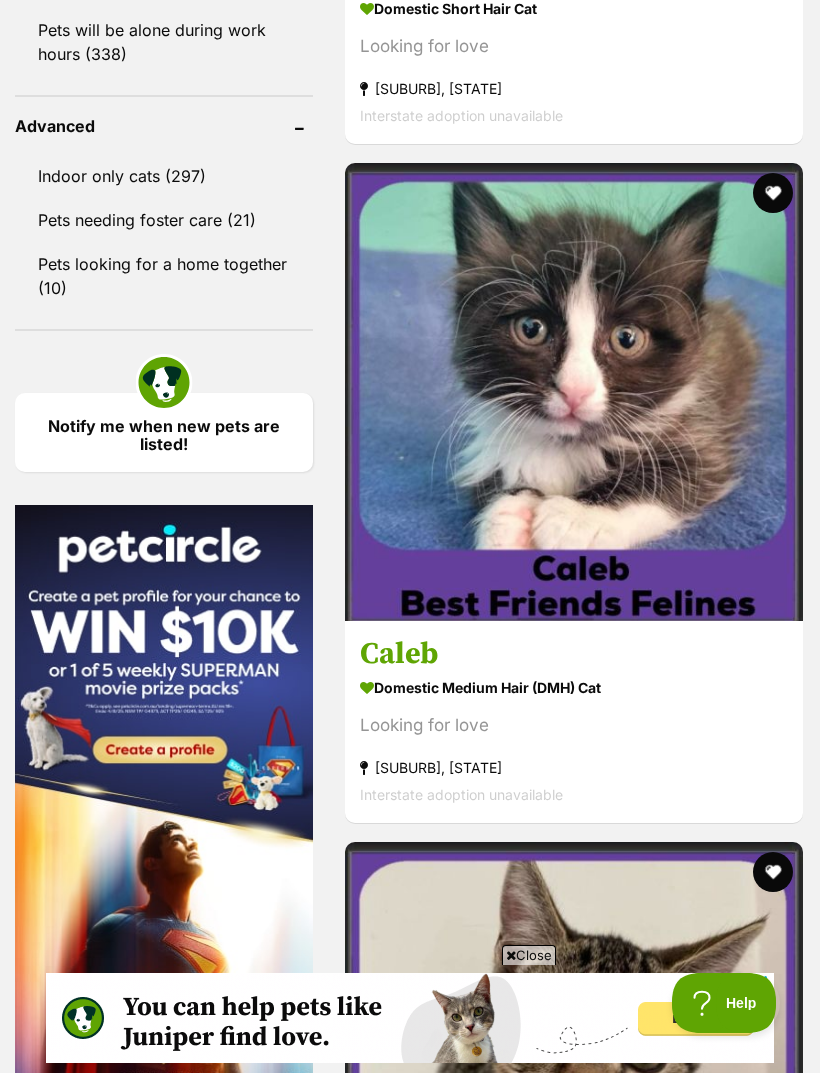 click at bounding box center [574, 3300] 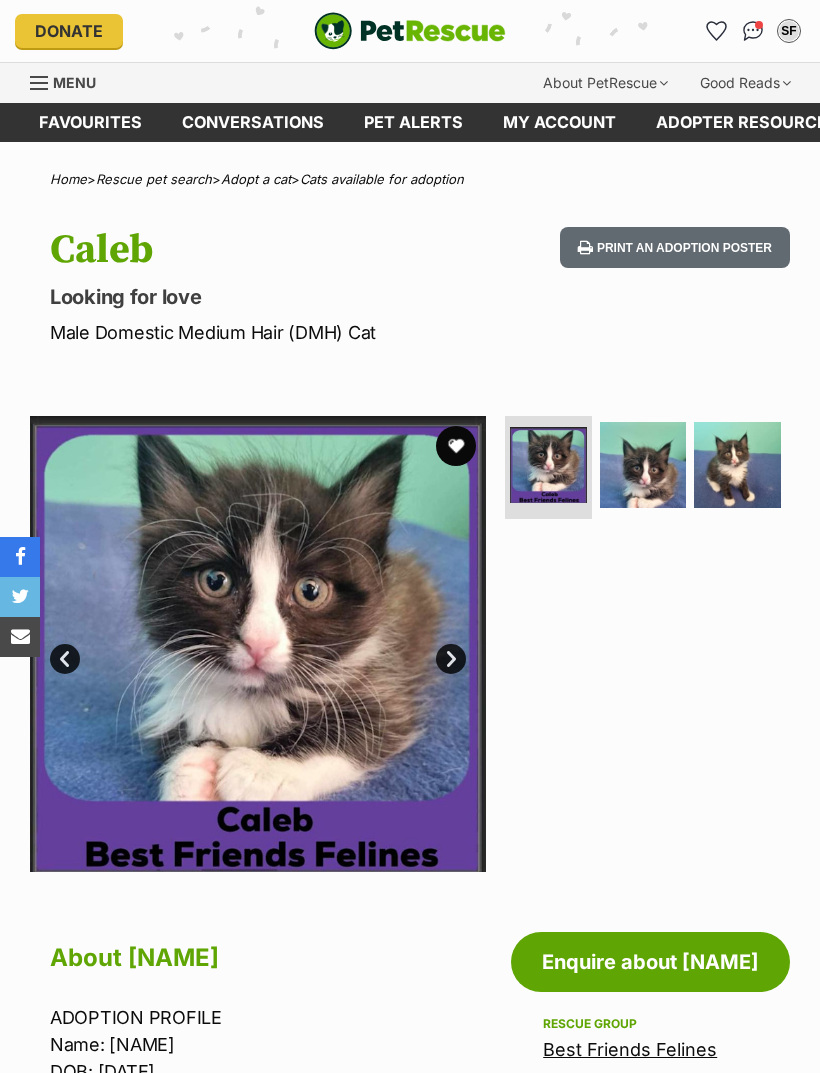 scroll, scrollTop: 0, scrollLeft: 0, axis: both 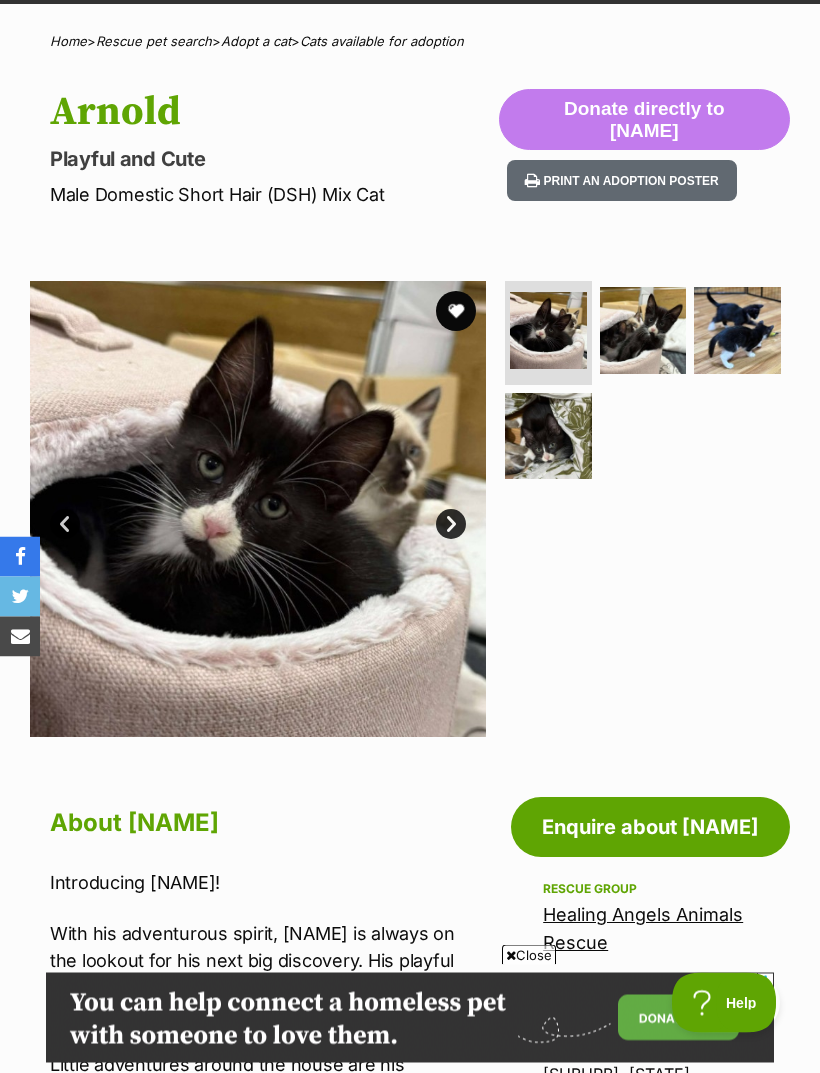click at bounding box center [456, 312] 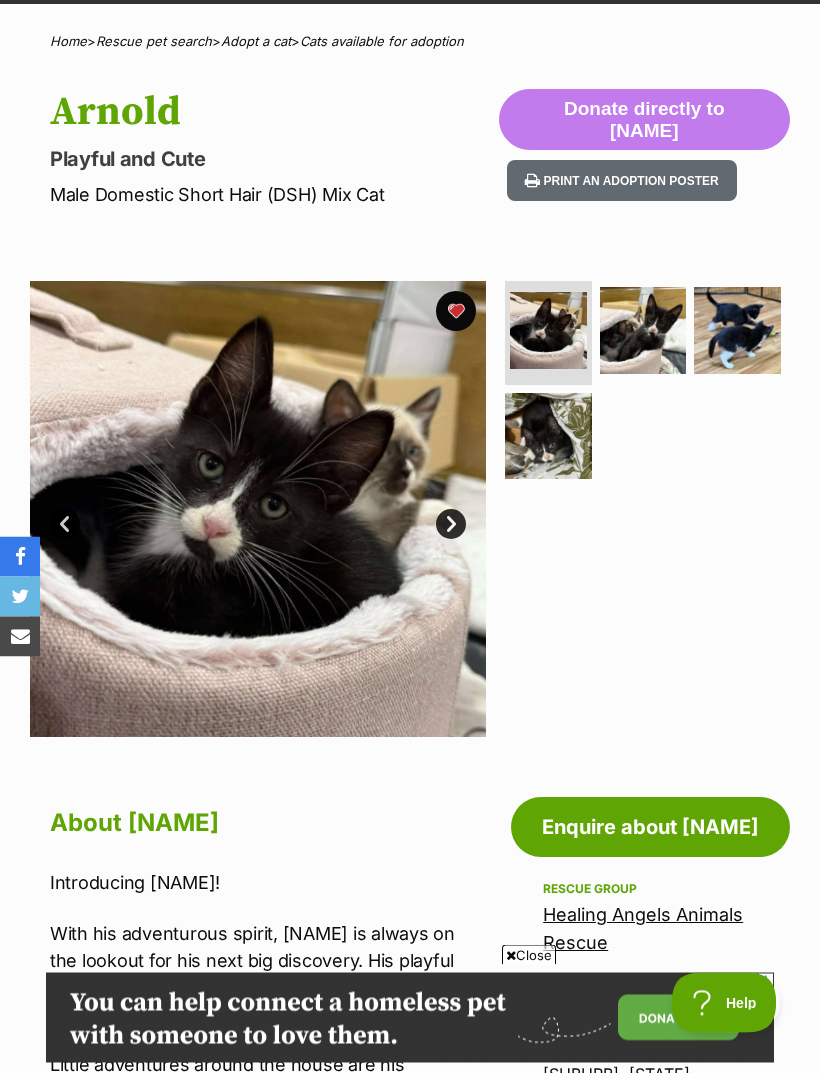 scroll, scrollTop: 138, scrollLeft: 0, axis: vertical 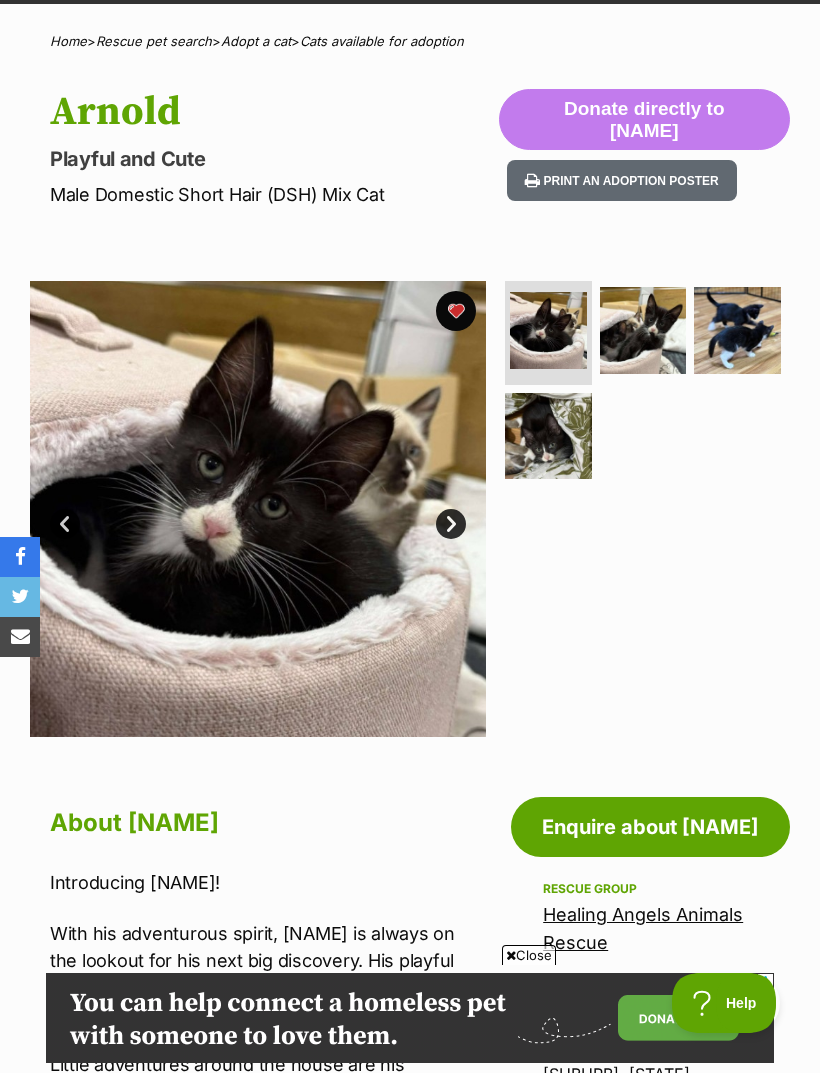 click on "Enquire about Arnold" at bounding box center [650, 827] 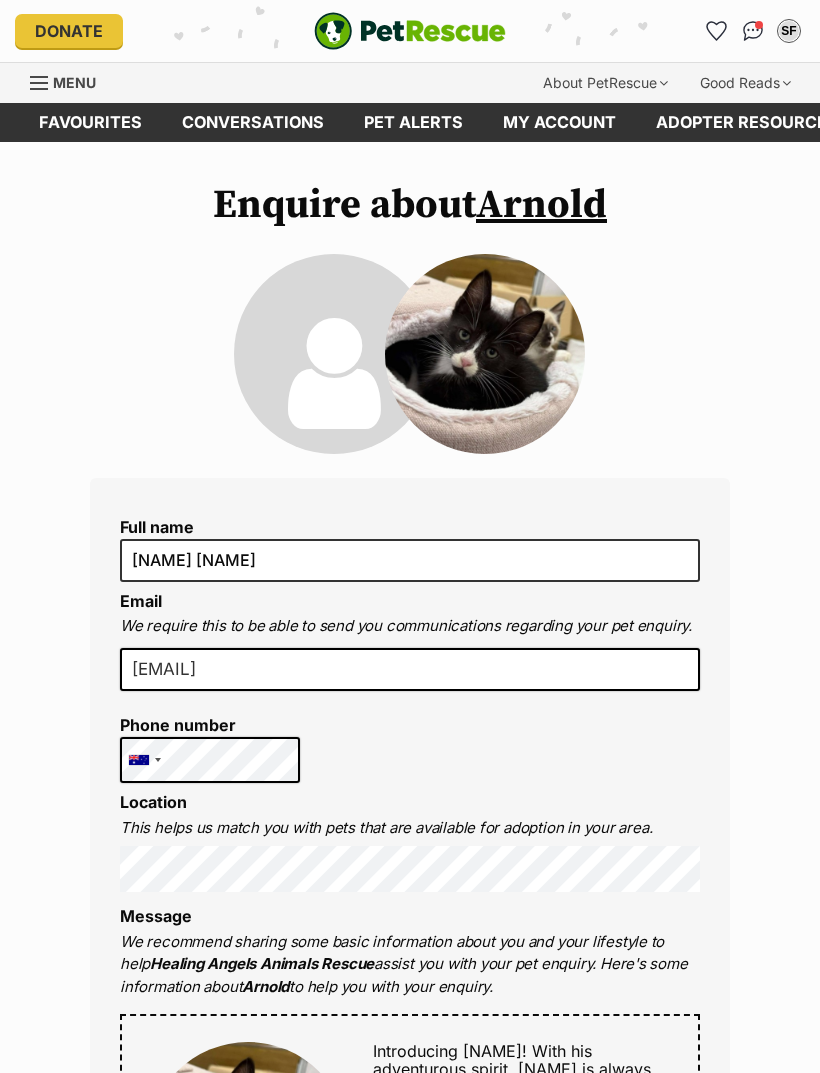 scroll, scrollTop: 0, scrollLeft: 0, axis: both 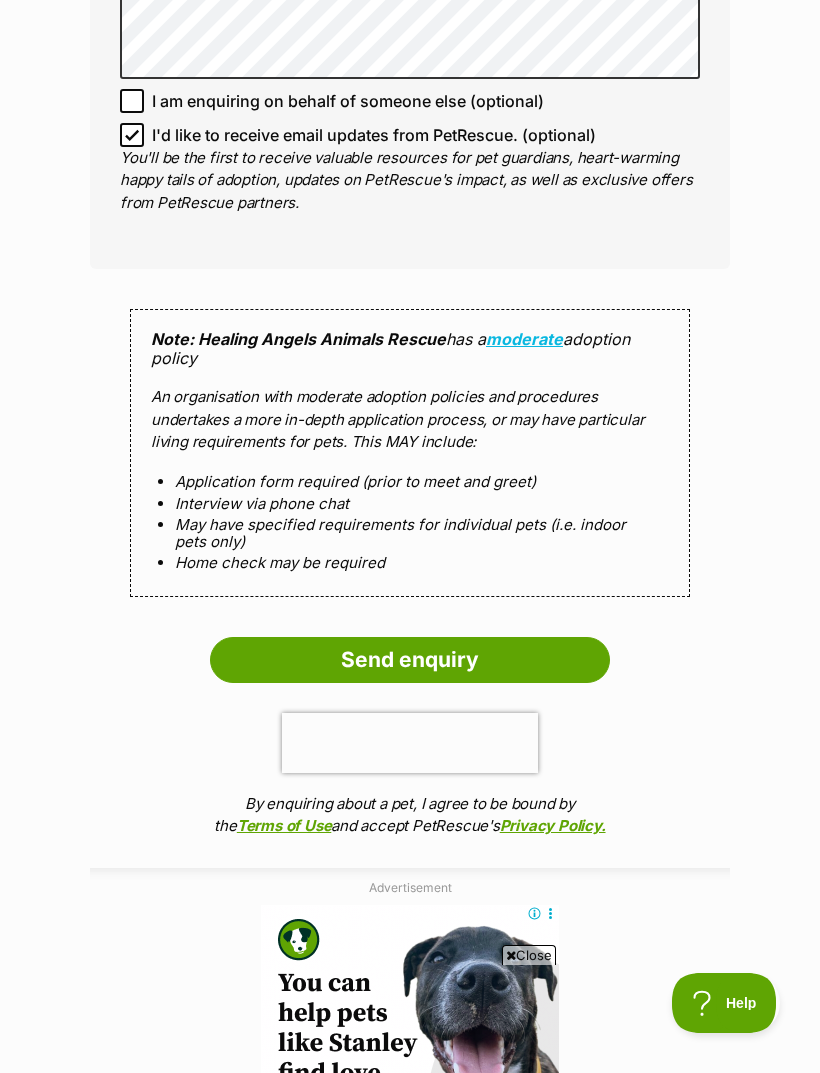 click on "Send enquiry" at bounding box center (410, 660) 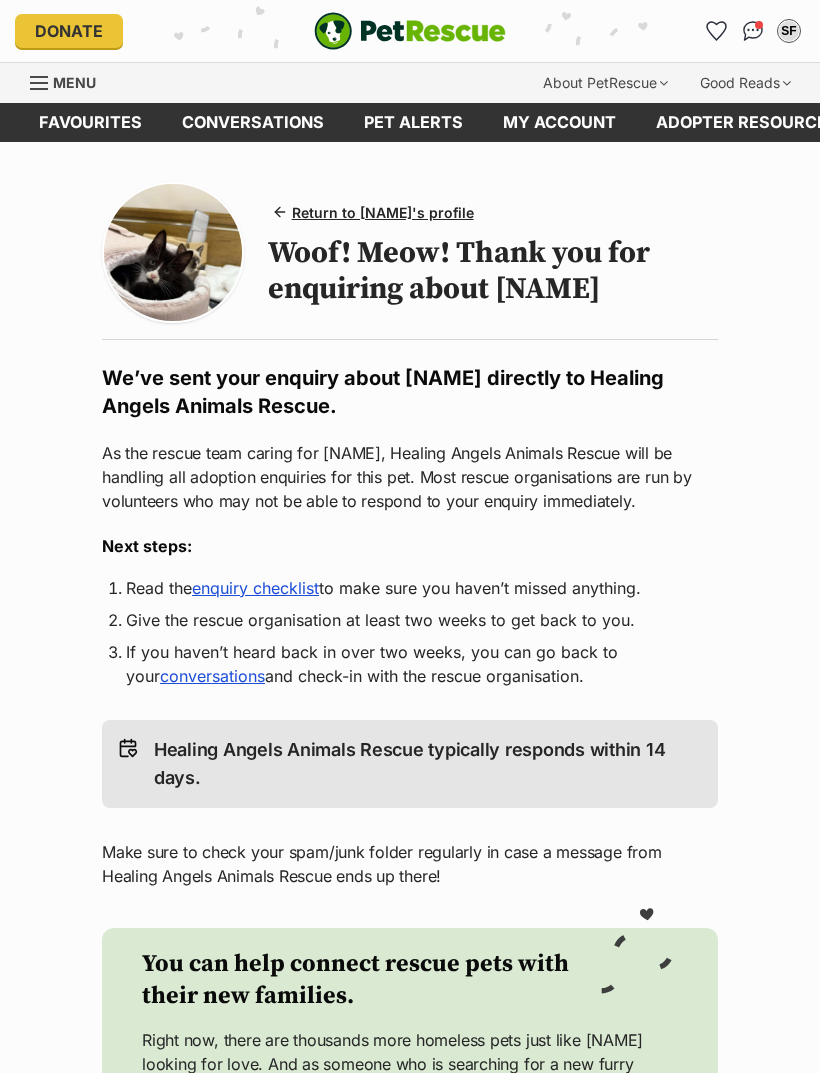 scroll, scrollTop: 0, scrollLeft: 0, axis: both 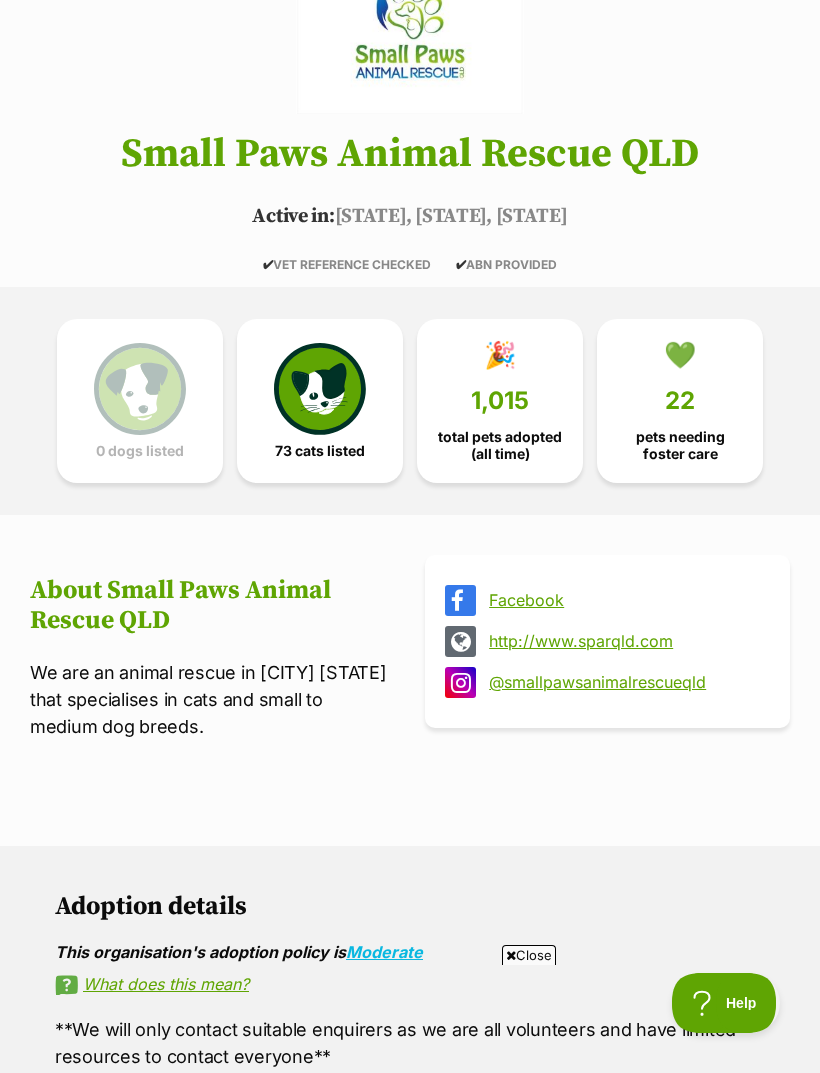 click at bounding box center (320, 389) 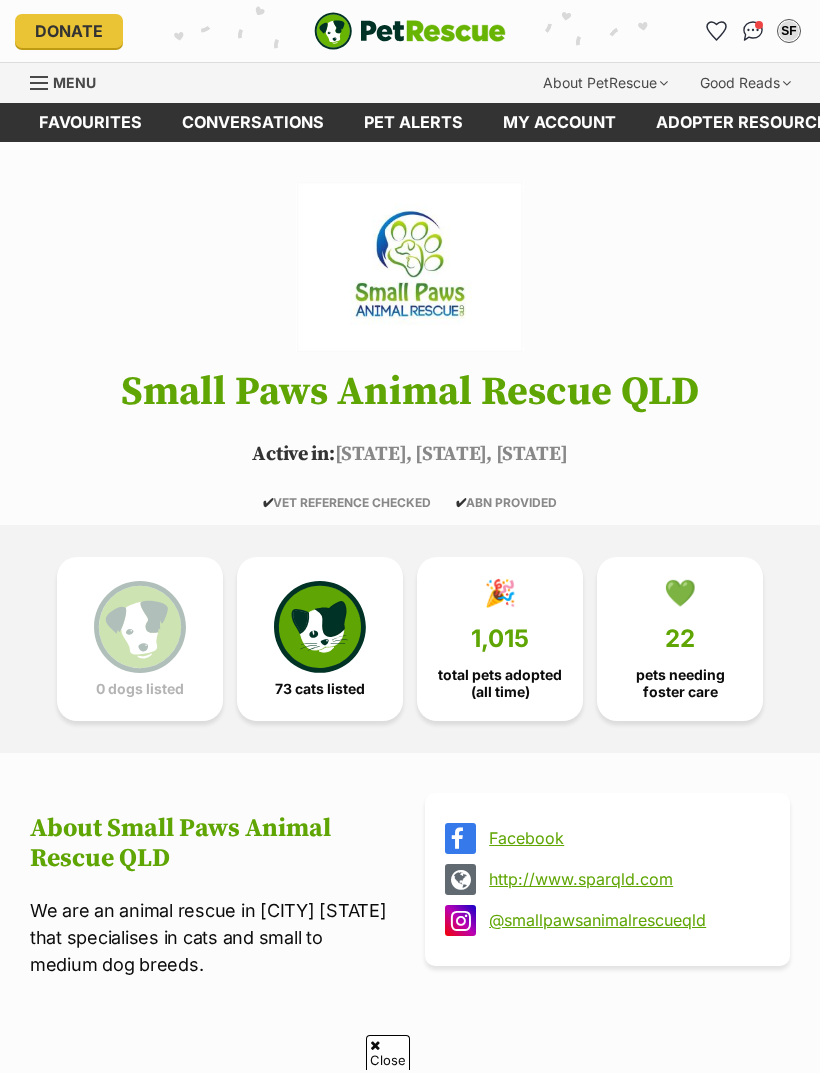 scroll, scrollTop: 1578, scrollLeft: 0, axis: vertical 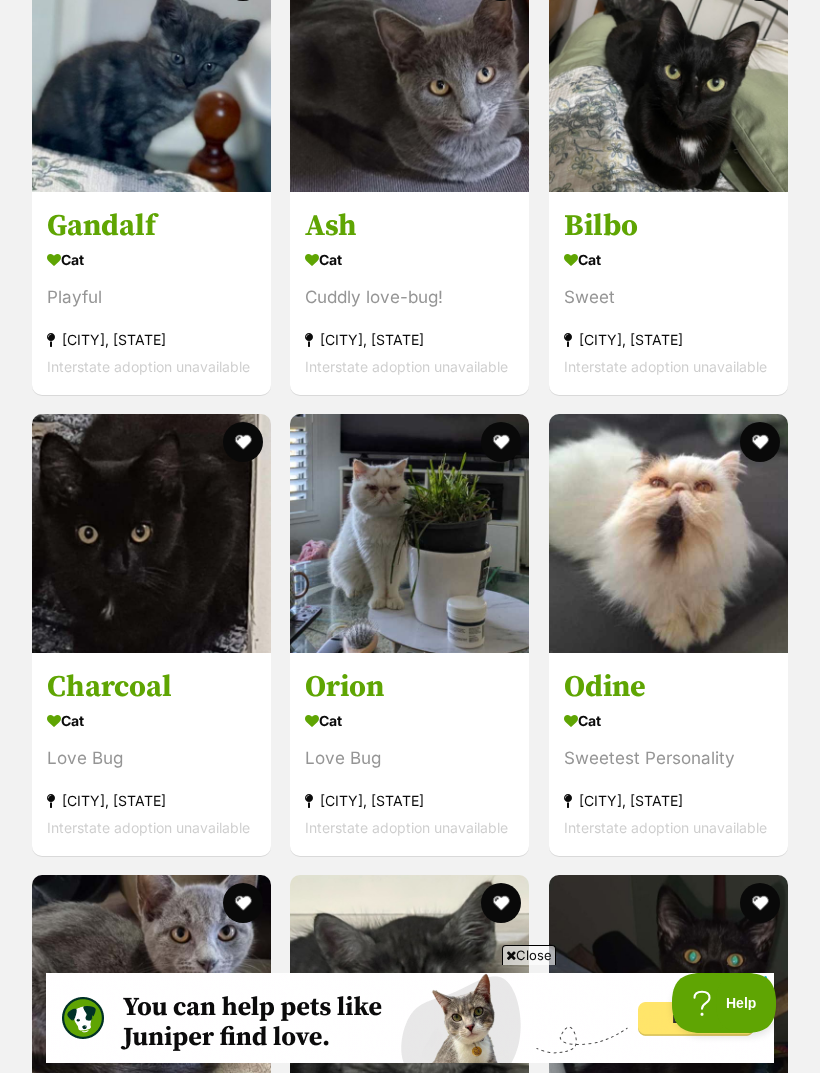 click at bounding box center (668, 533) 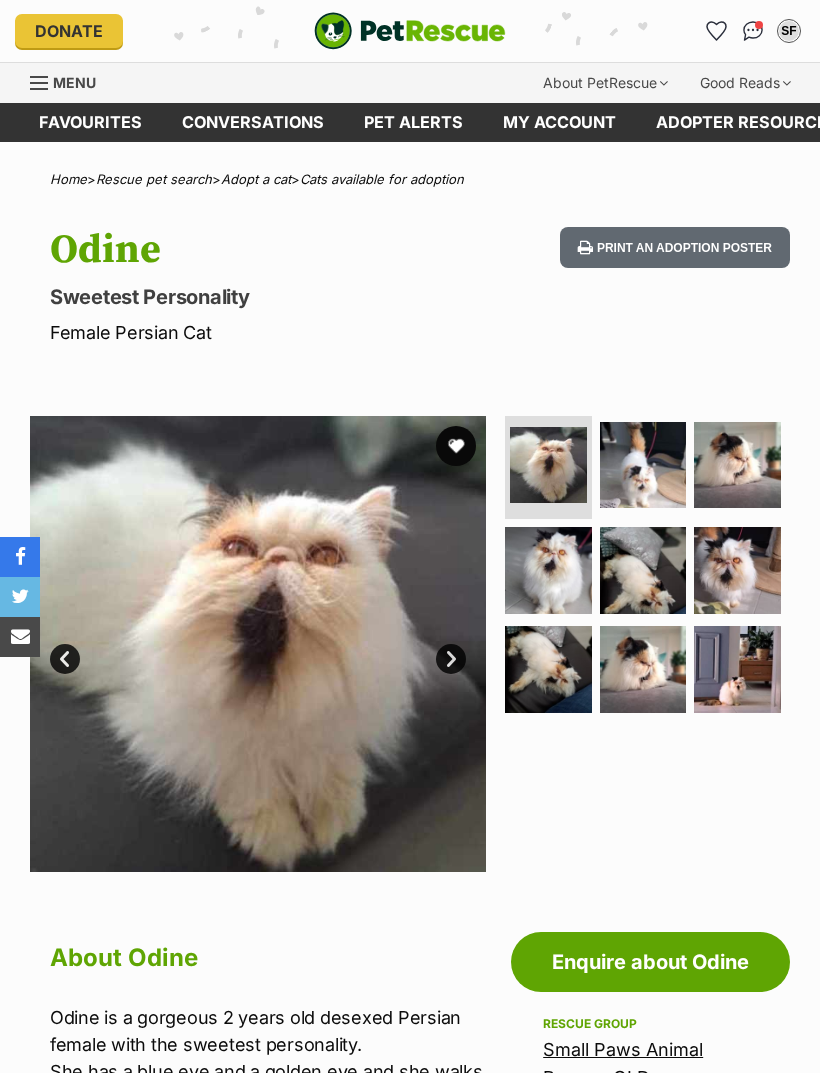 scroll, scrollTop: 0, scrollLeft: 0, axis: both 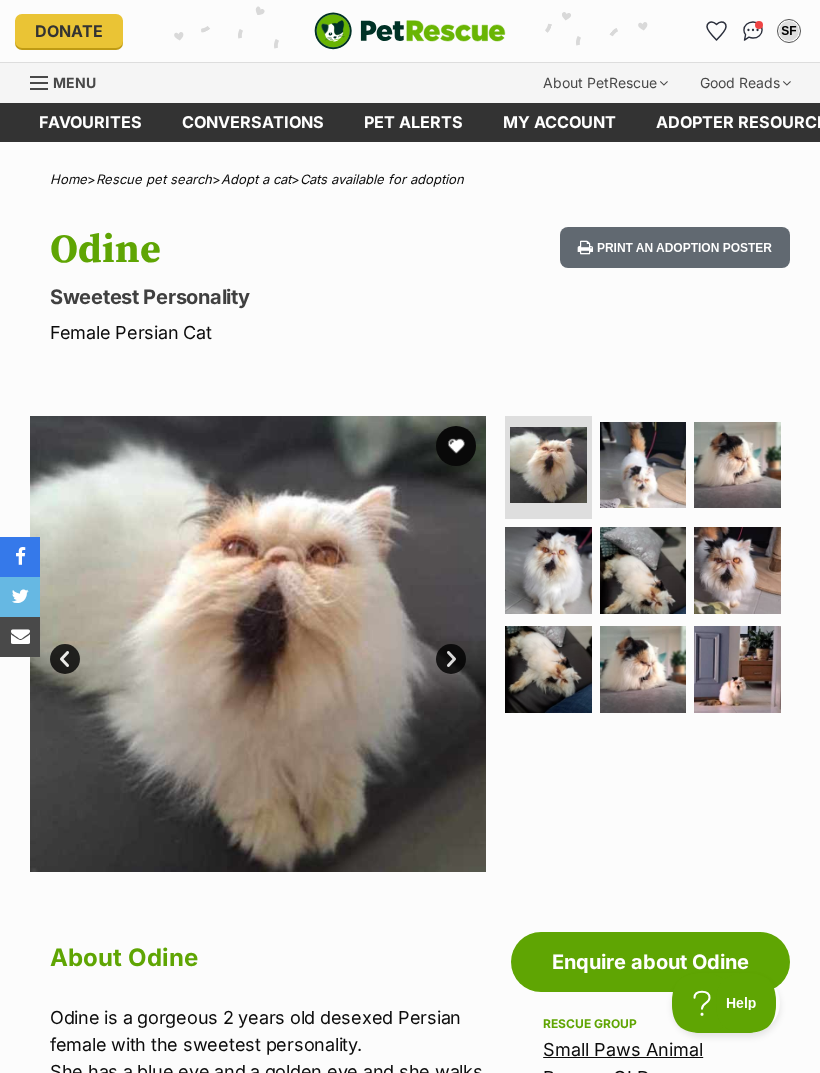 click at bounding box center (548, 465) 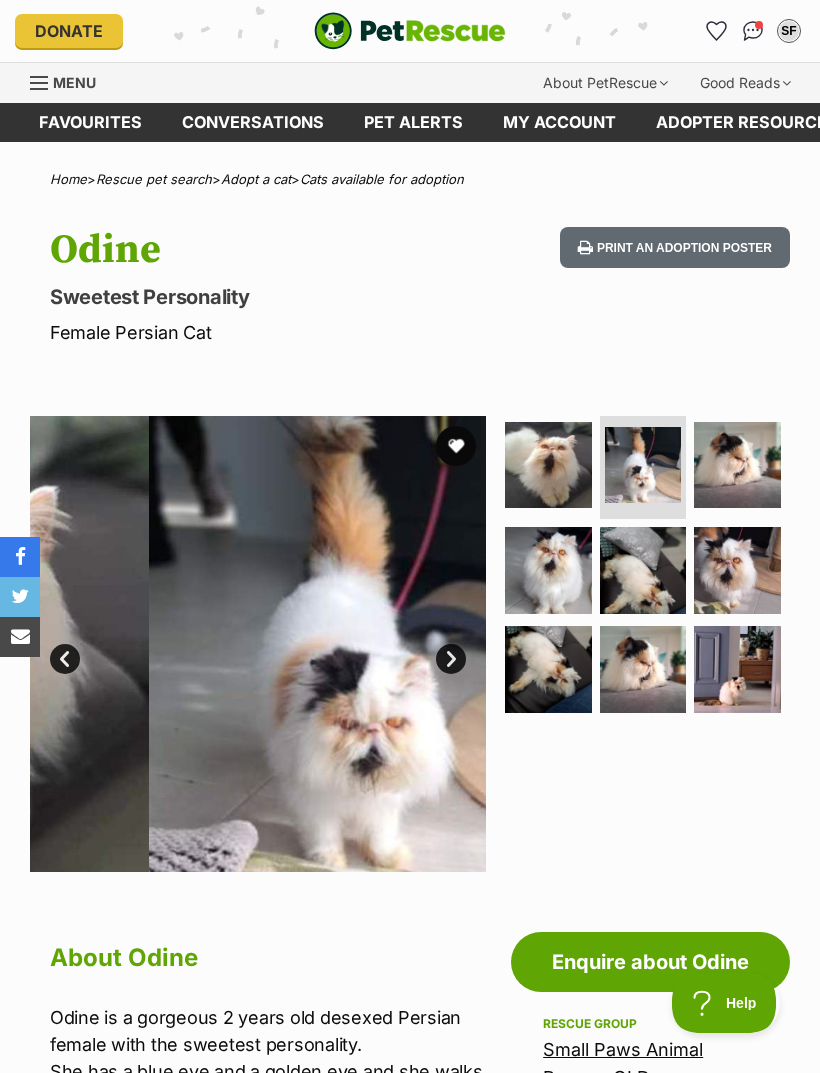 scroll, scrollTop: 0, scrollLeft: 0, axis: both 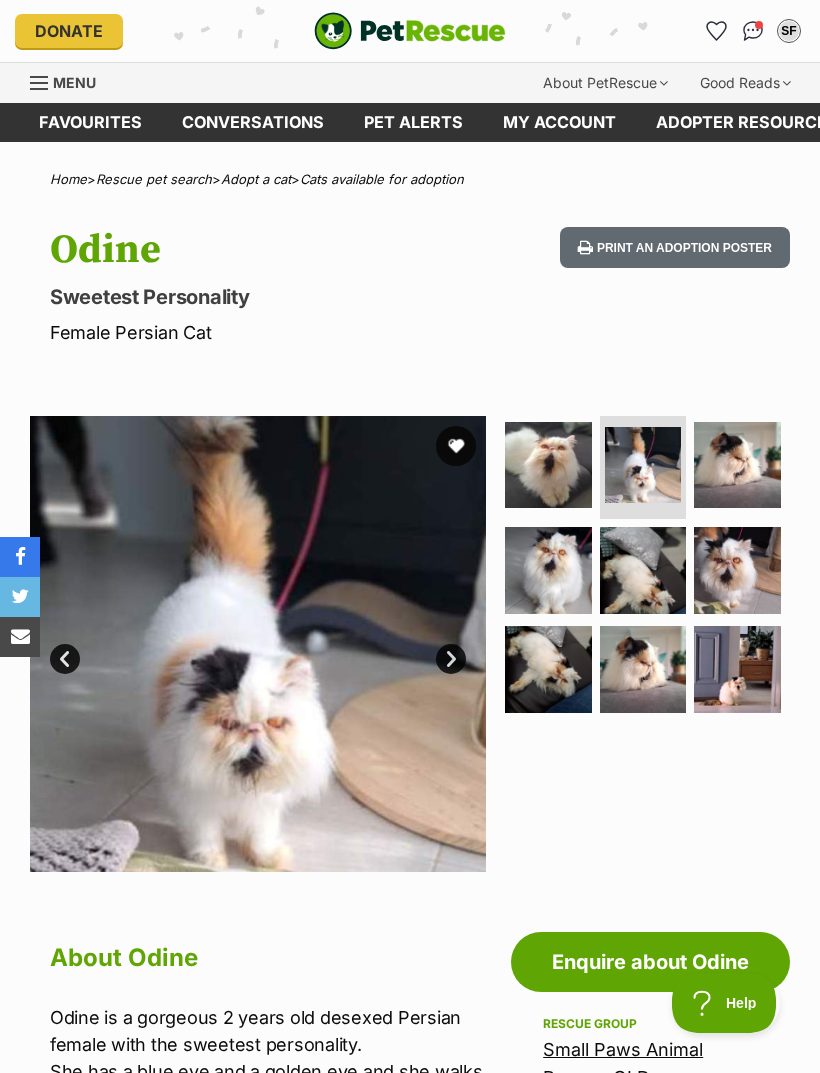 click at bounding box center (737, 465) 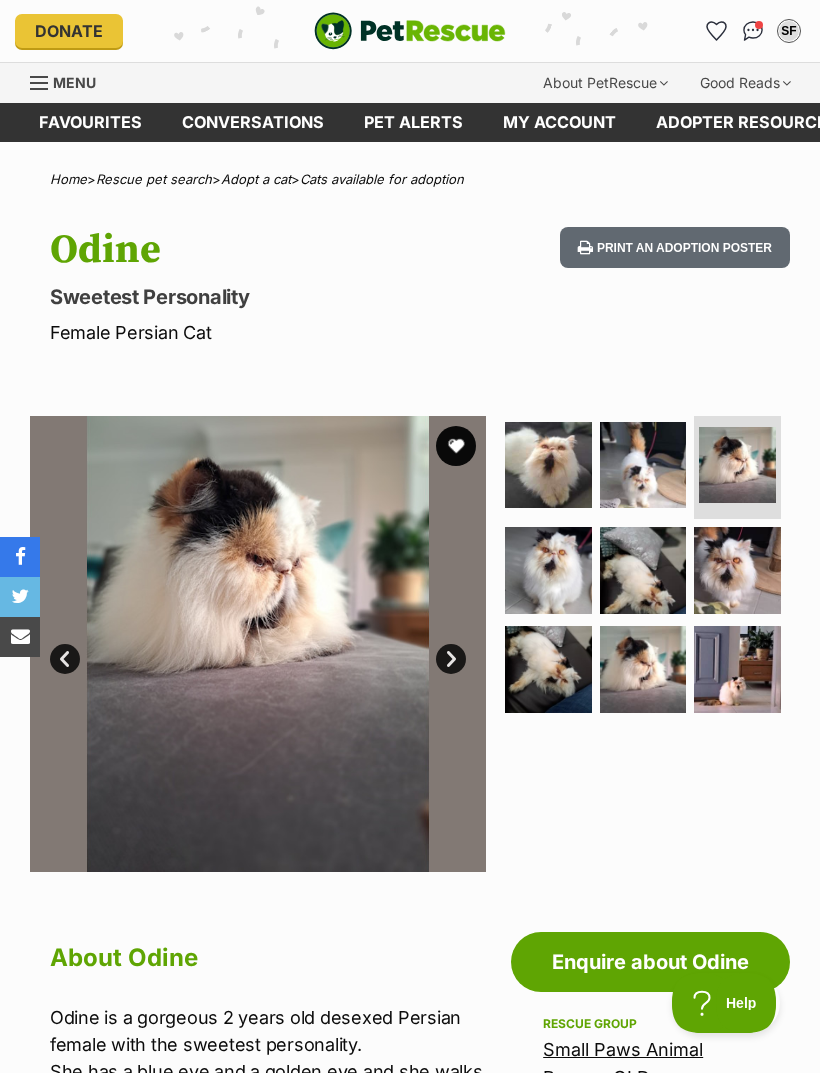 click at bounding box center (737, 570) 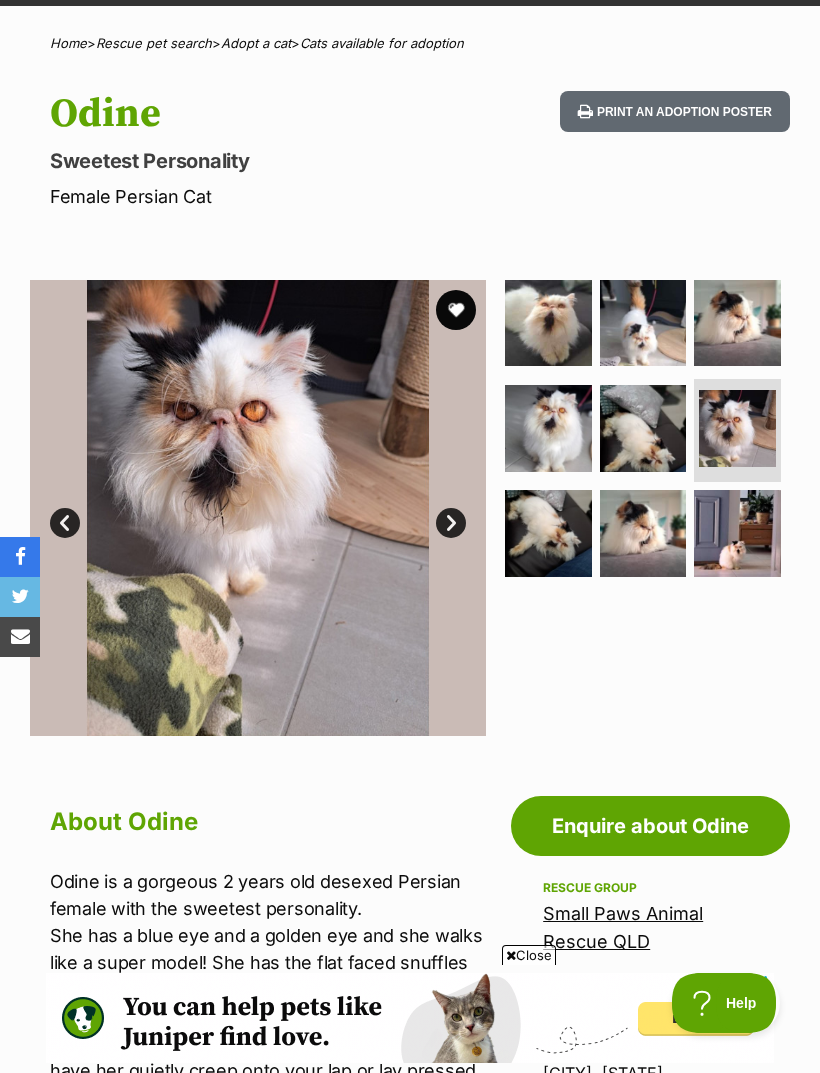 scroll, scrollTop: 0, scrollLeft: 0, axis: both 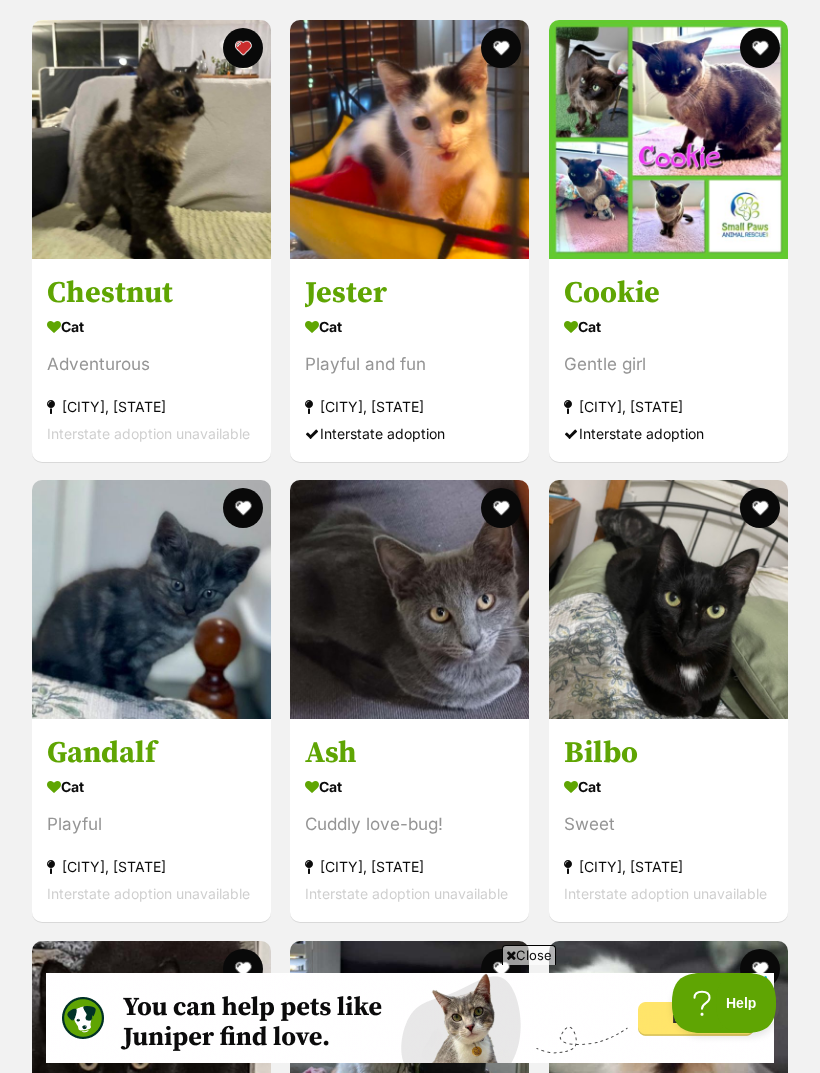click at bounding box center [151, 599] 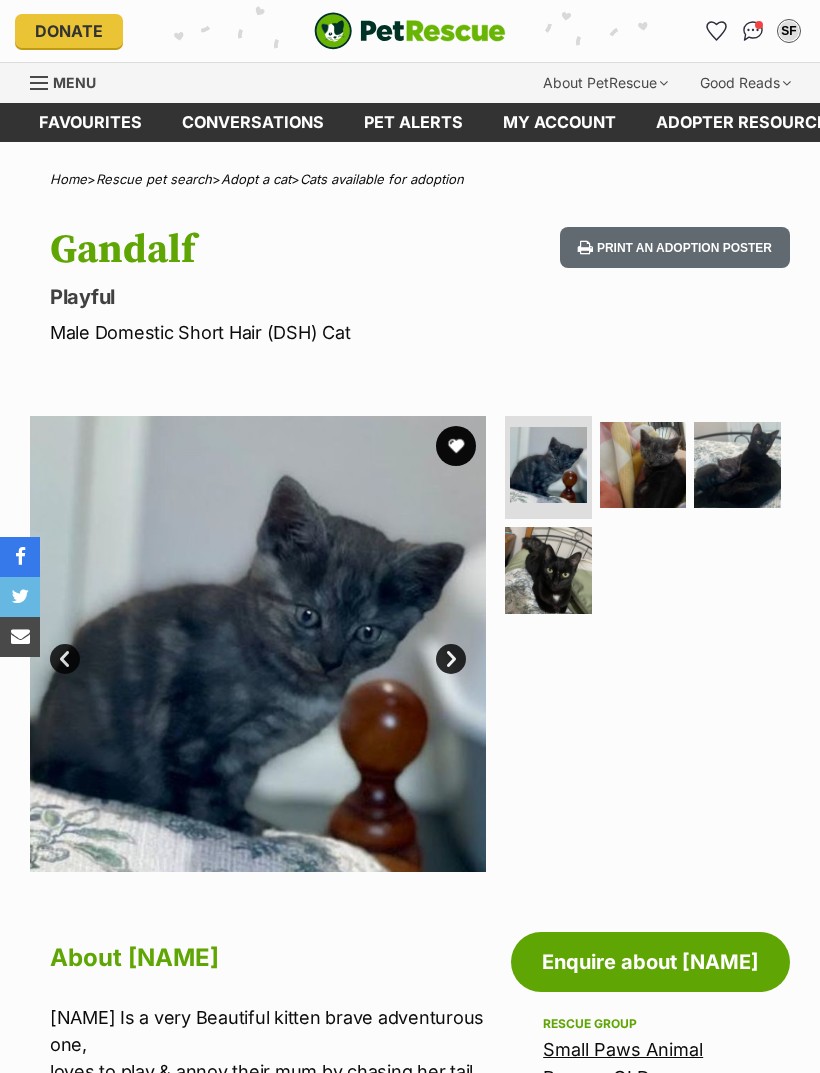 scroll, scrollTop: 0, scrollLeft: 0, axis: both 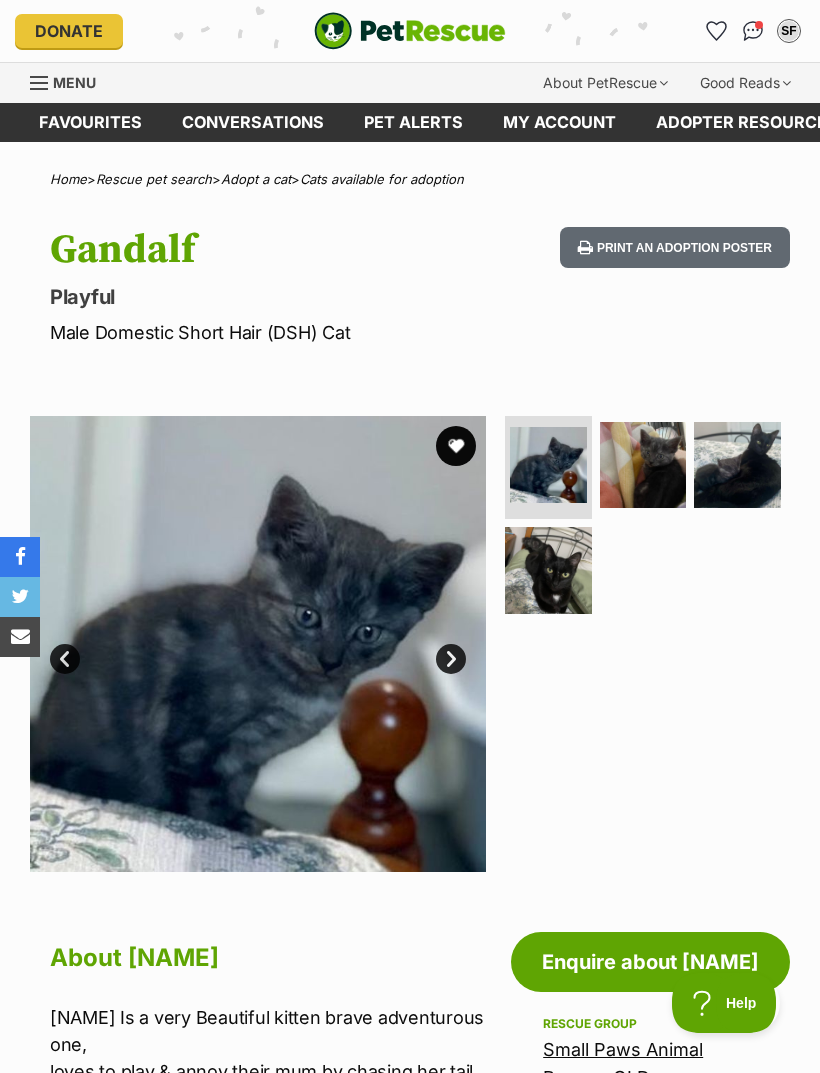 click at bounding box center (643, 465) 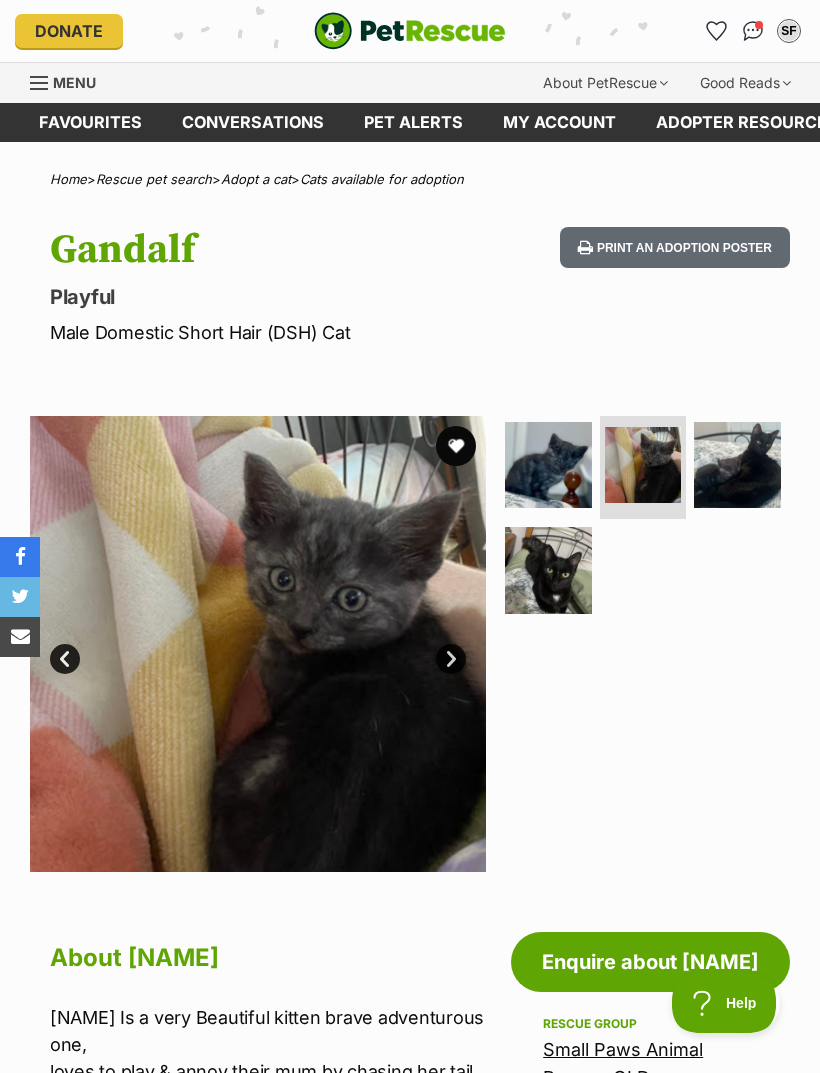 click at bounding box center [737, 465] 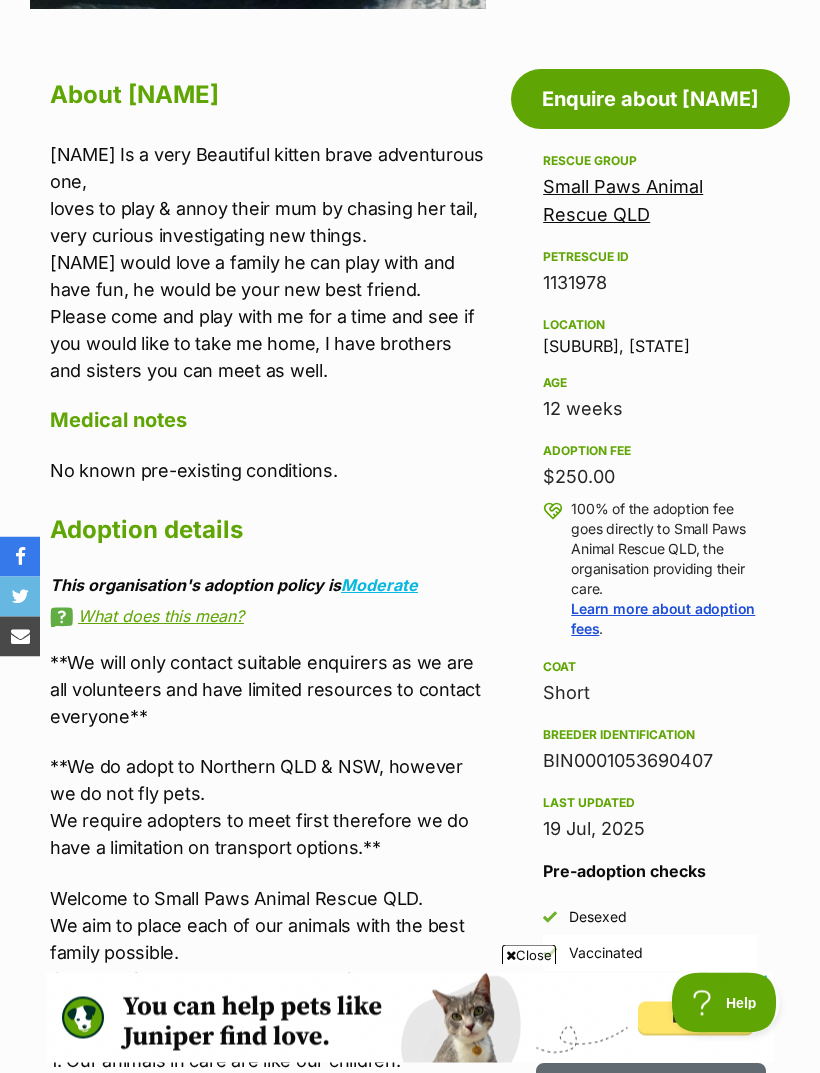 scroll, scrollTop: 863, scrollLeft: 0, axis: vertical 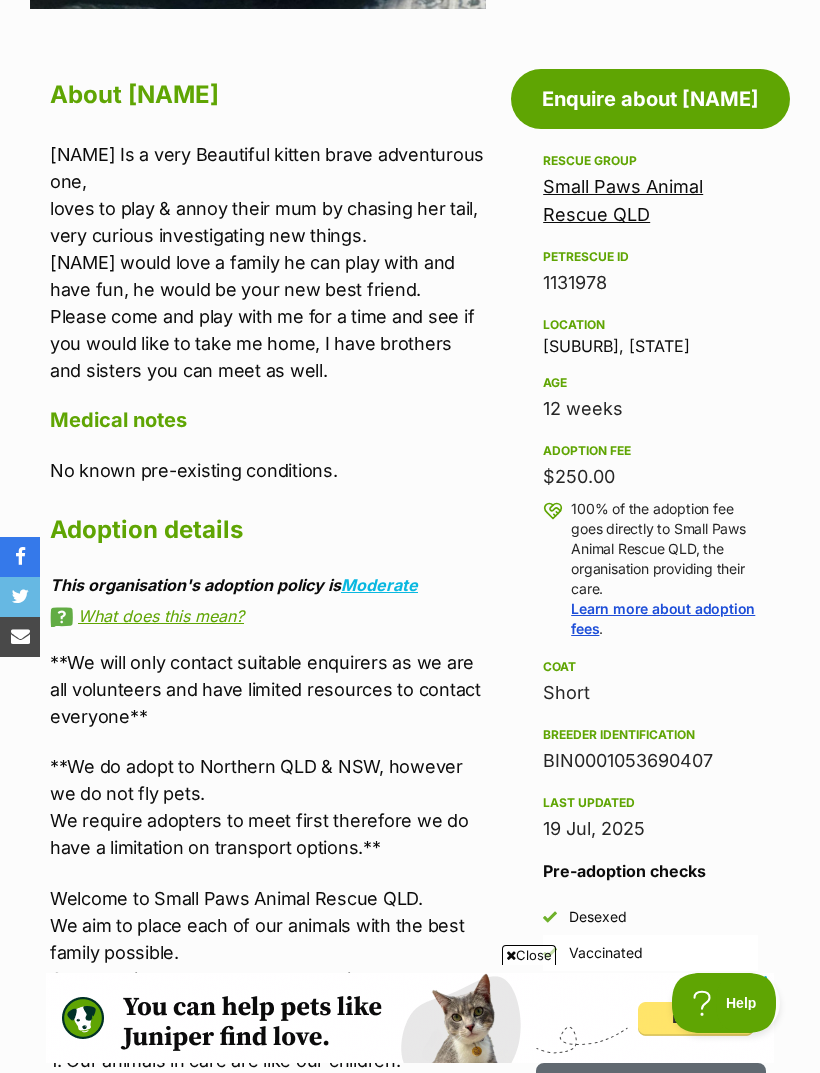 click on "Enquire about Gandalf" at bounding box center [650, 99] 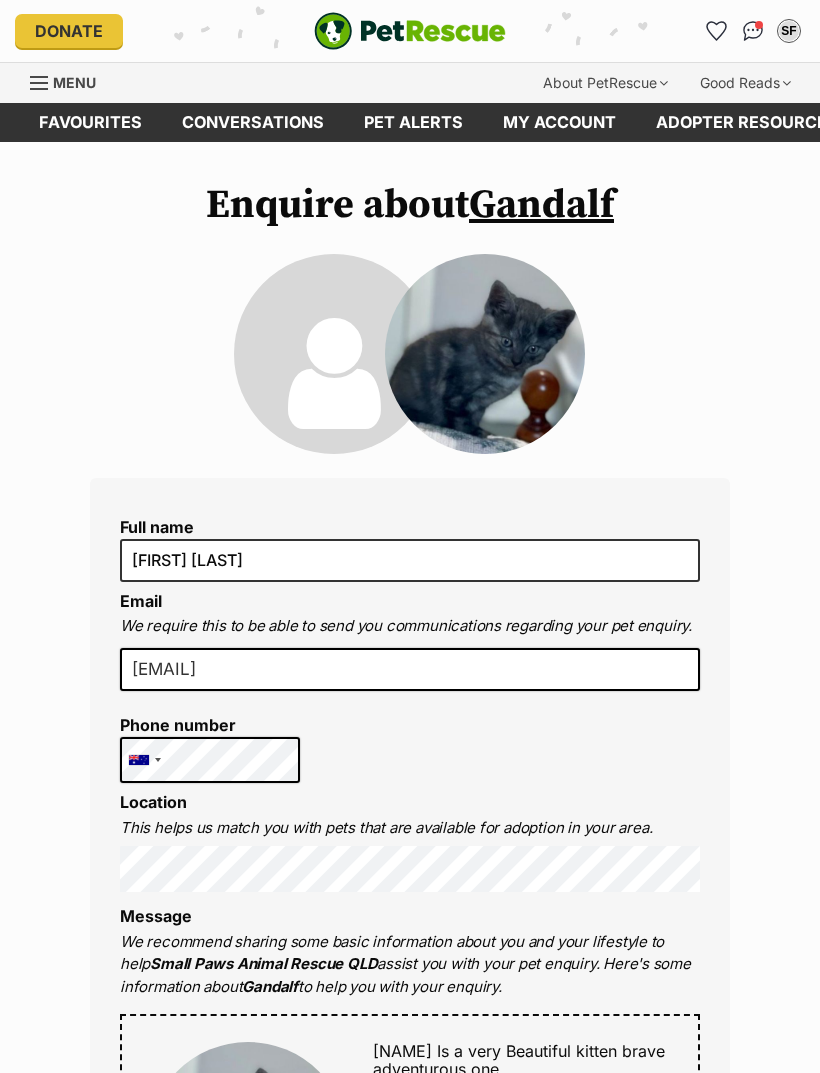 scroll, scrollTop: 0, scrollLeft: 0, axis: both 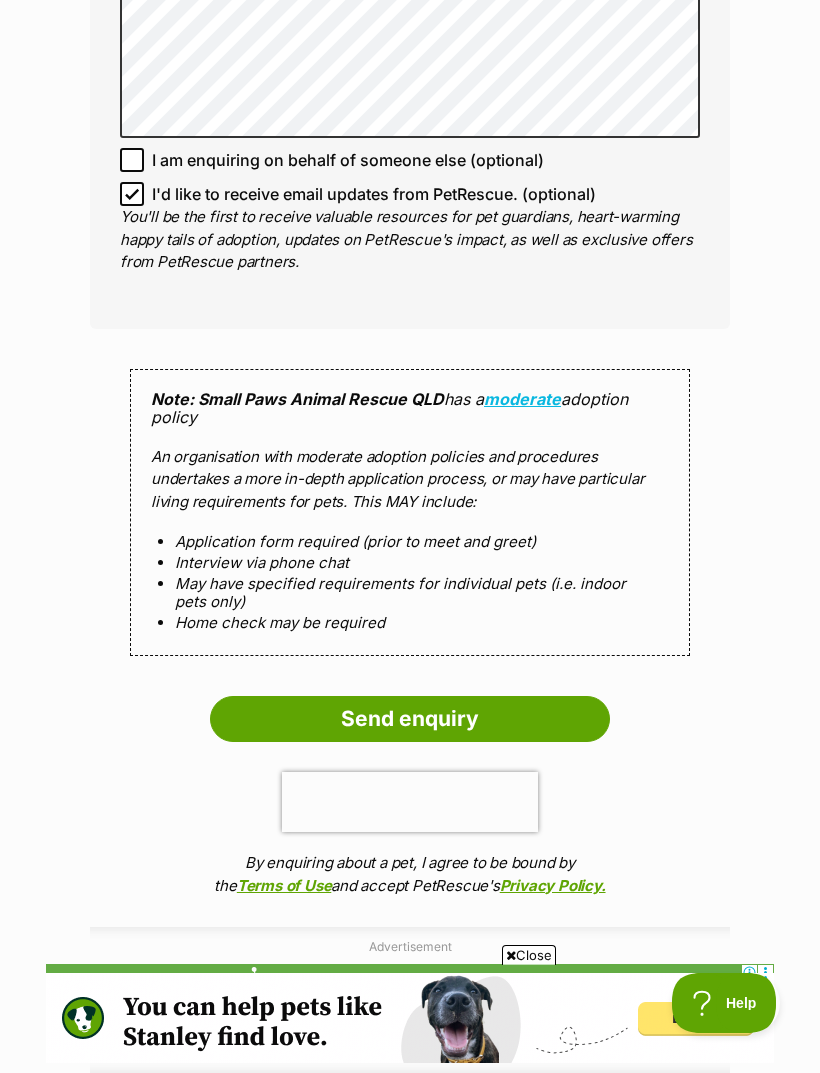 click on "Send enquiry" at bounding box center (410, 719) 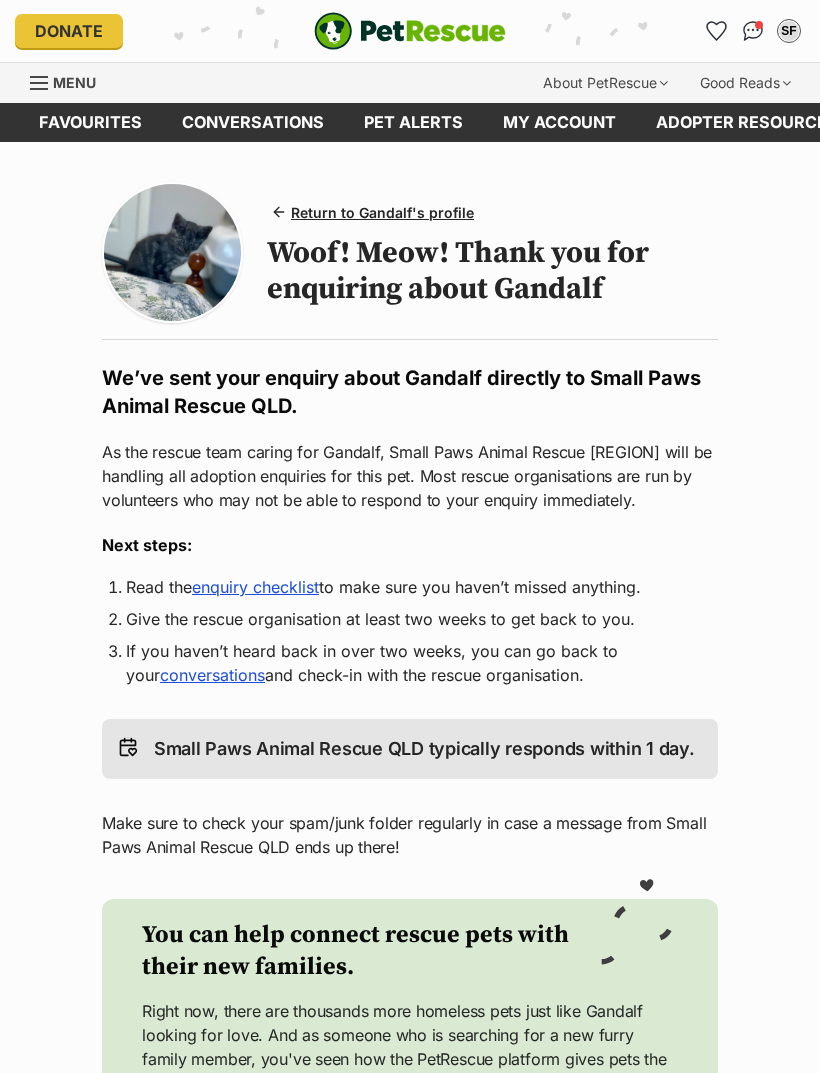 scroll, scrollTop: 0, scrollLeft: 0, axis: both 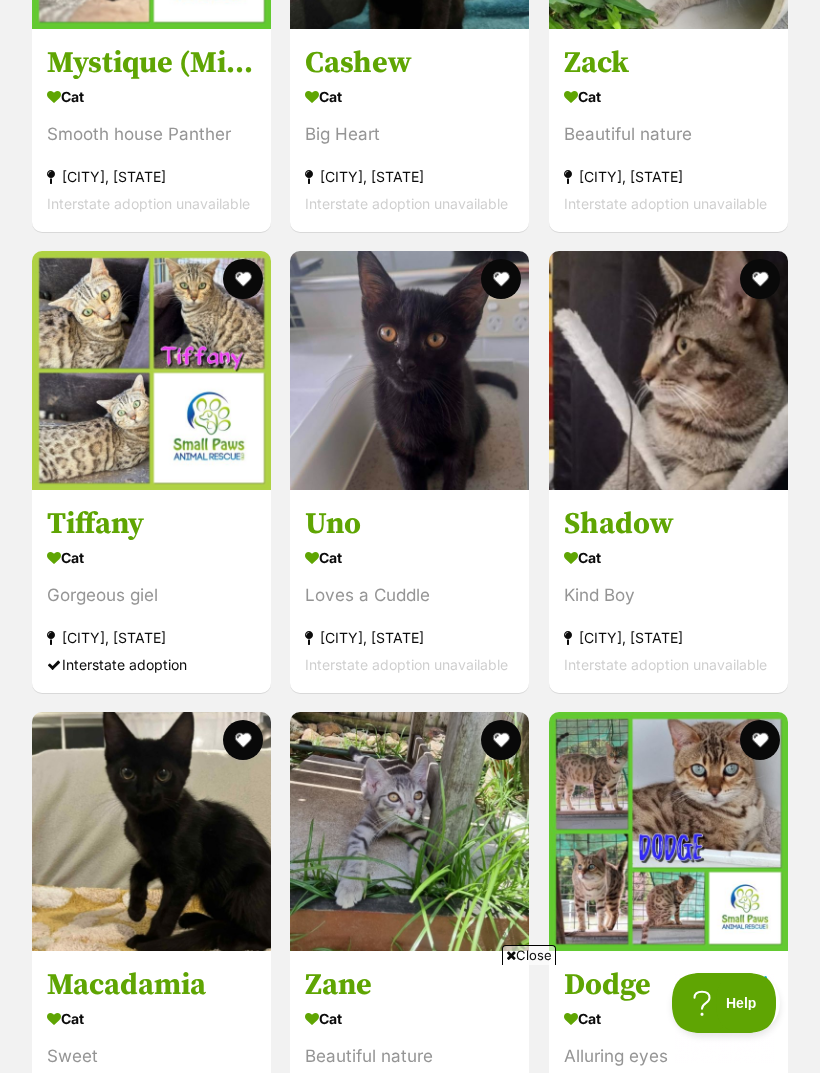 click at bounding box center [151, 370] 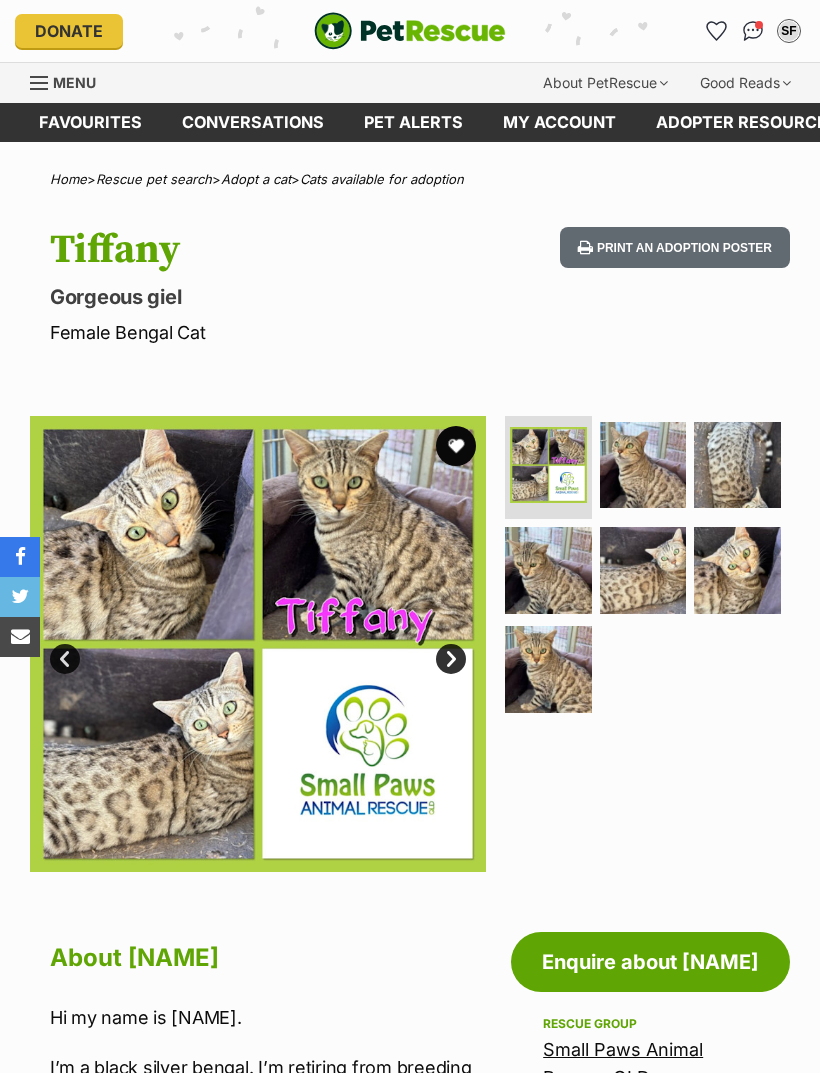scroll, scrollTop: 0, scrollLeft: 0, axis: both 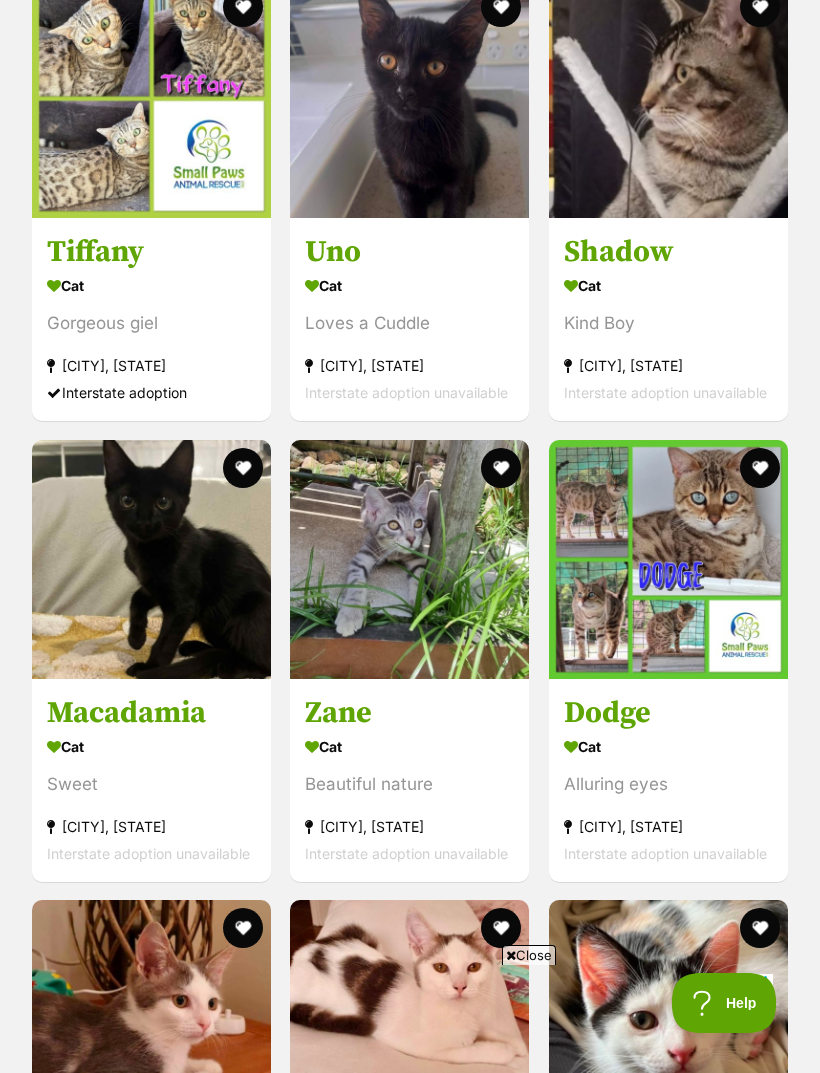 click at bounding box center [668, 559] 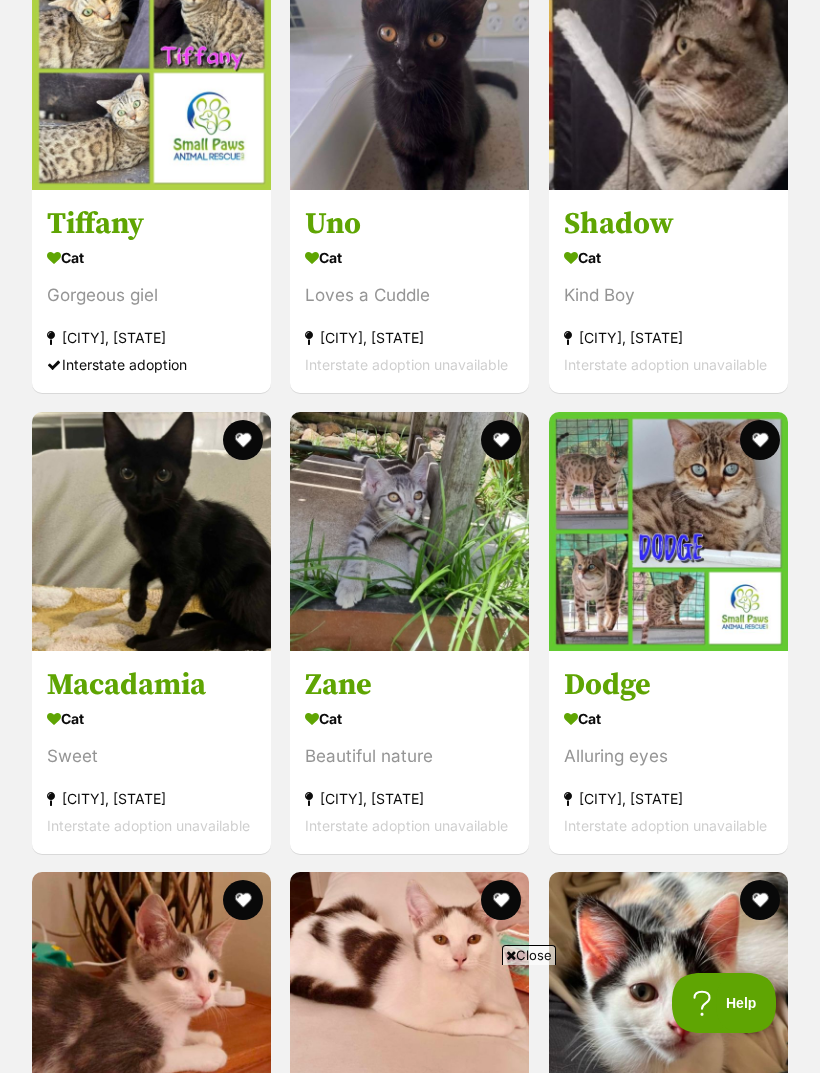 scroll, scrollTop: 0, scrollLeft: 0, axis: both 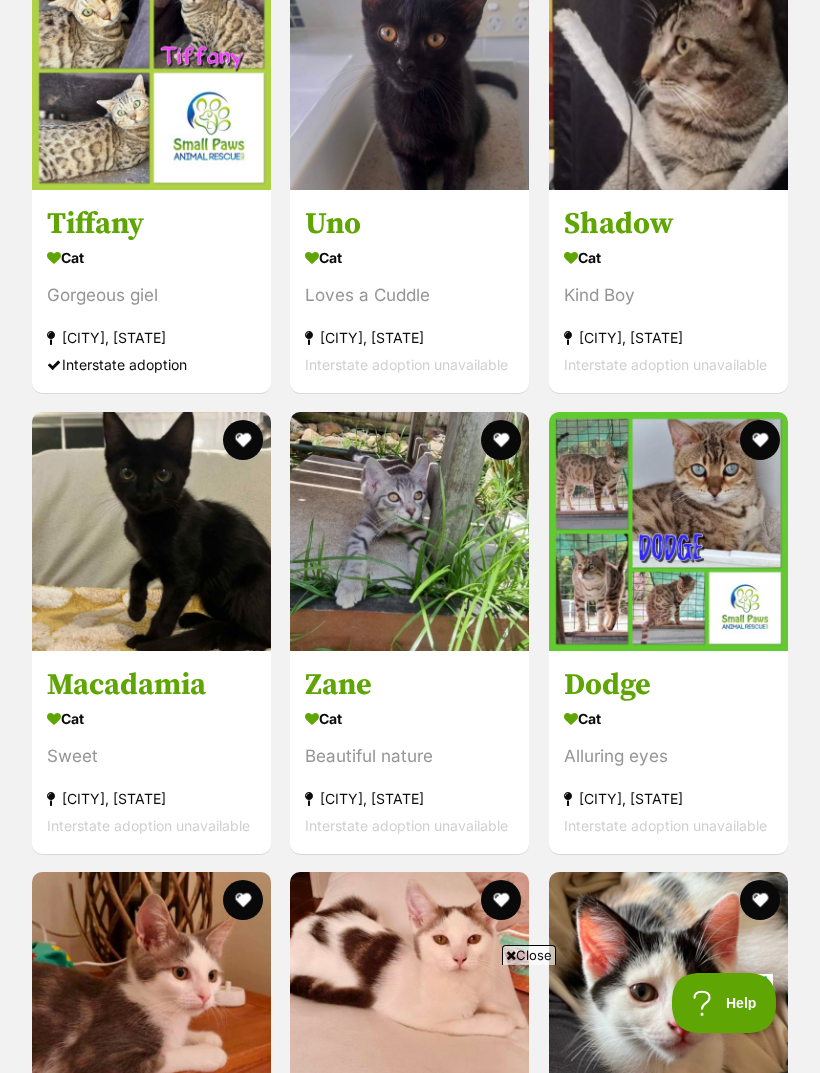 click at bounding box center (409, 531) 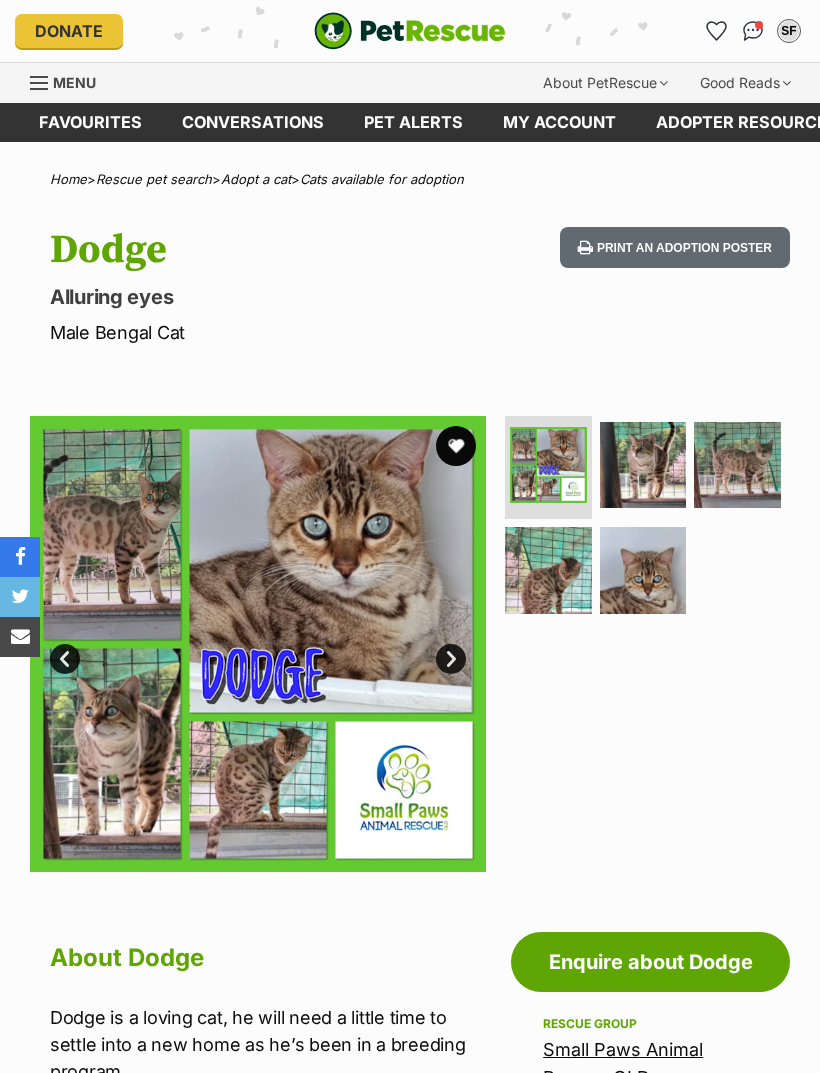 scroll, scrollTop: 0, scrollLeft: 0, axis: both 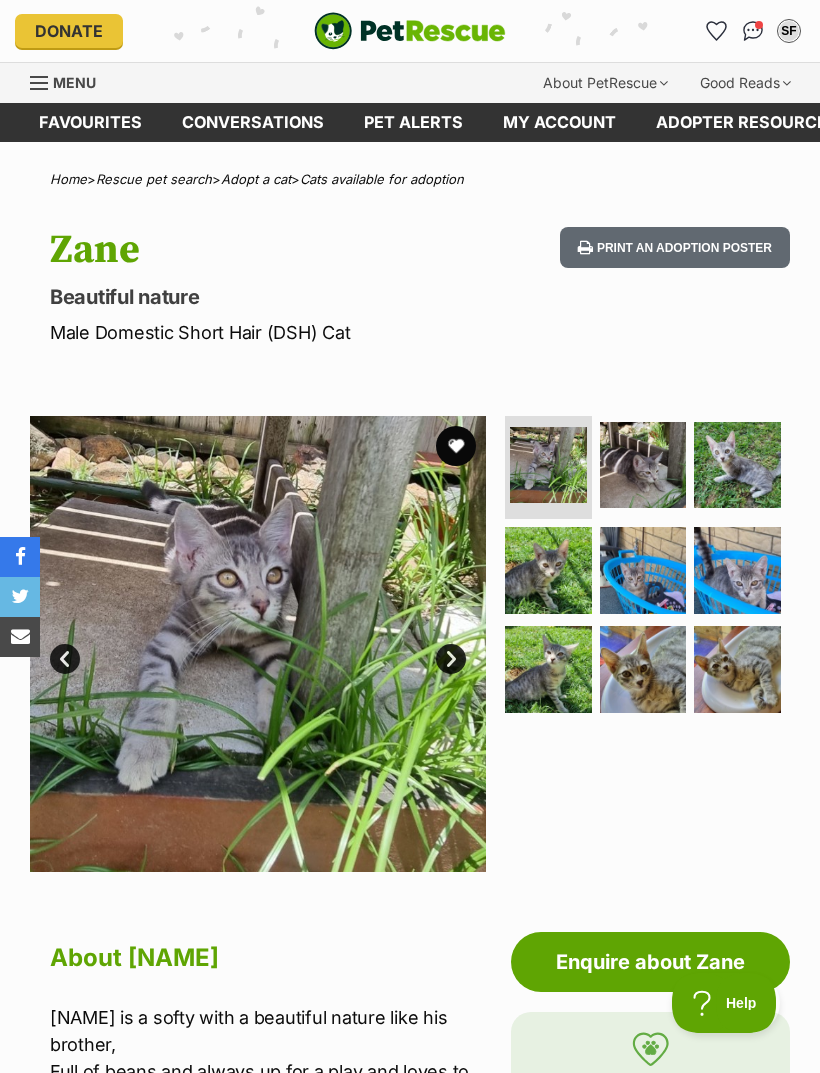 click at bounding box center [548, 465] 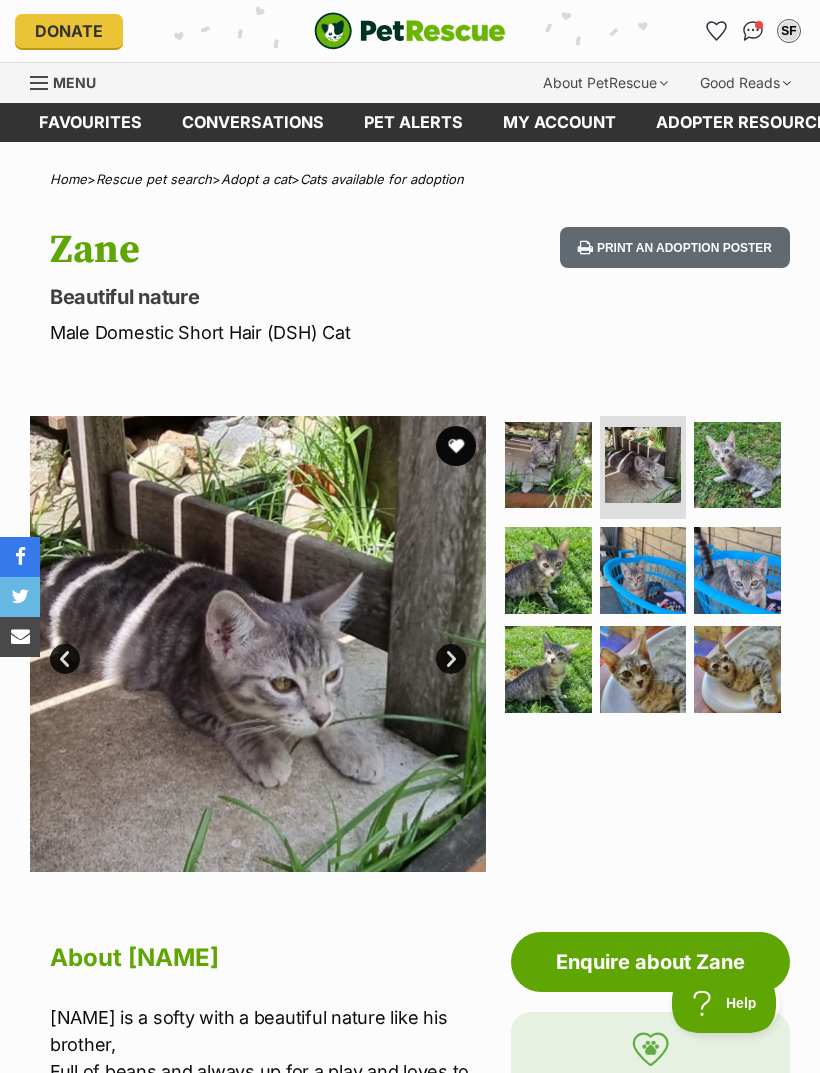 scroll, scrollTop: 0, scrollLeft: 0, axis: both 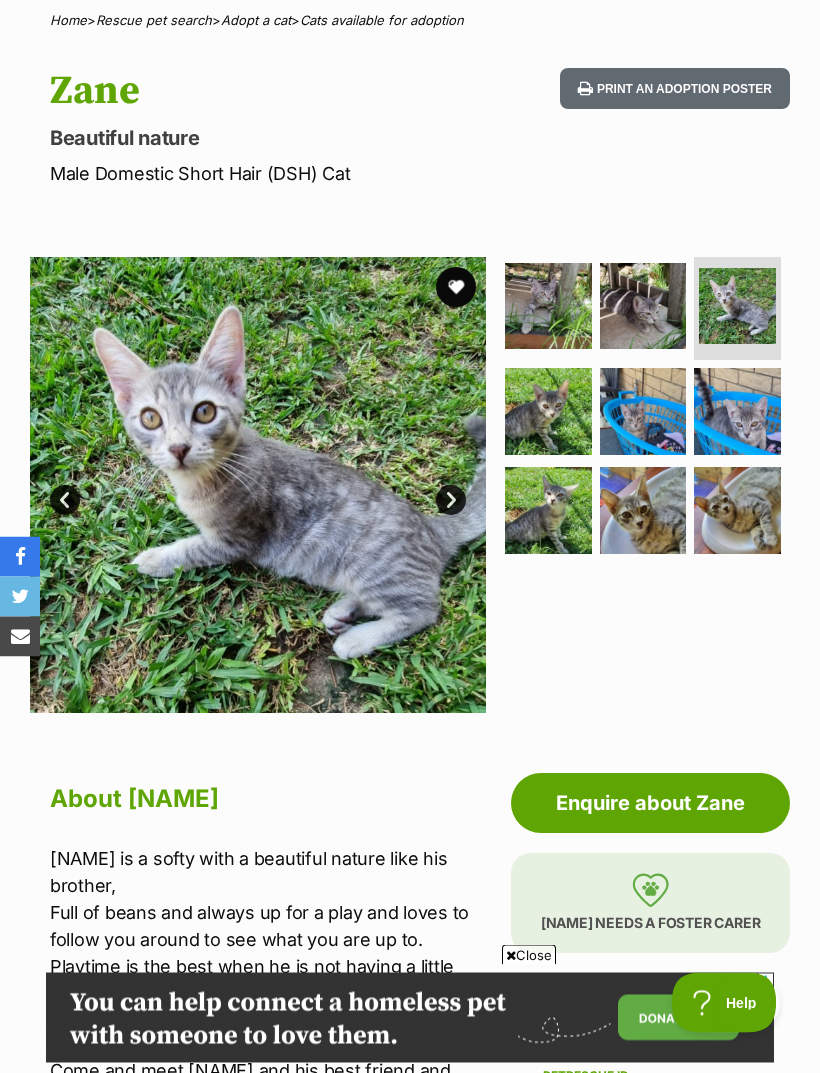 click at bounding box center (456, 288) 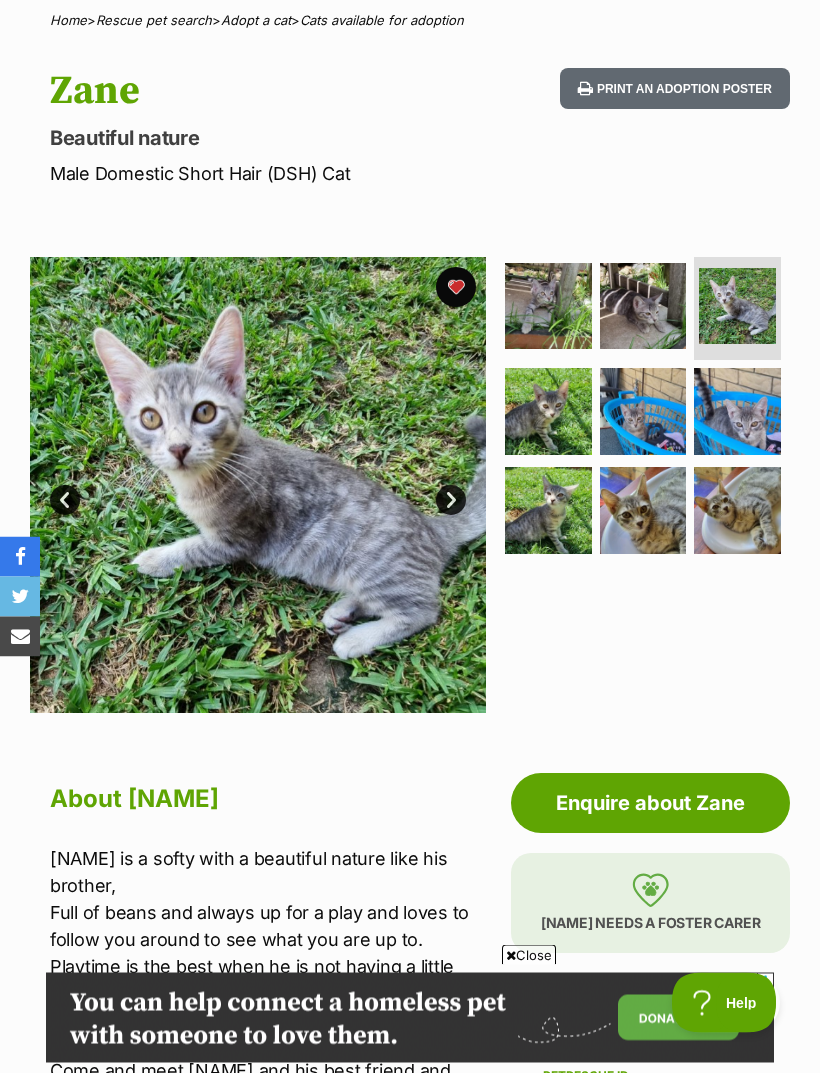 scroll, scrollTop: 159, scrollLeft: 0, axis: vertical 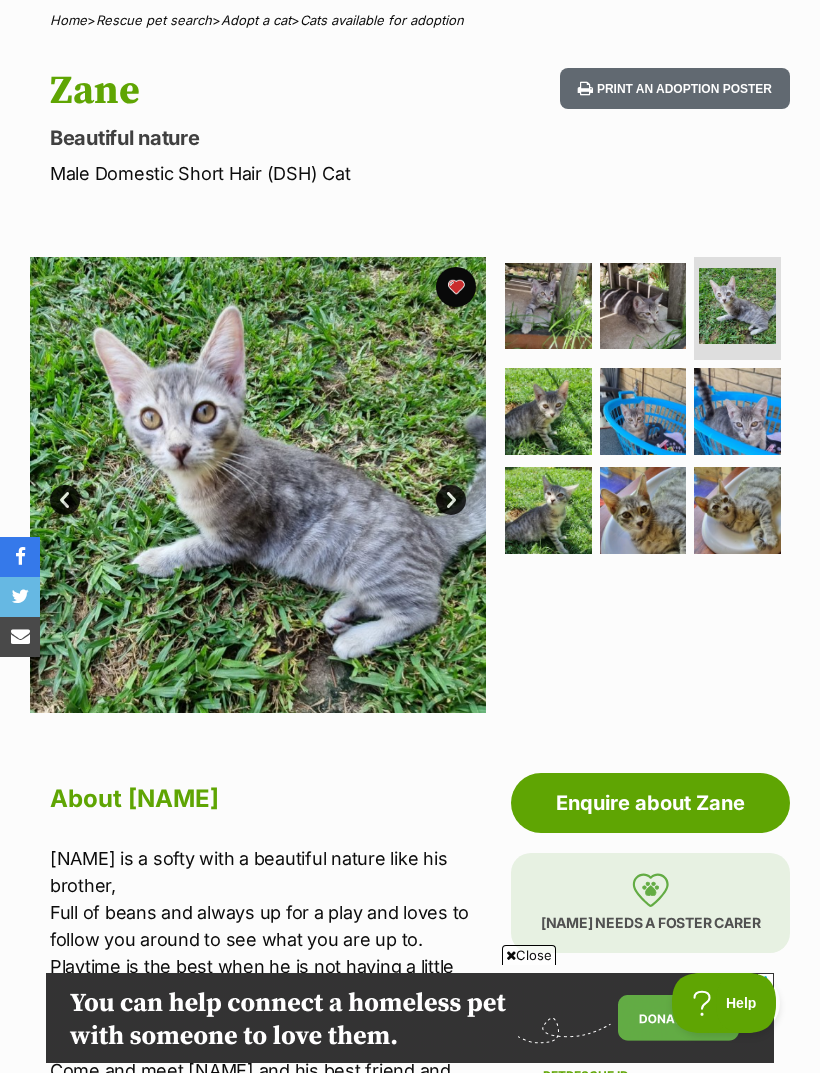click on "Enquire about Zane" at bounding box center (650, 803) 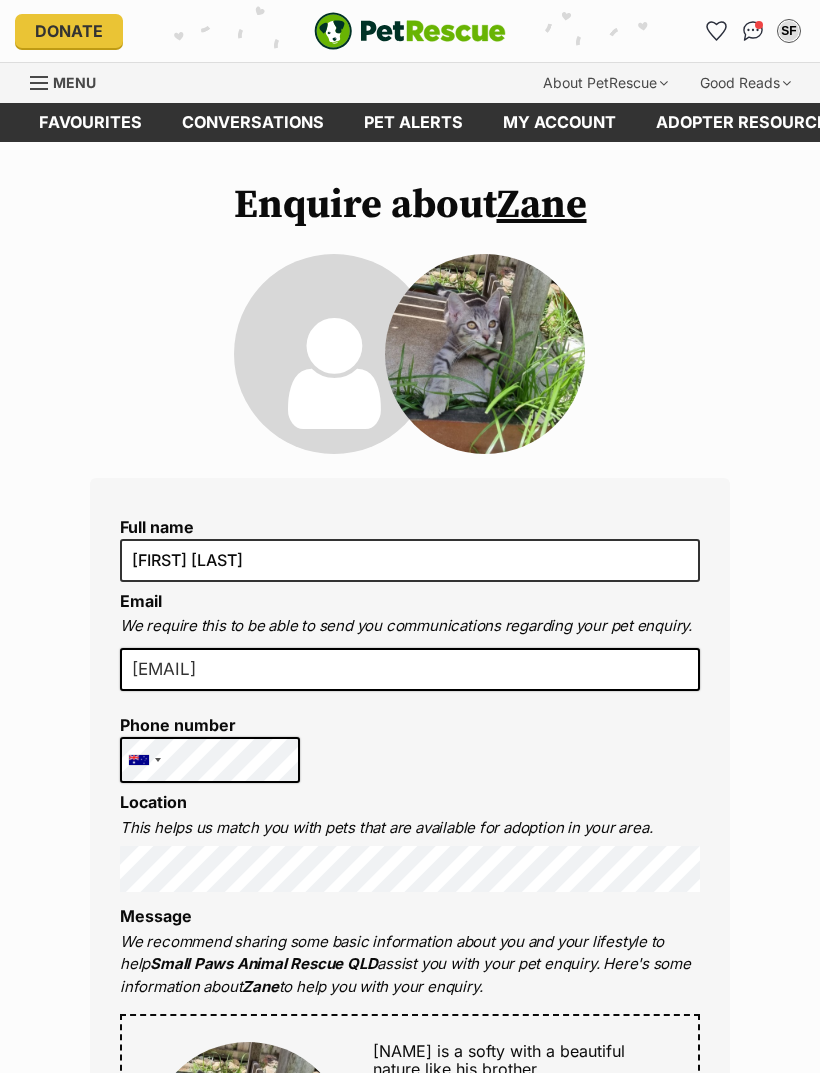 scroll, scrollTop: 0, scrollLeft: 0, axis: both 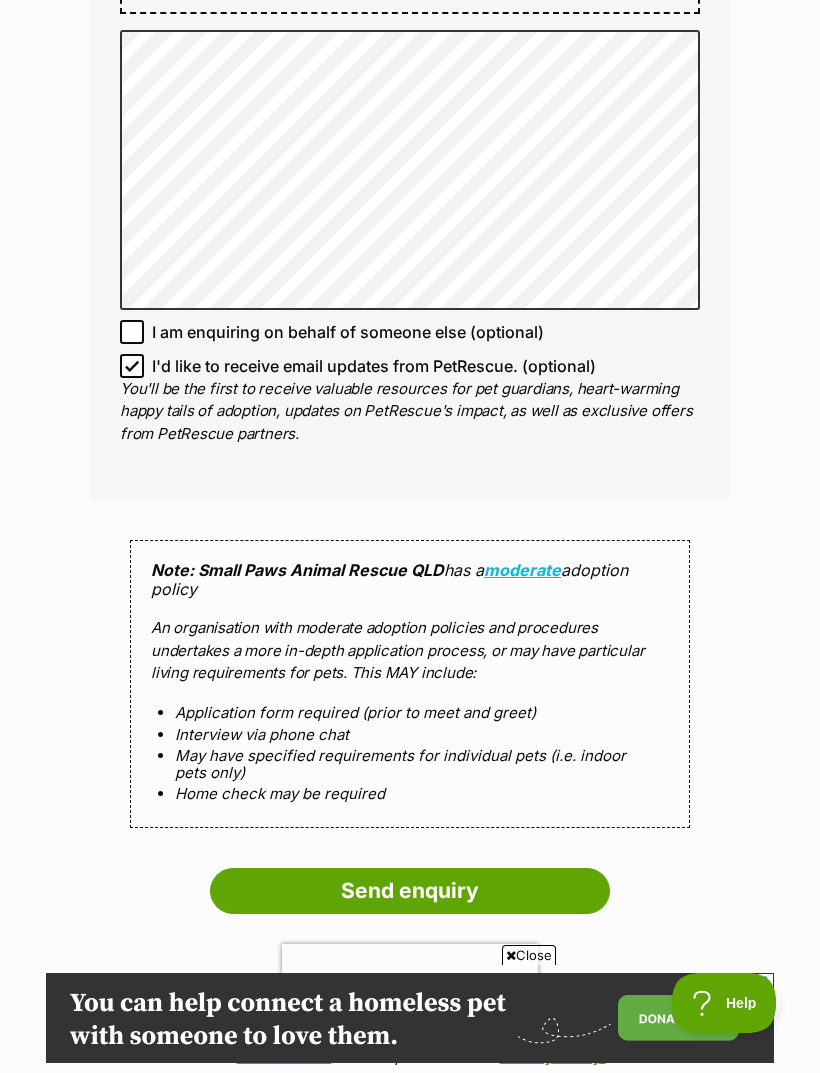 click on "Send enquiry" at bounding box center [410, 891] 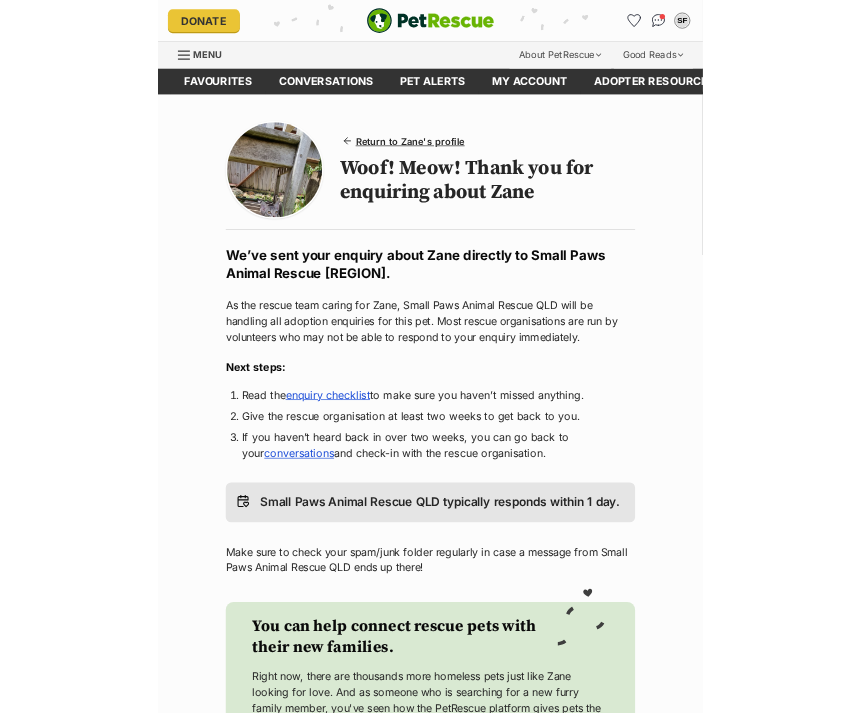 scroll, scrollTop: 0, scrollLeft: 0, axis: both 